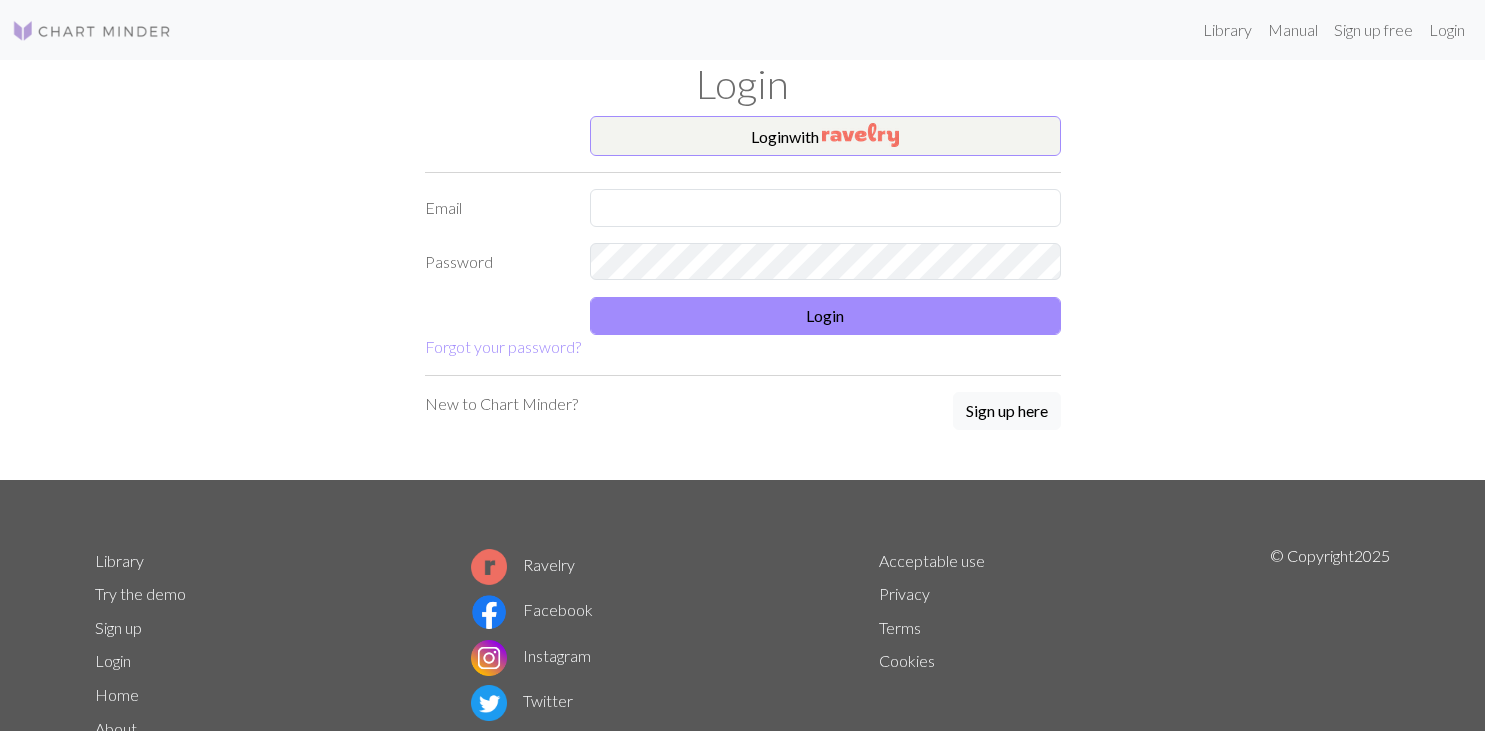 scroll, scrollTop: 0, scrollLeft: 0, axis: both 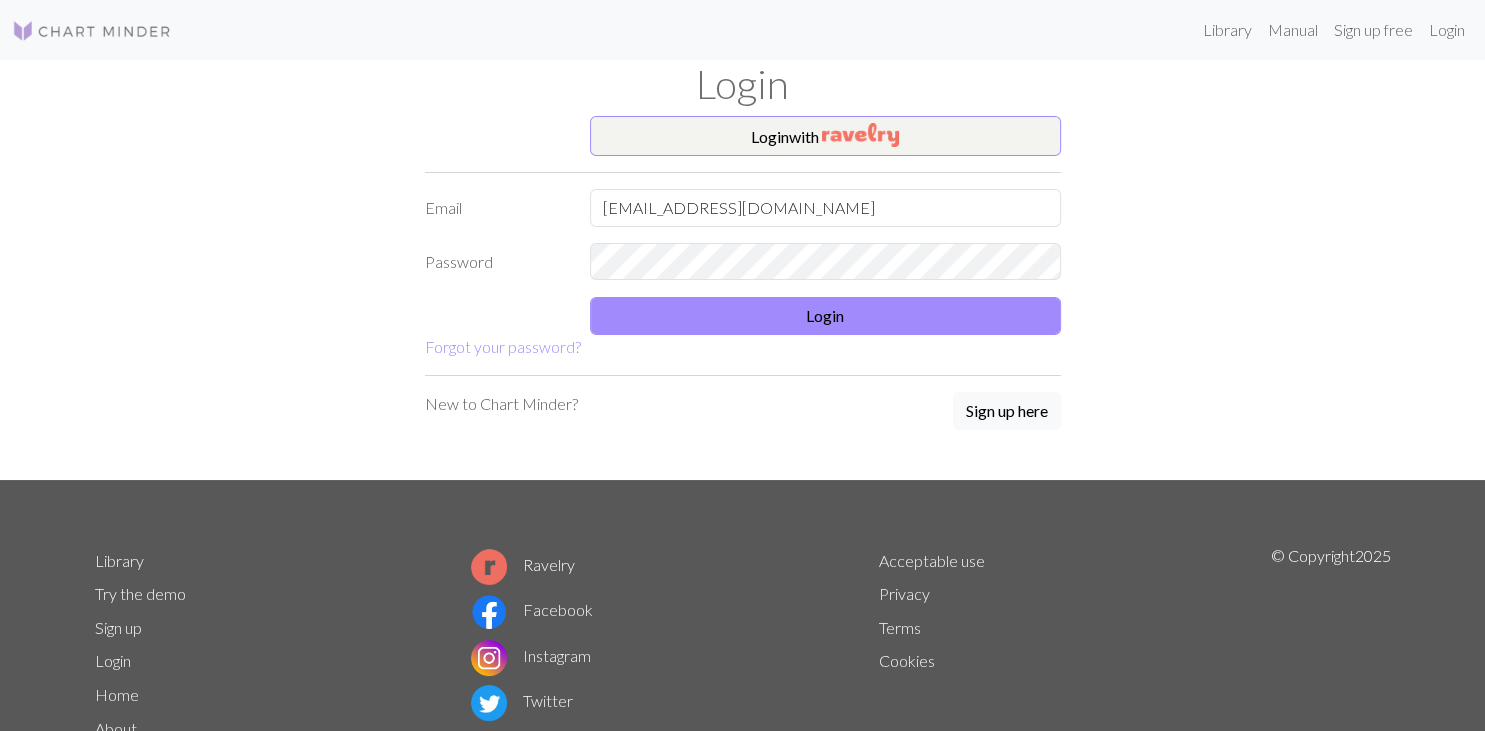 drag, startPoint x: 710, startPoint y: 193, endPoint x: 543, endPoint y: 201, distance: 167.19151 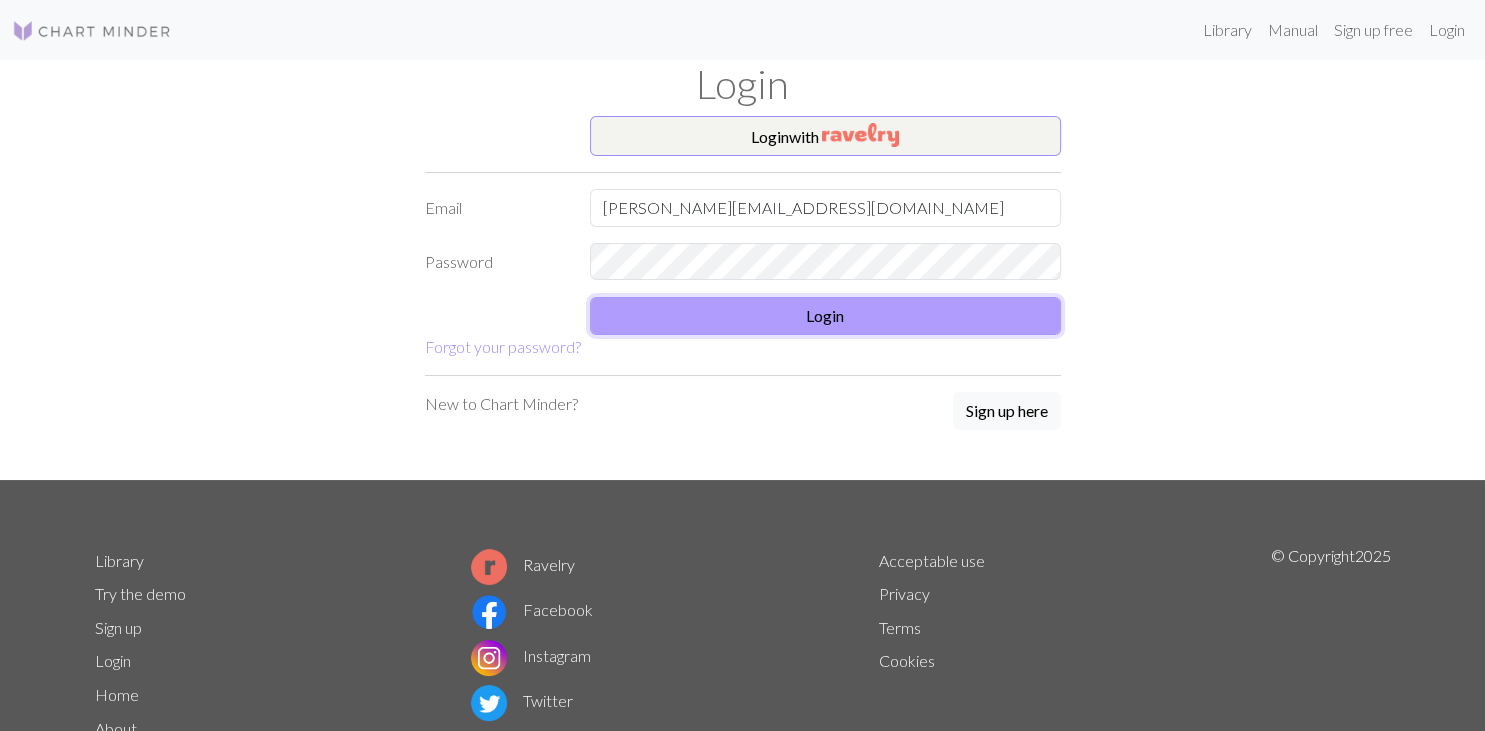 click on "Login" at bounding box center [825, 316] 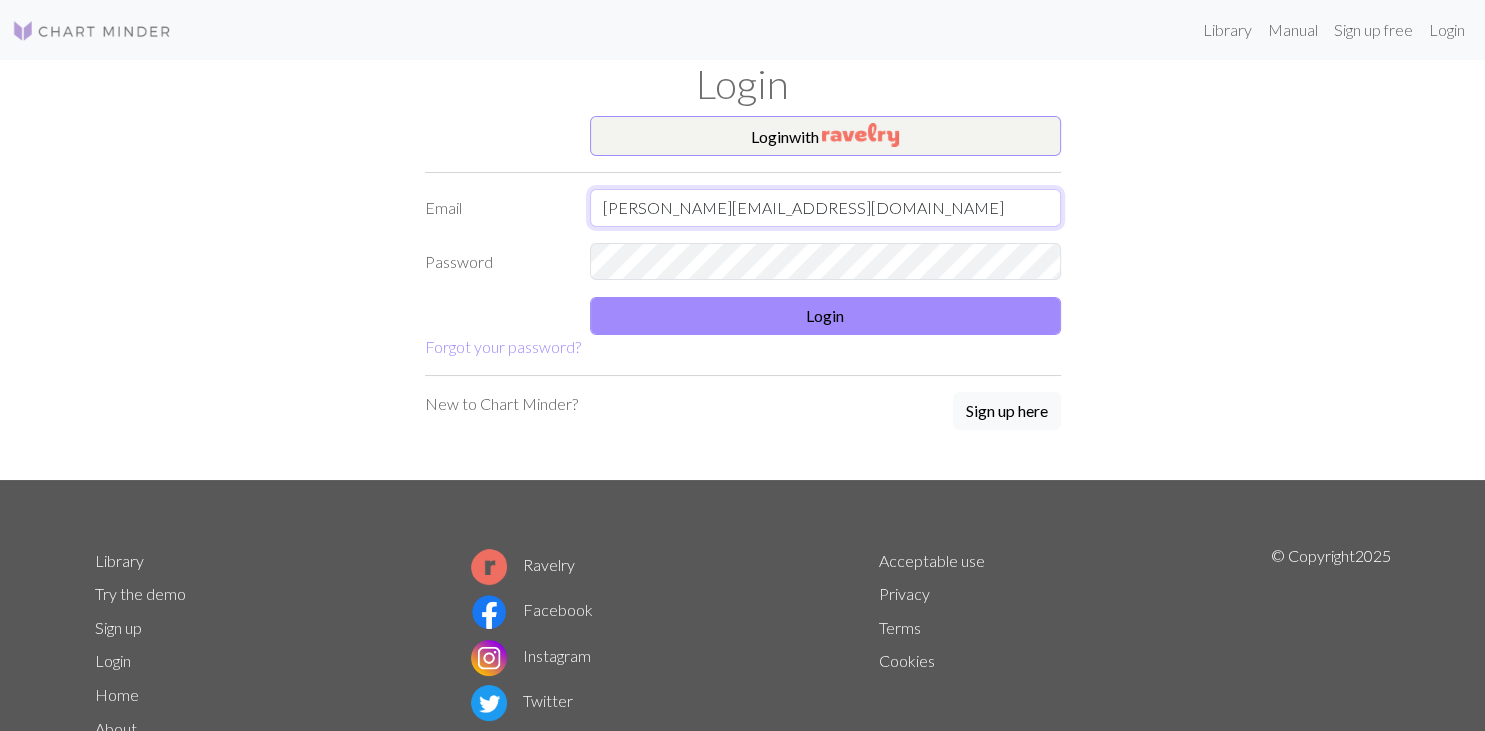 click on "[PERSON_NAME][EMAIL_ADDRESS][DOMAIN_NAME]" at bounding box center [825, 208] 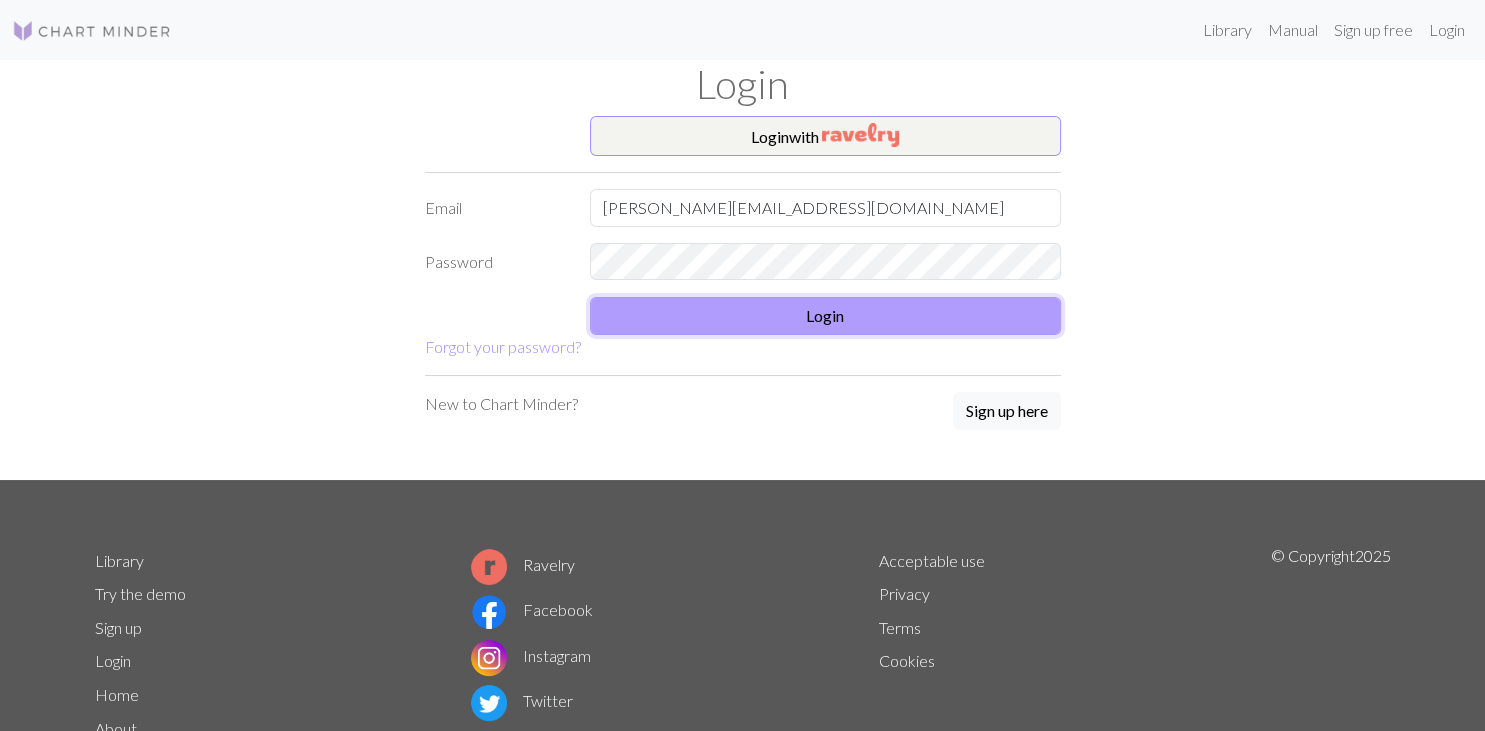click on "Login" at bounding box center (825, 316) 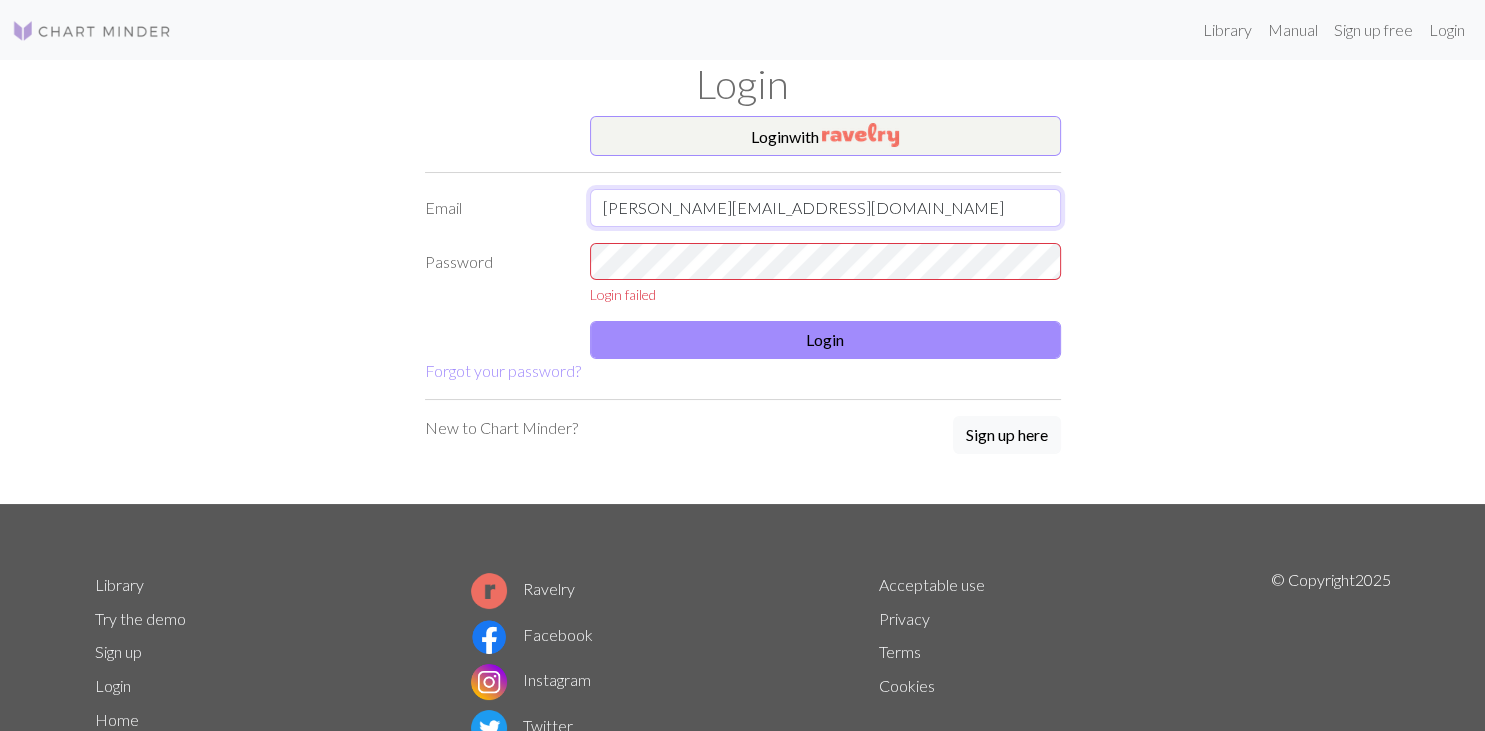 click on "[PERSON_NAME][EMAIL_ADDRESS][DOMAIN_NAME]" at bounding box center (825, 208) 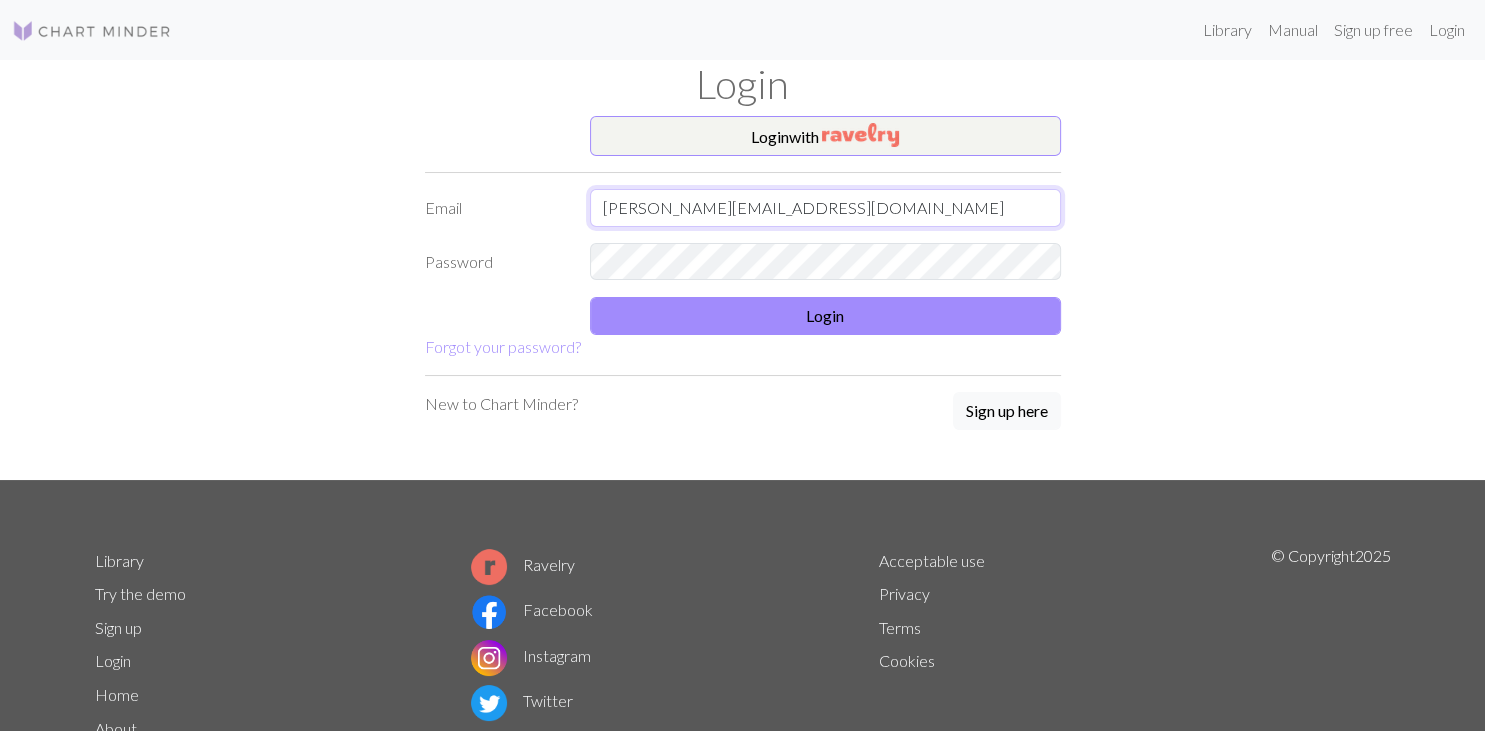 type on "[PERSON_NAME][EMAIL_ADDRESS][DOMAIN_NAME]" 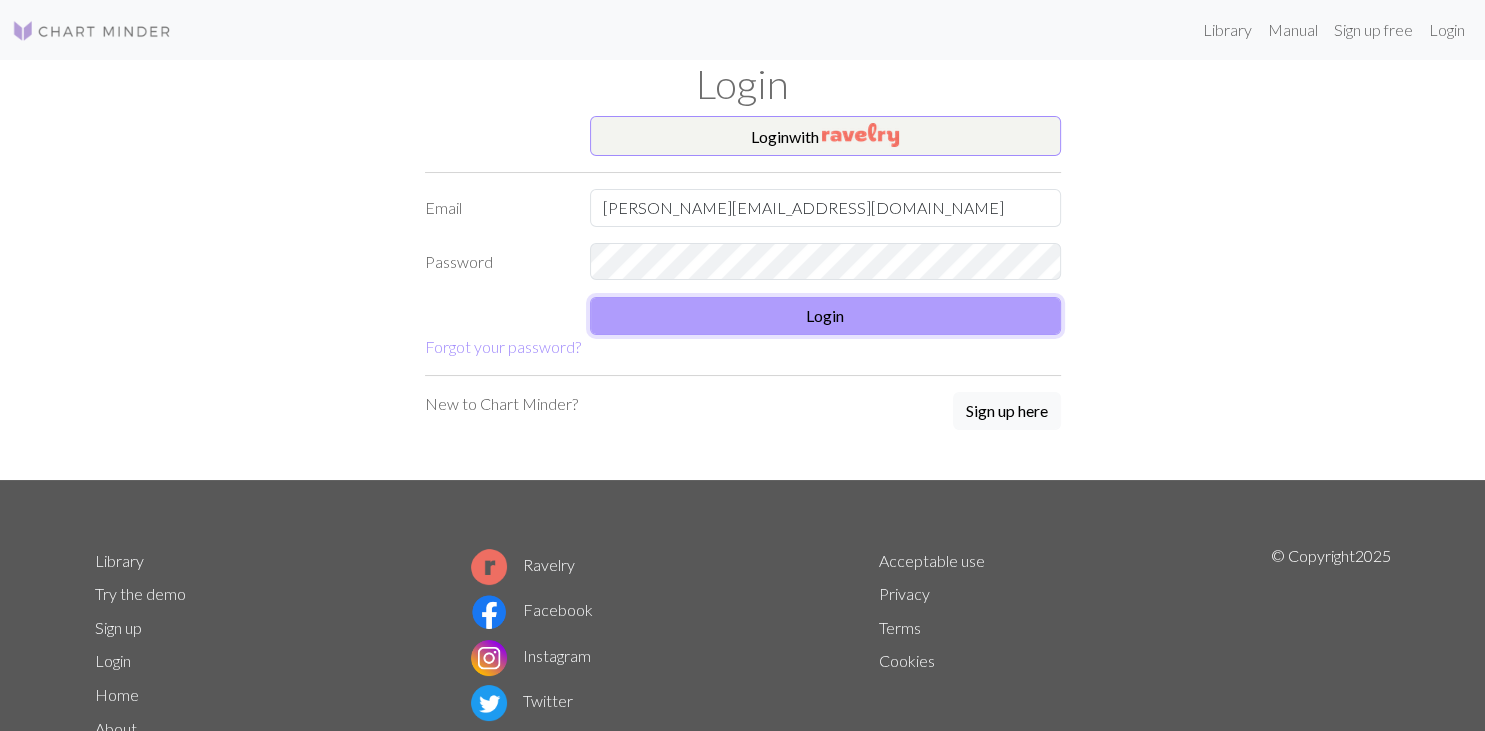 click on "Login" at bounding box center (825, 316) 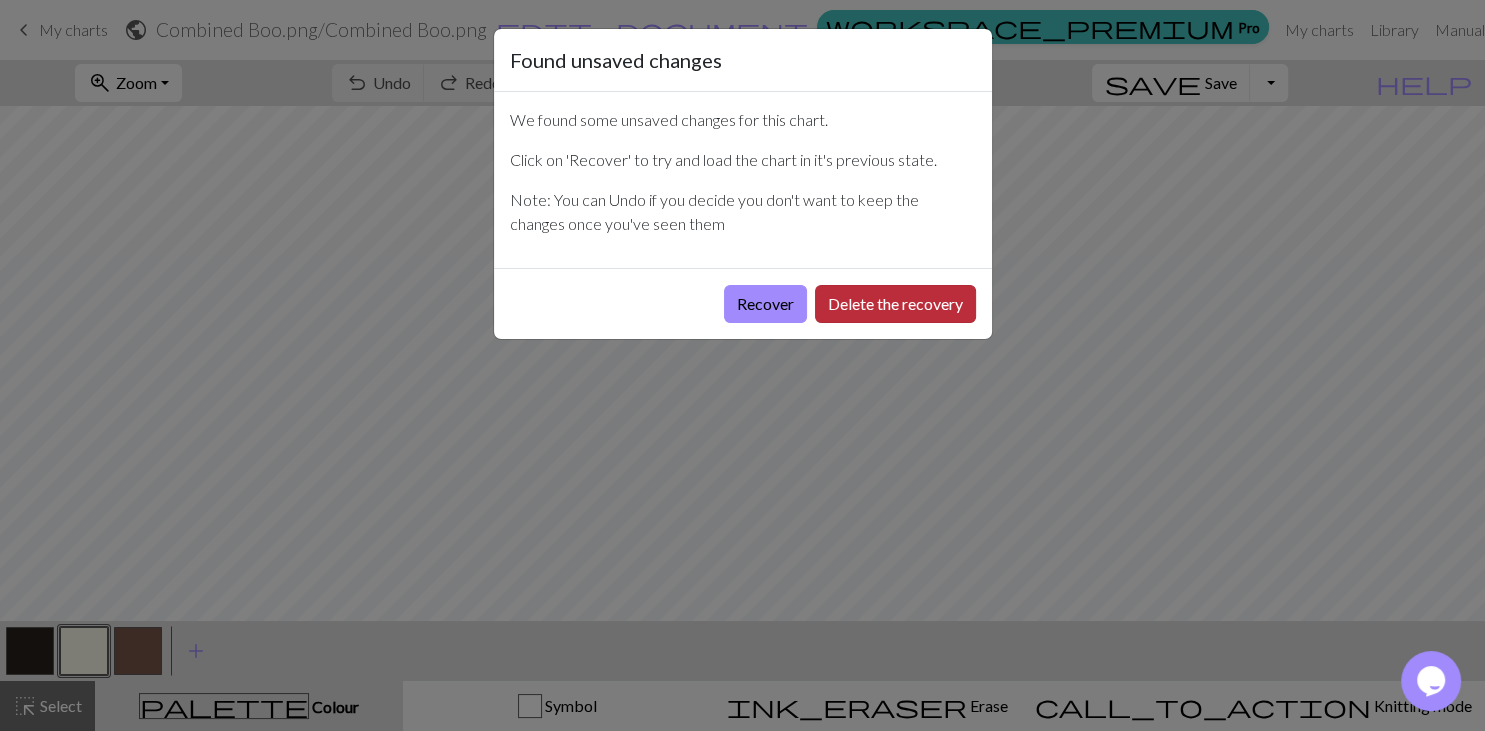 click on "Delete the recovery" at bounding box center (895, 304) 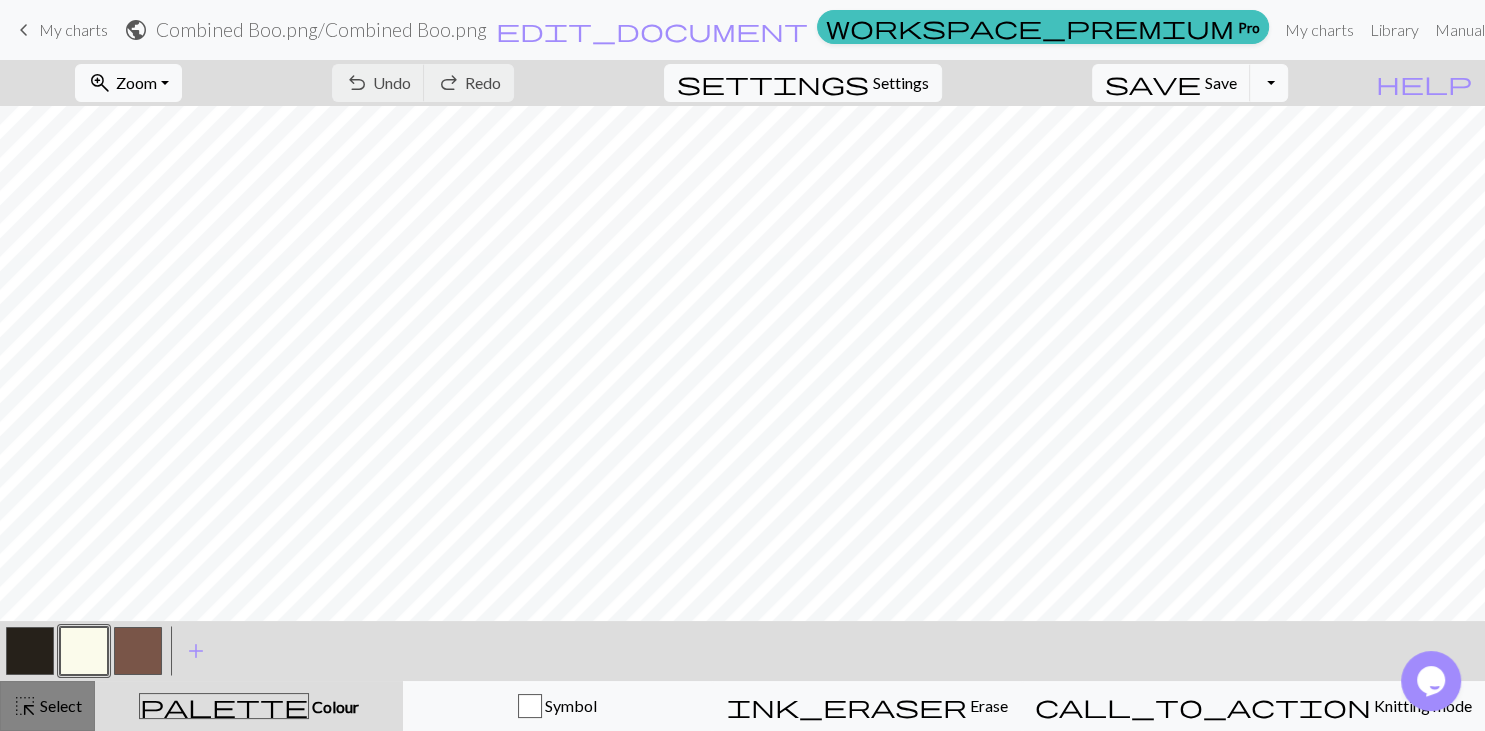 click on "Select" at bounding box center (59, 705) 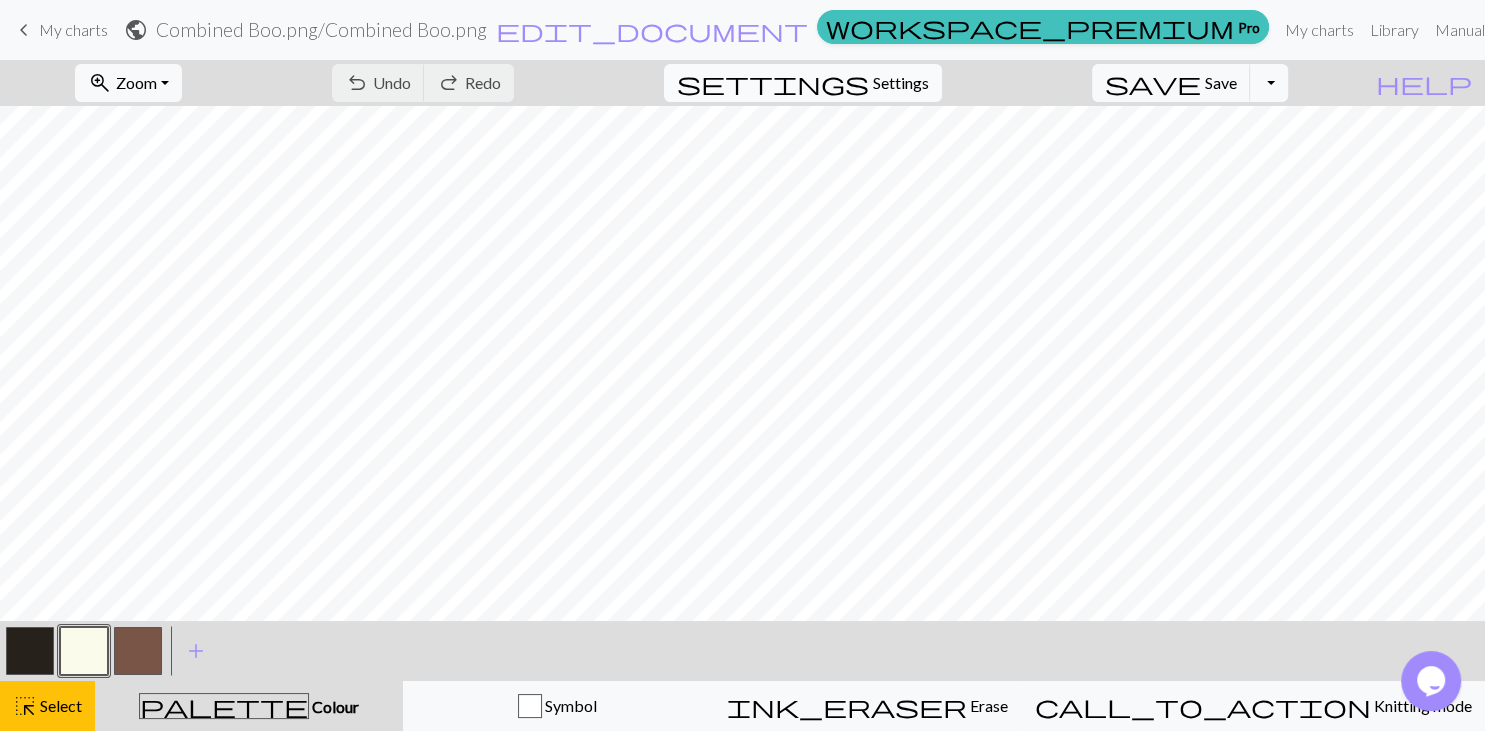 click on "Settings" at bounding box center [901, 83] 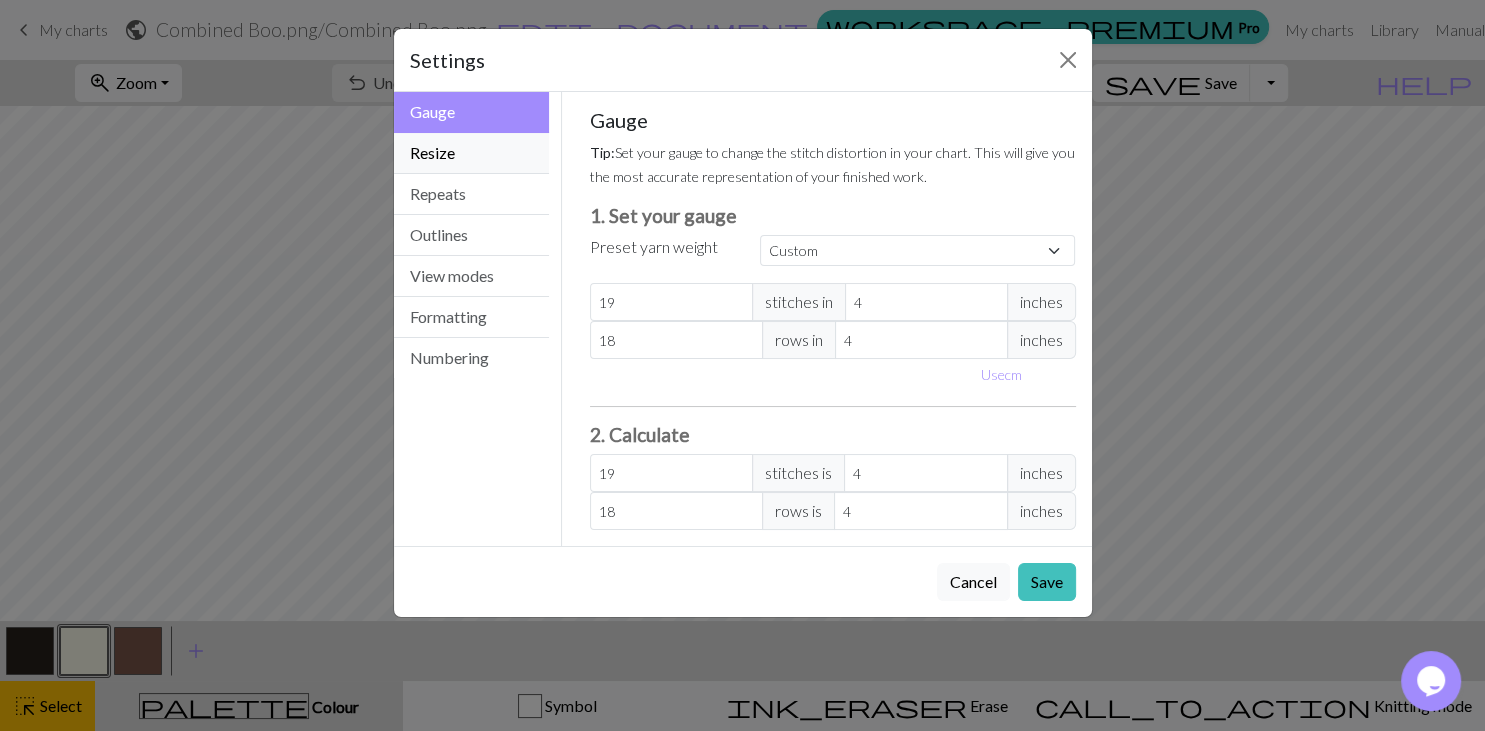 click on "Resize" at bounding box center (472, 153) 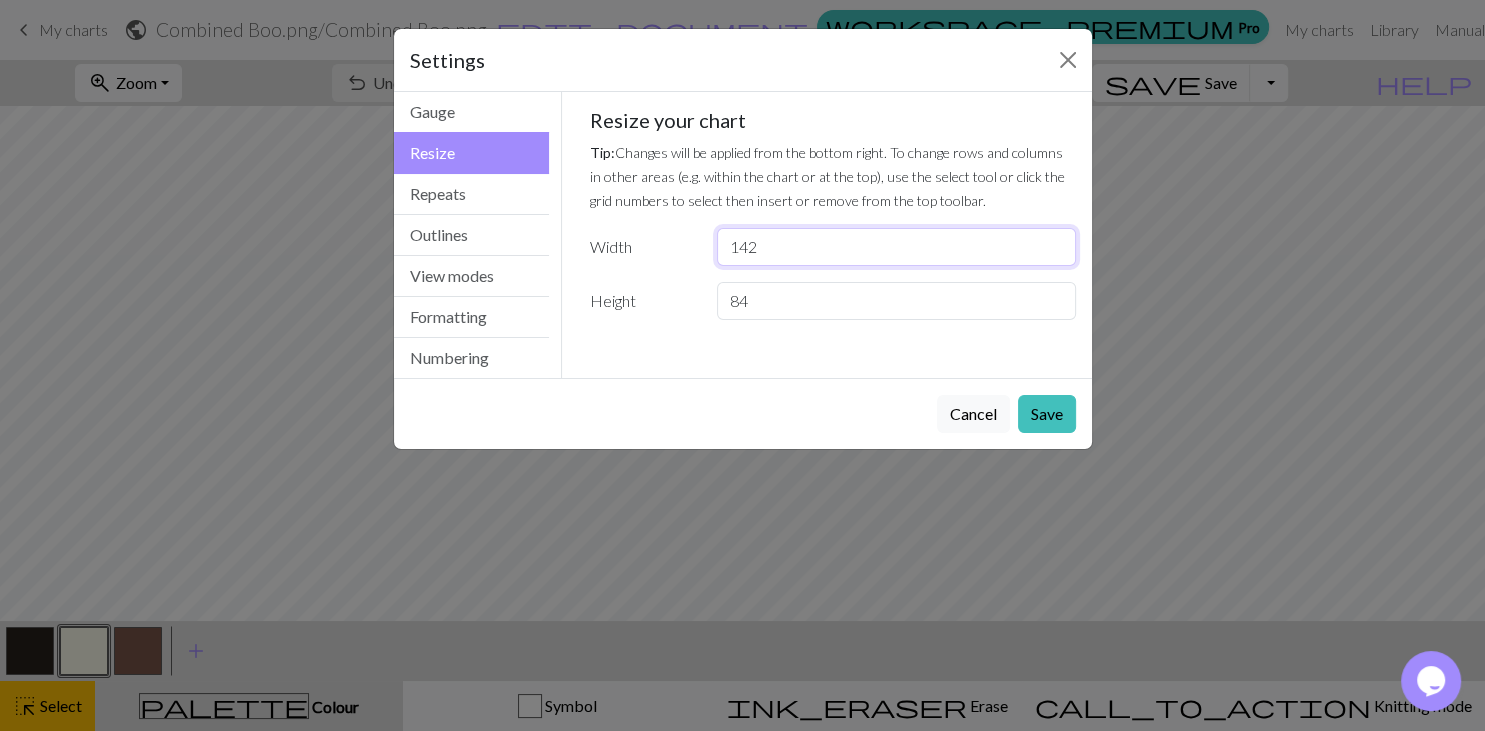 click on "142" at bounding box center (896, 247) 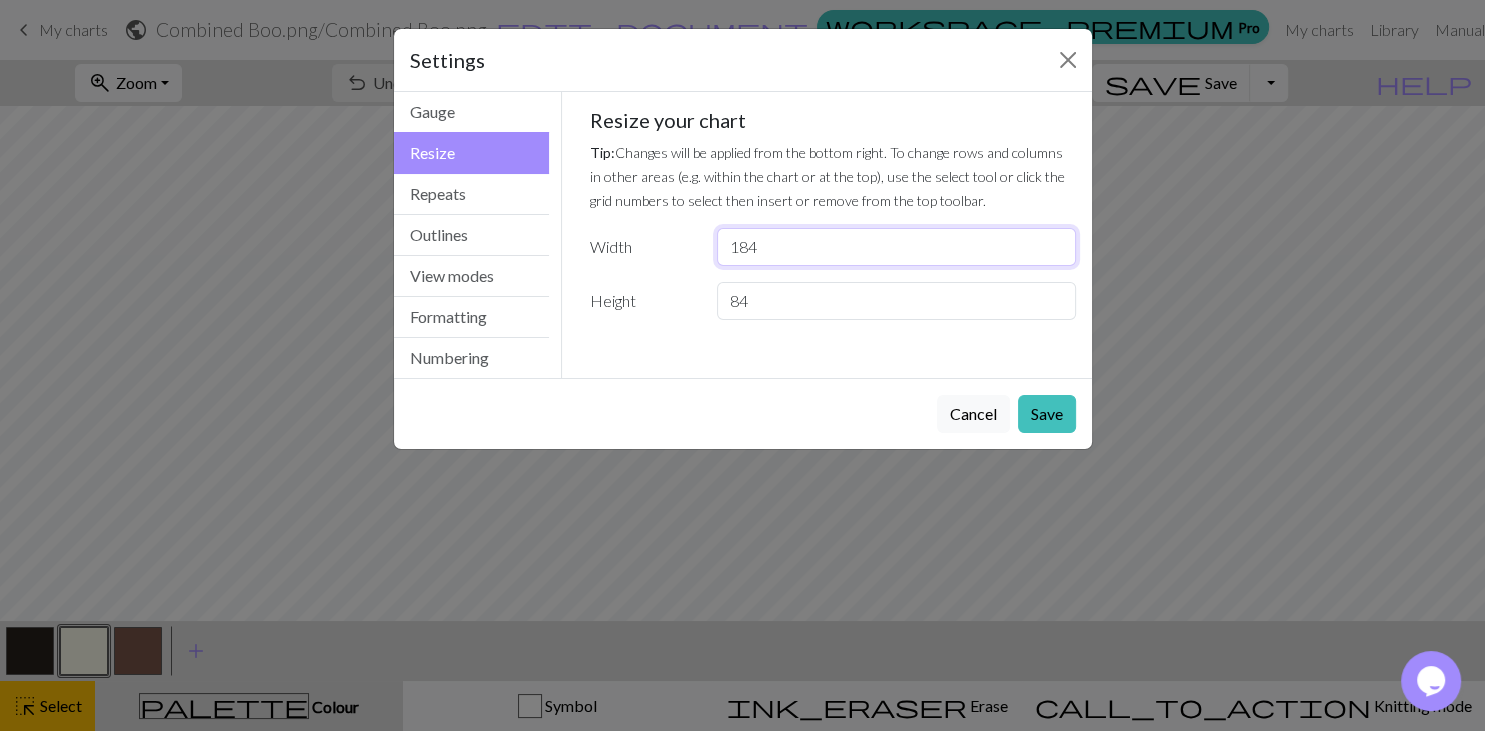 type on "184" 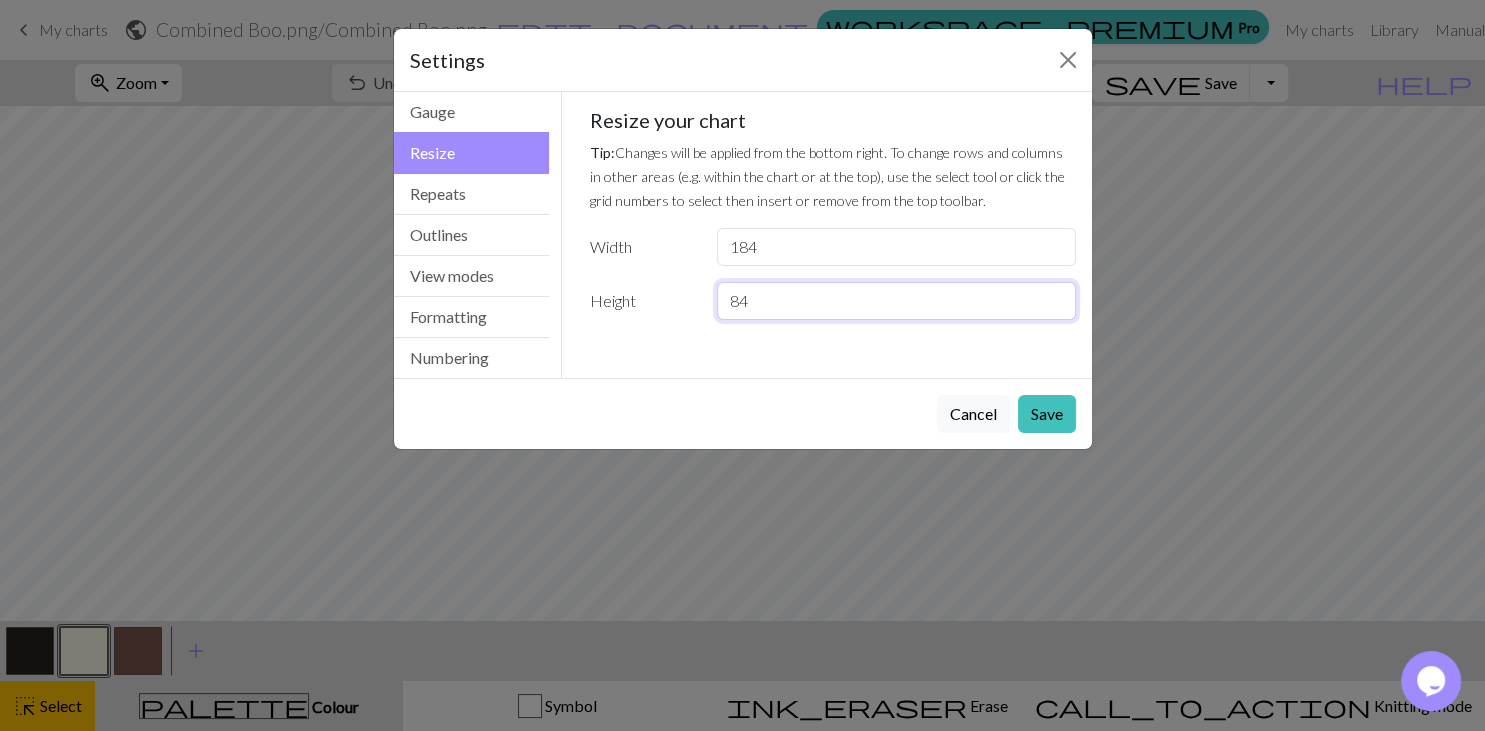 click on "84" at bounding box center [896, 301] 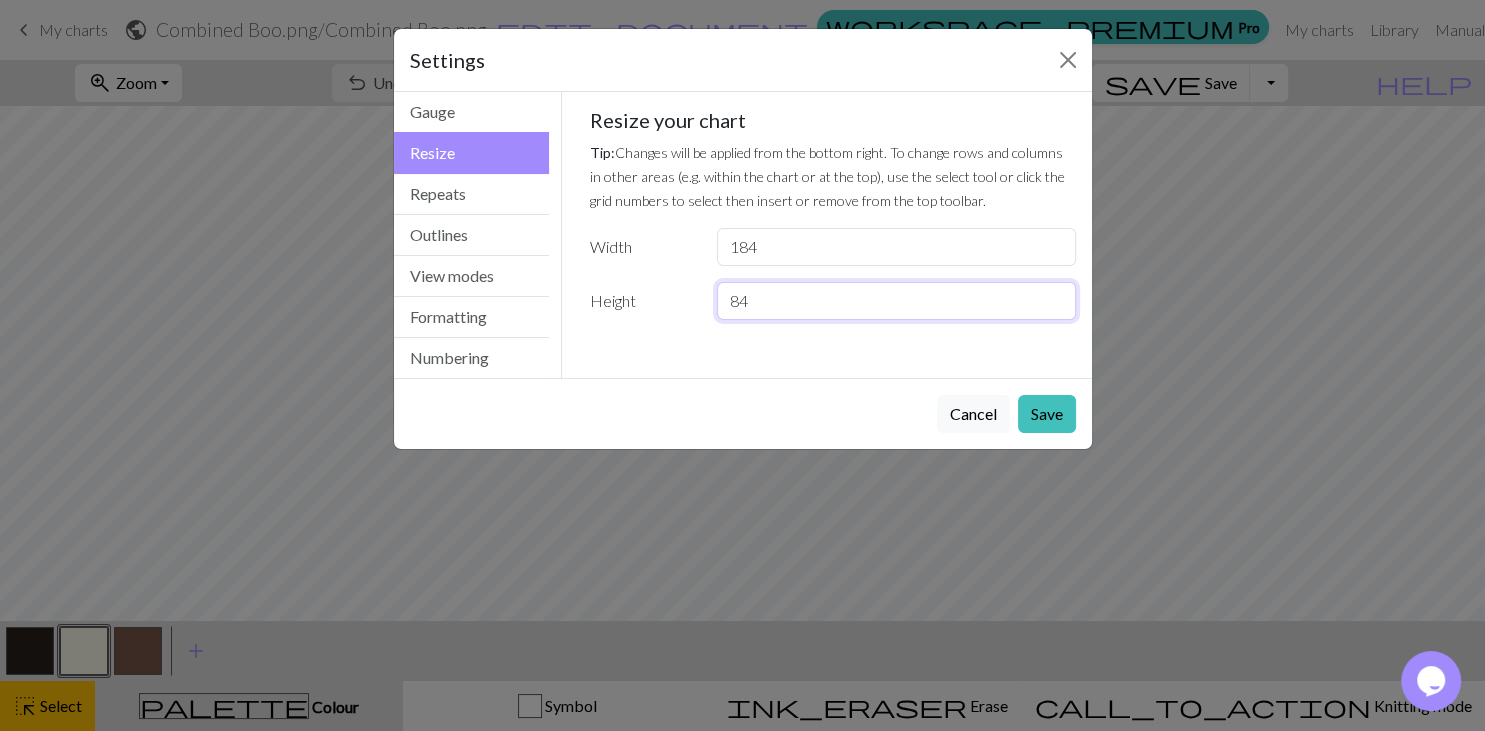 drag, startPoint x: 786, startPoint y: 303, endPoint x: 683, endPoint y: 302, distance: 103.00485 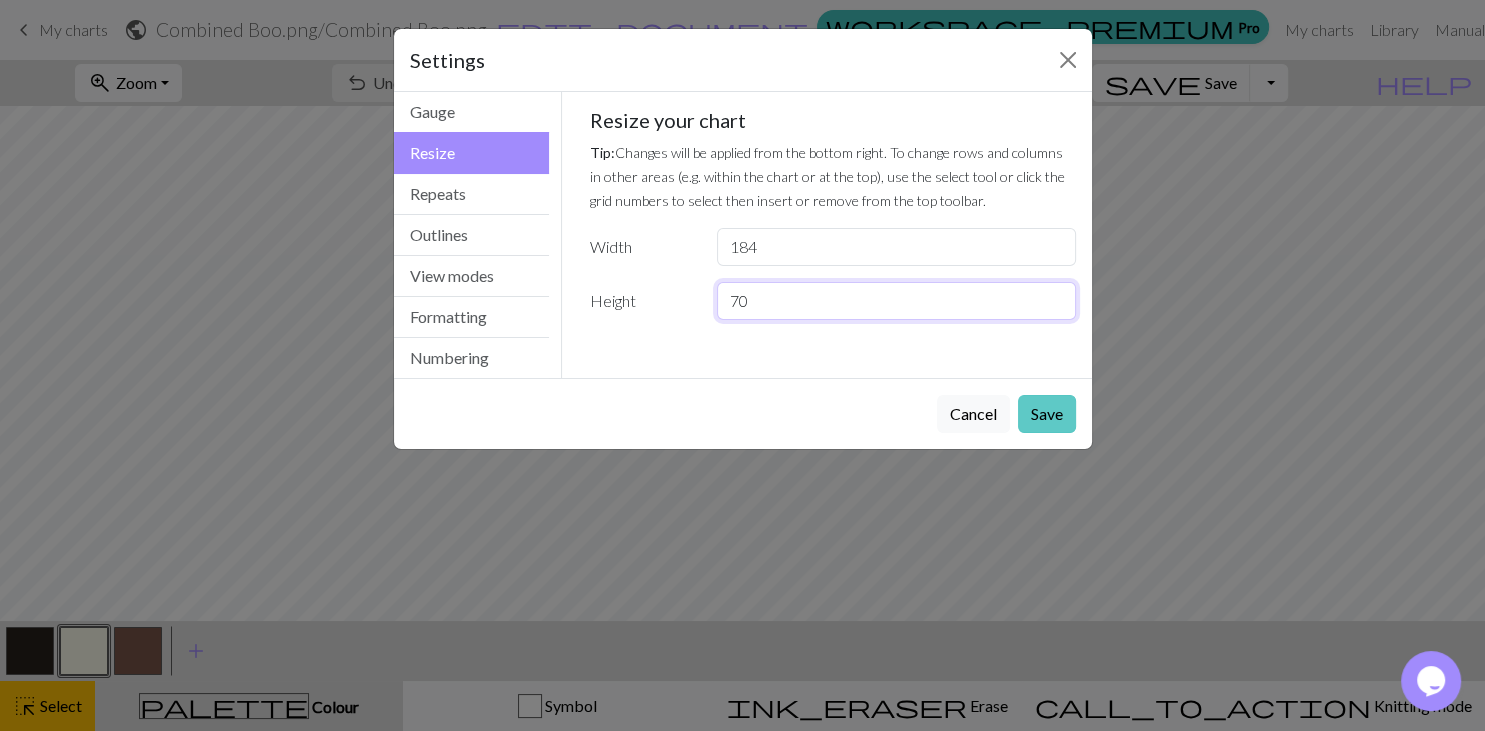 type on "70" 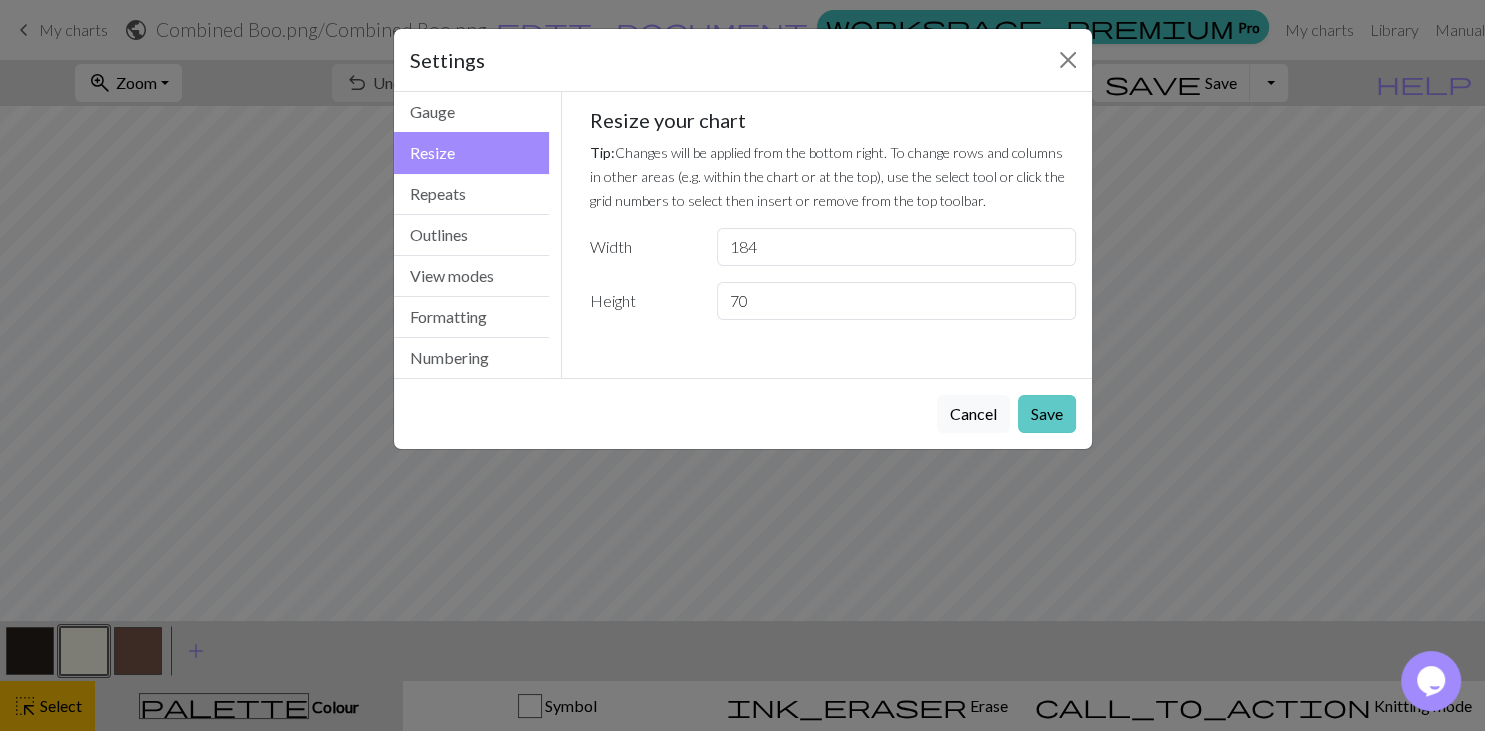click on "Save" at bounding box center [1047, 414] 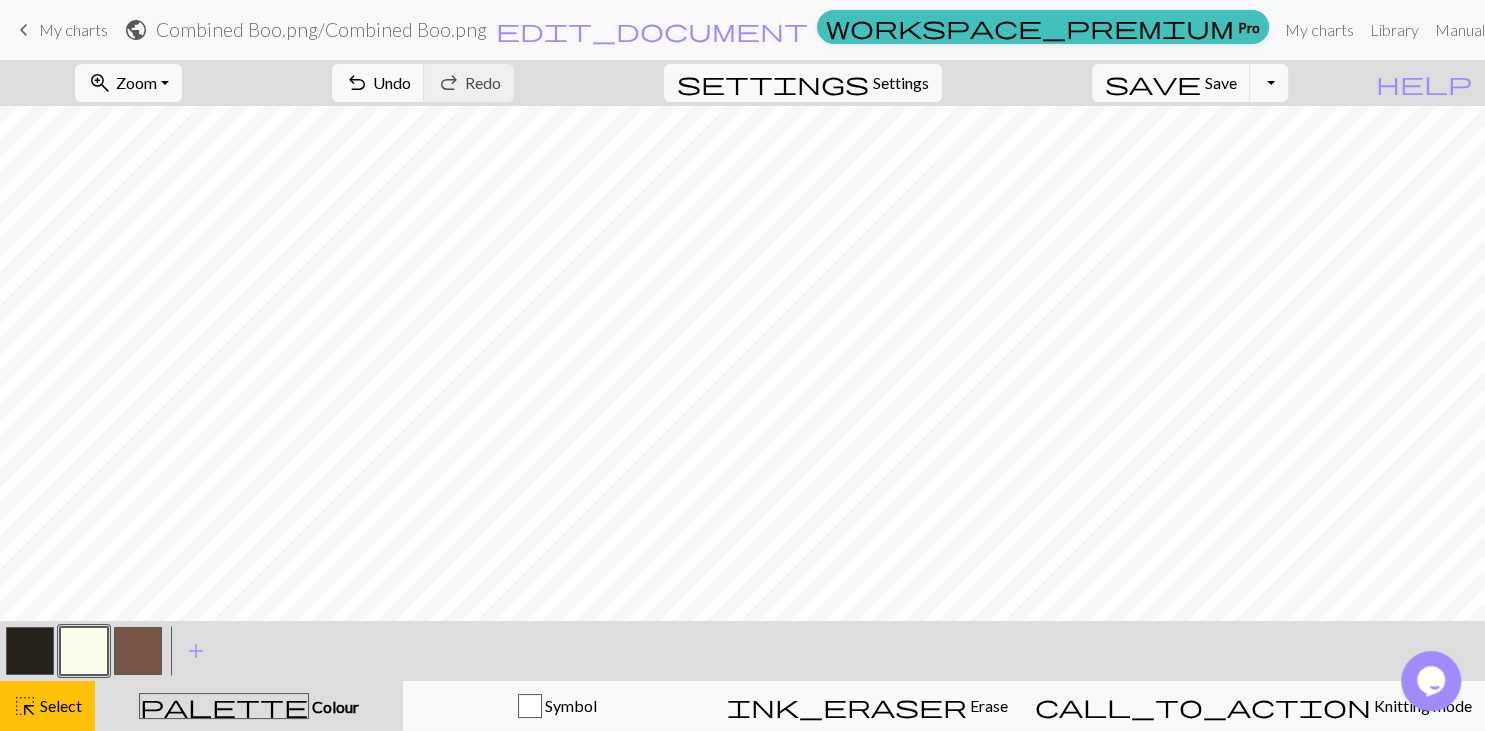click on "settings  Settings" at bounding box center [803, 83] 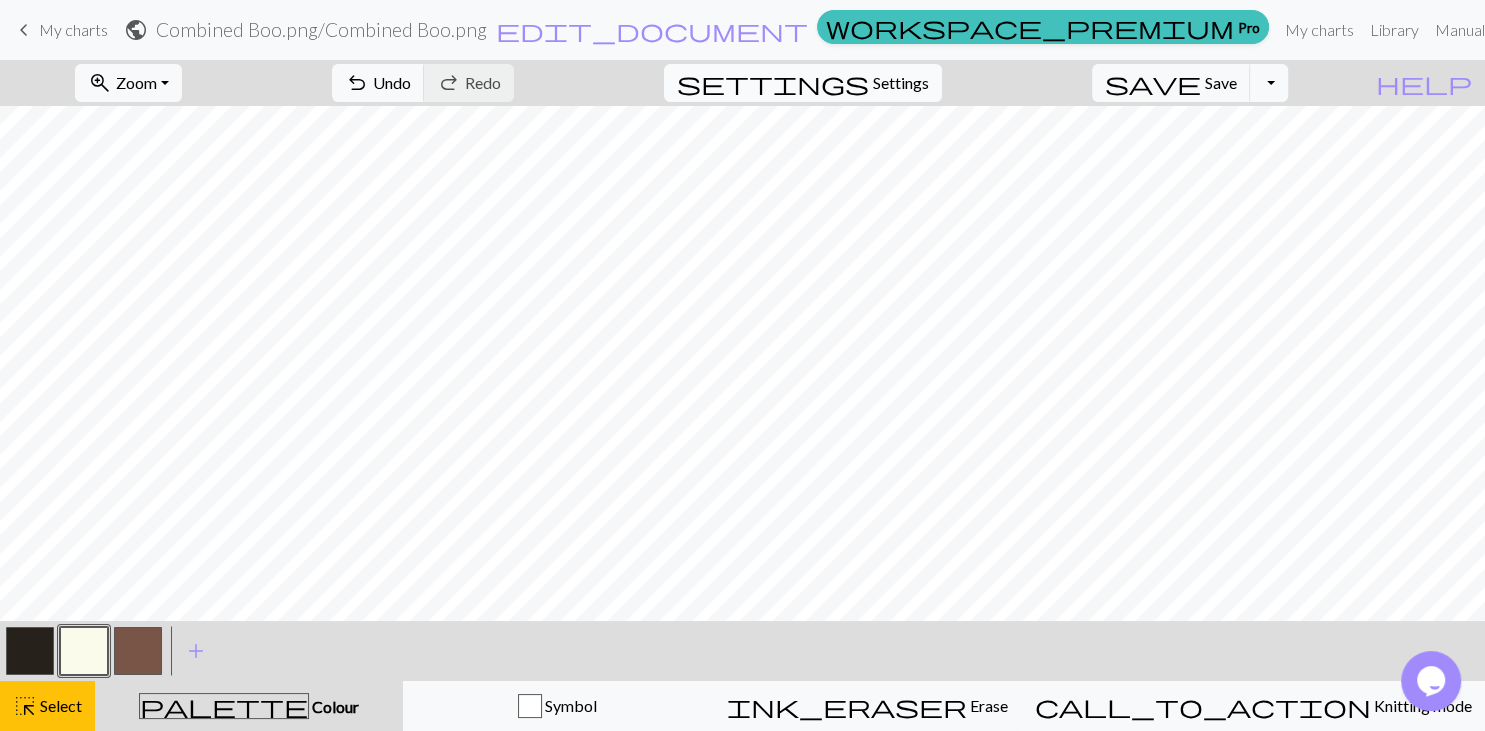 click on "settings" at bounding box center (773, 83) 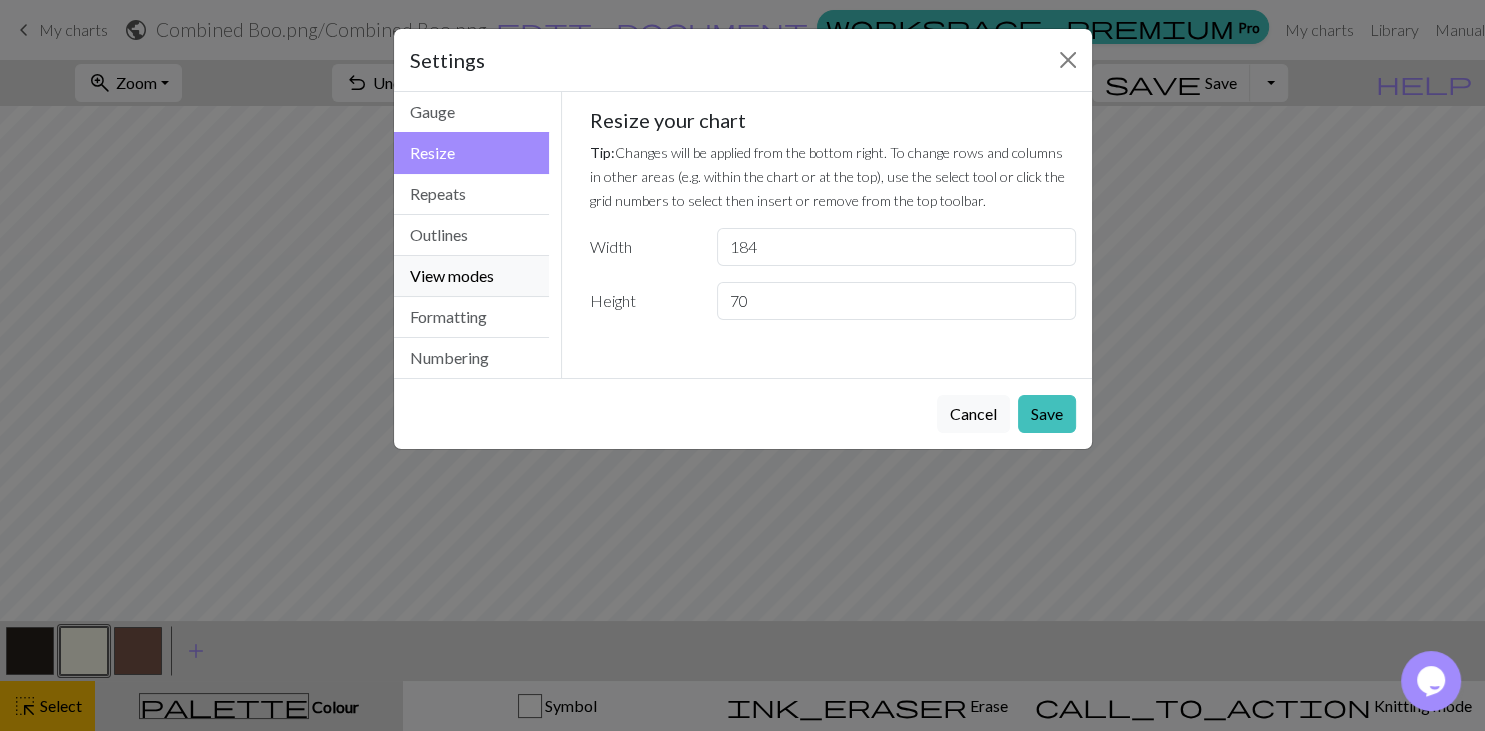 click on "View modes" at bounding box center [472, 276] 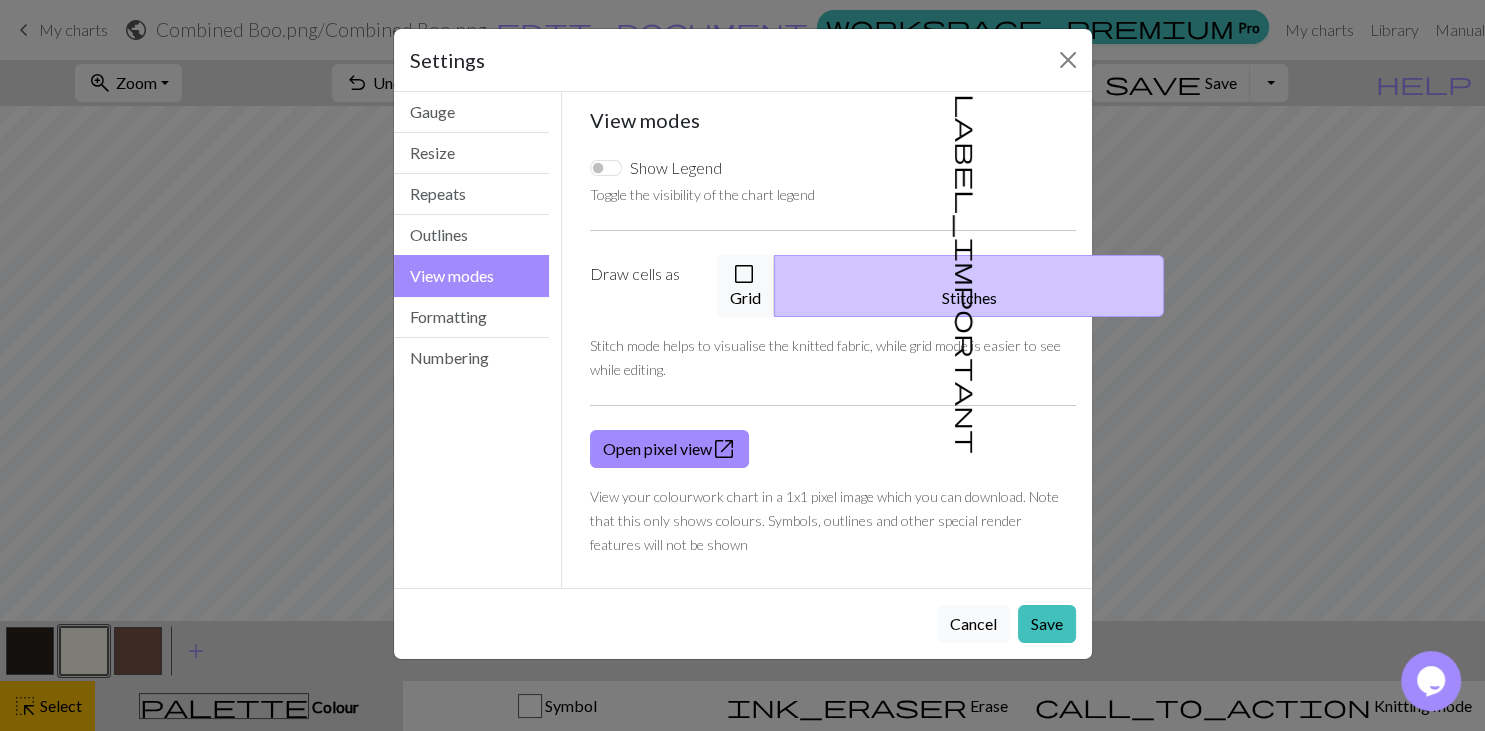 click on "Cancel" at bounding box center [973, 624] 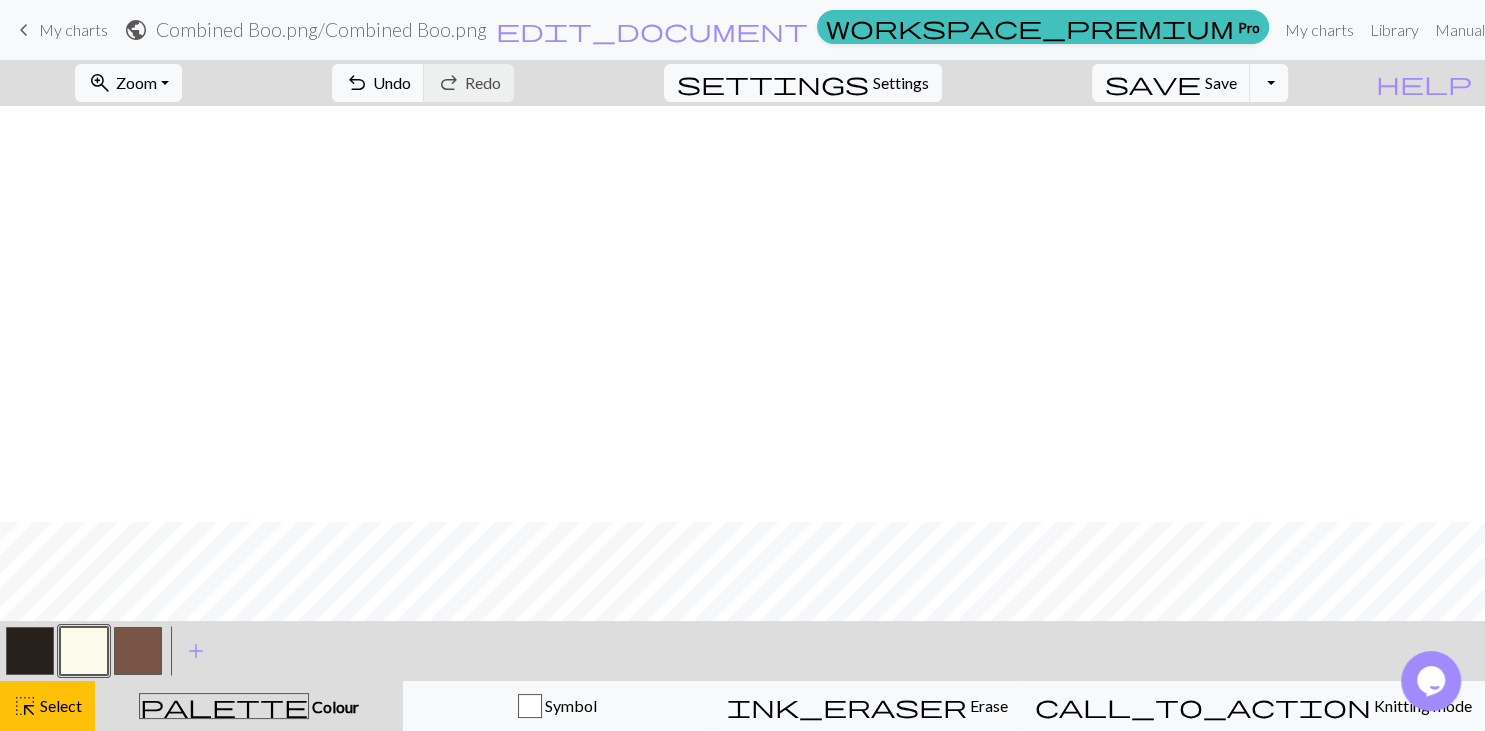 scroll, scrollTop: 416, scrollLeft: 0, axis: vertical 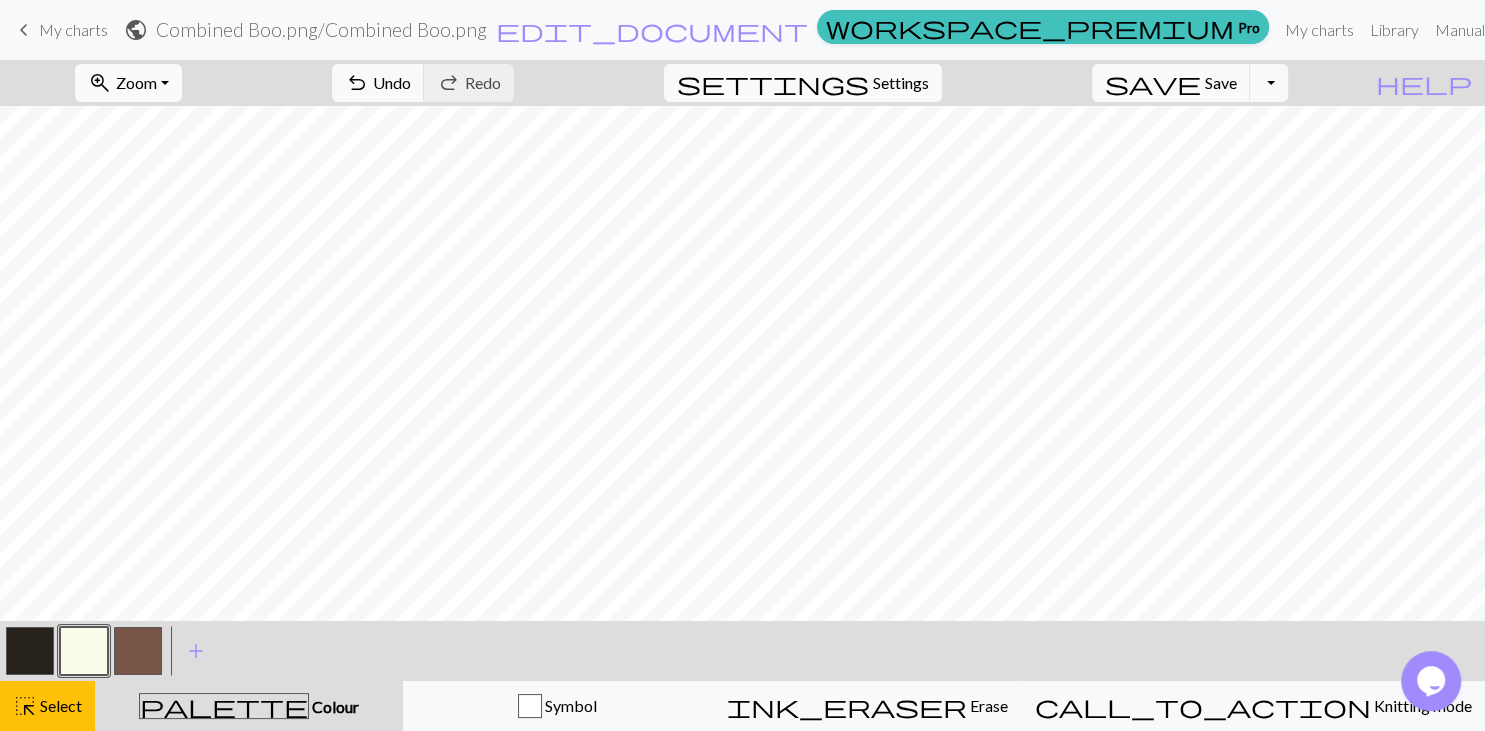 click on "Zoom" at bounding box center [136, 82] 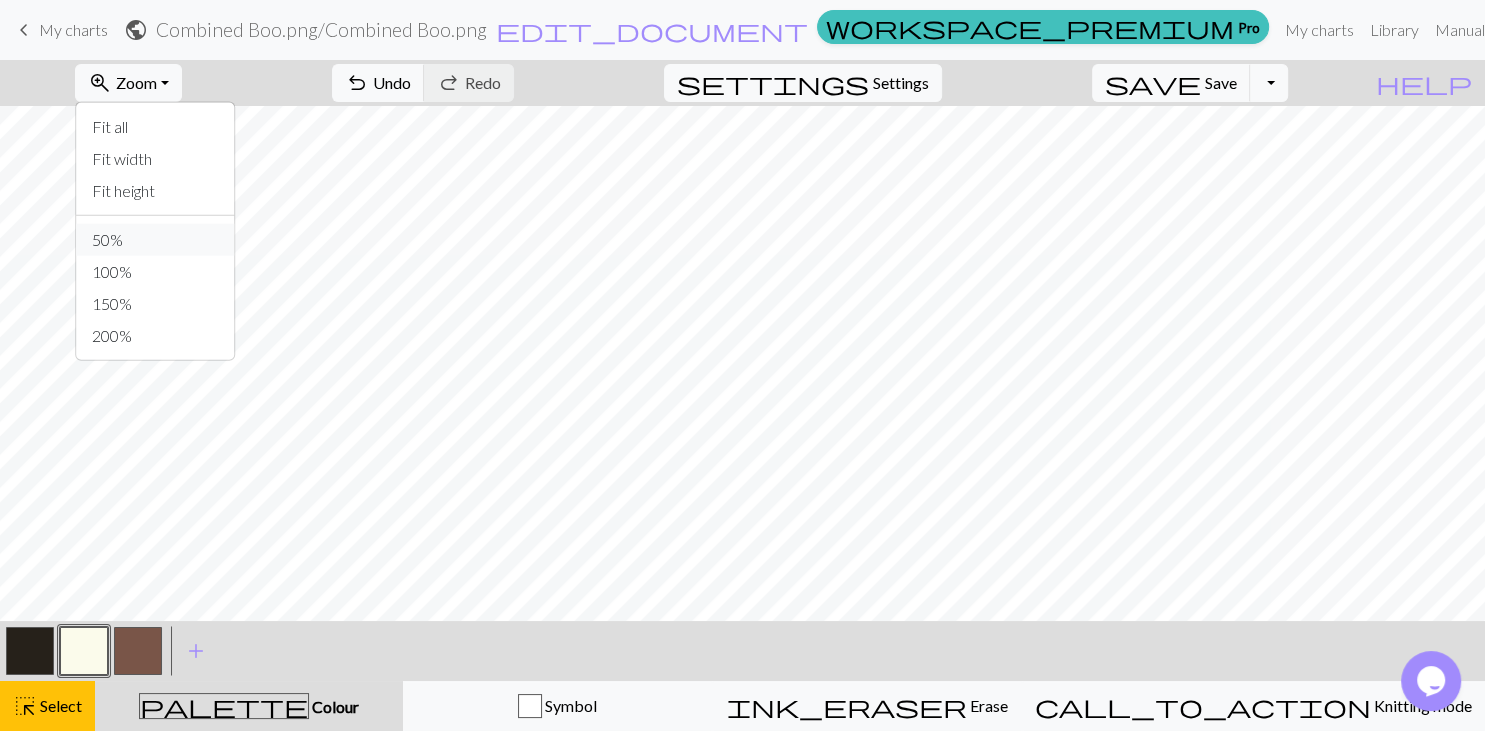click on "50%" at bounding box center (155, 240) 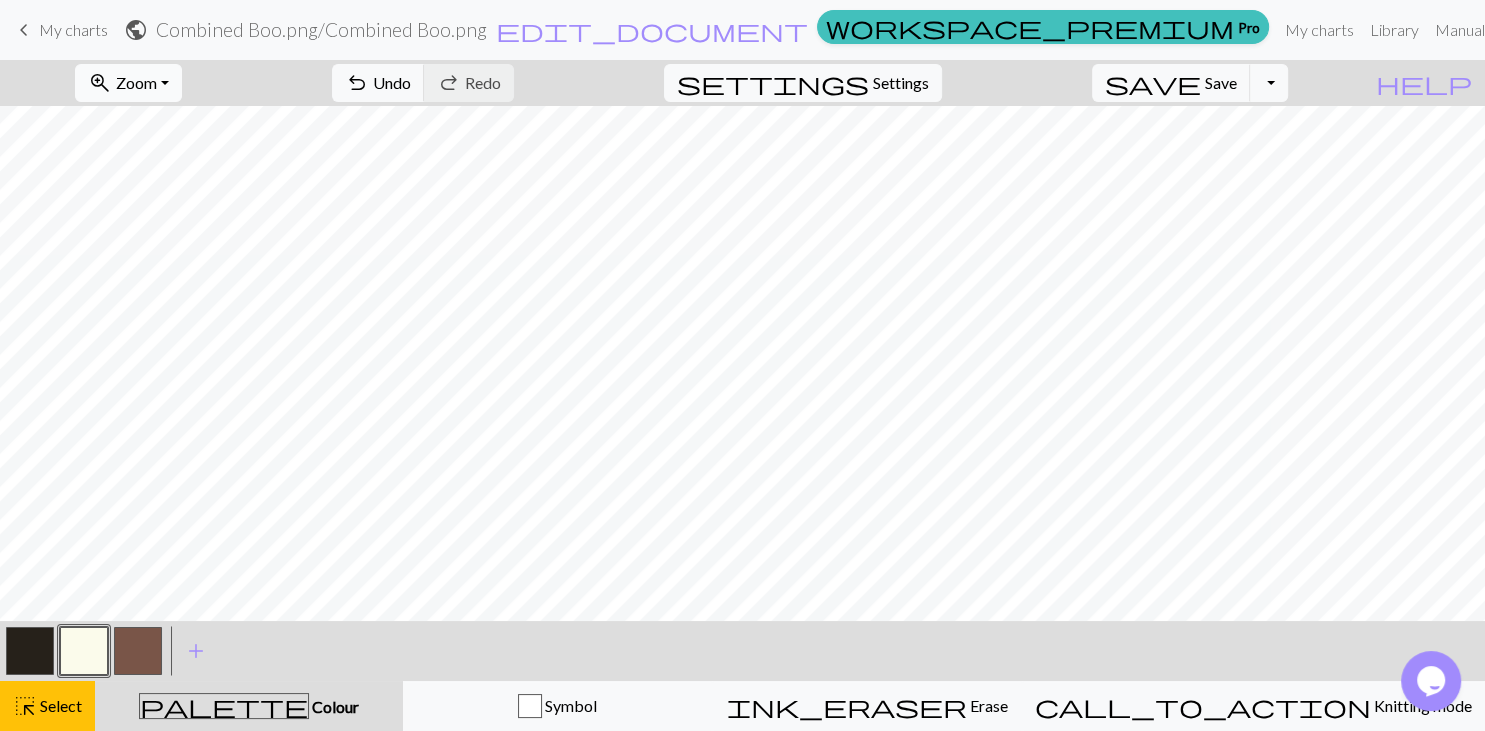 click on "zoom_in Zoom Zoom" at bounding box center (128, 83) 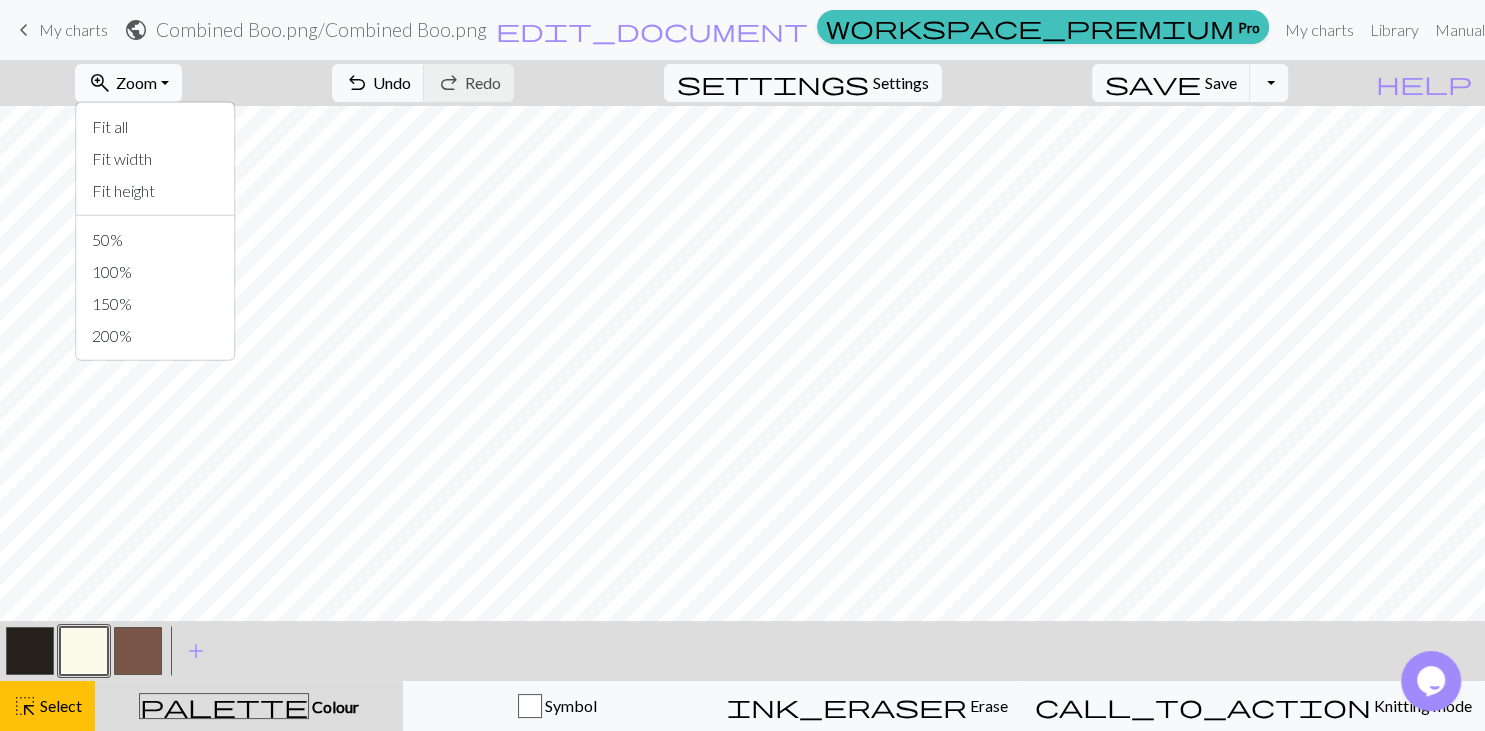 scroll, scrollTop: 294, scrollLeft: 0, axis: vertical 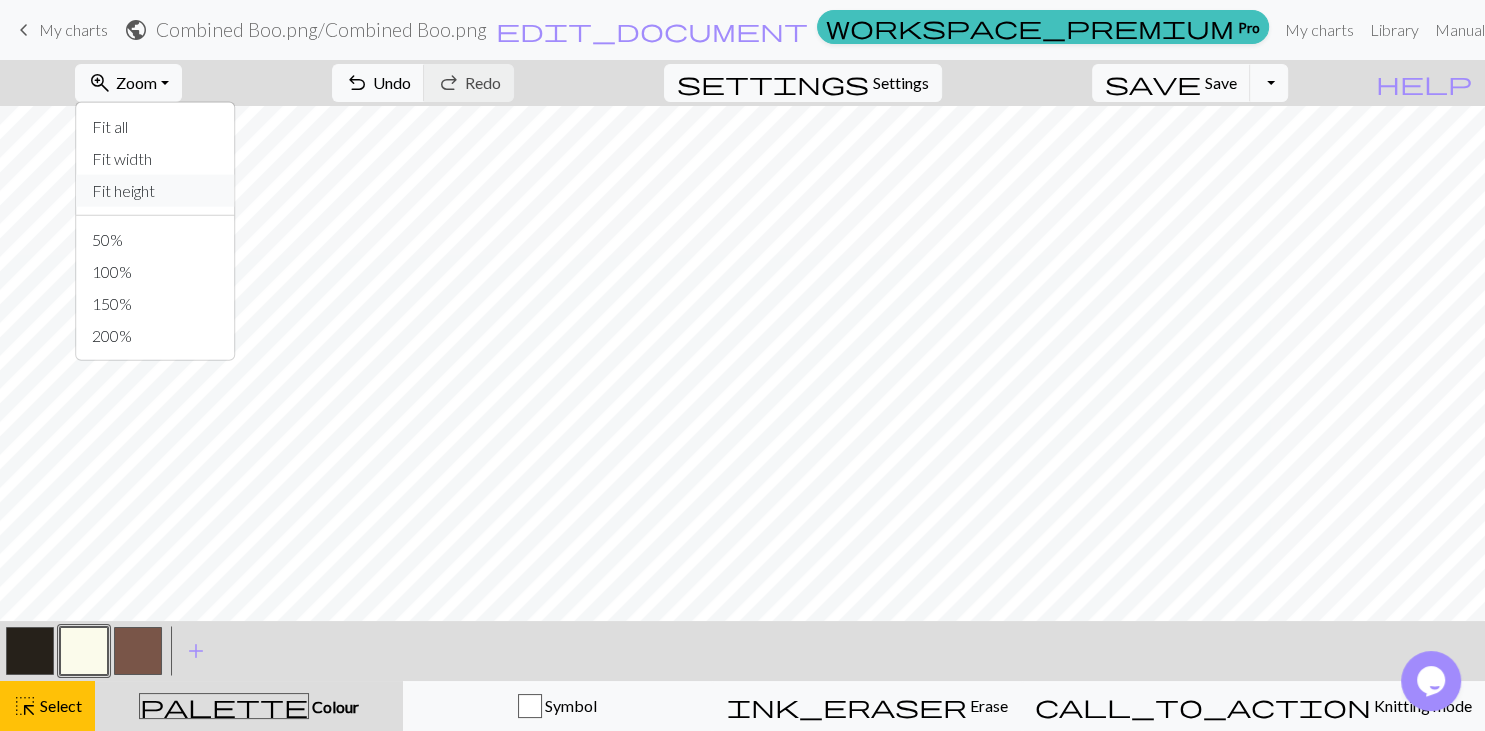 click on "Fit height" at bounding box center (155, 191) 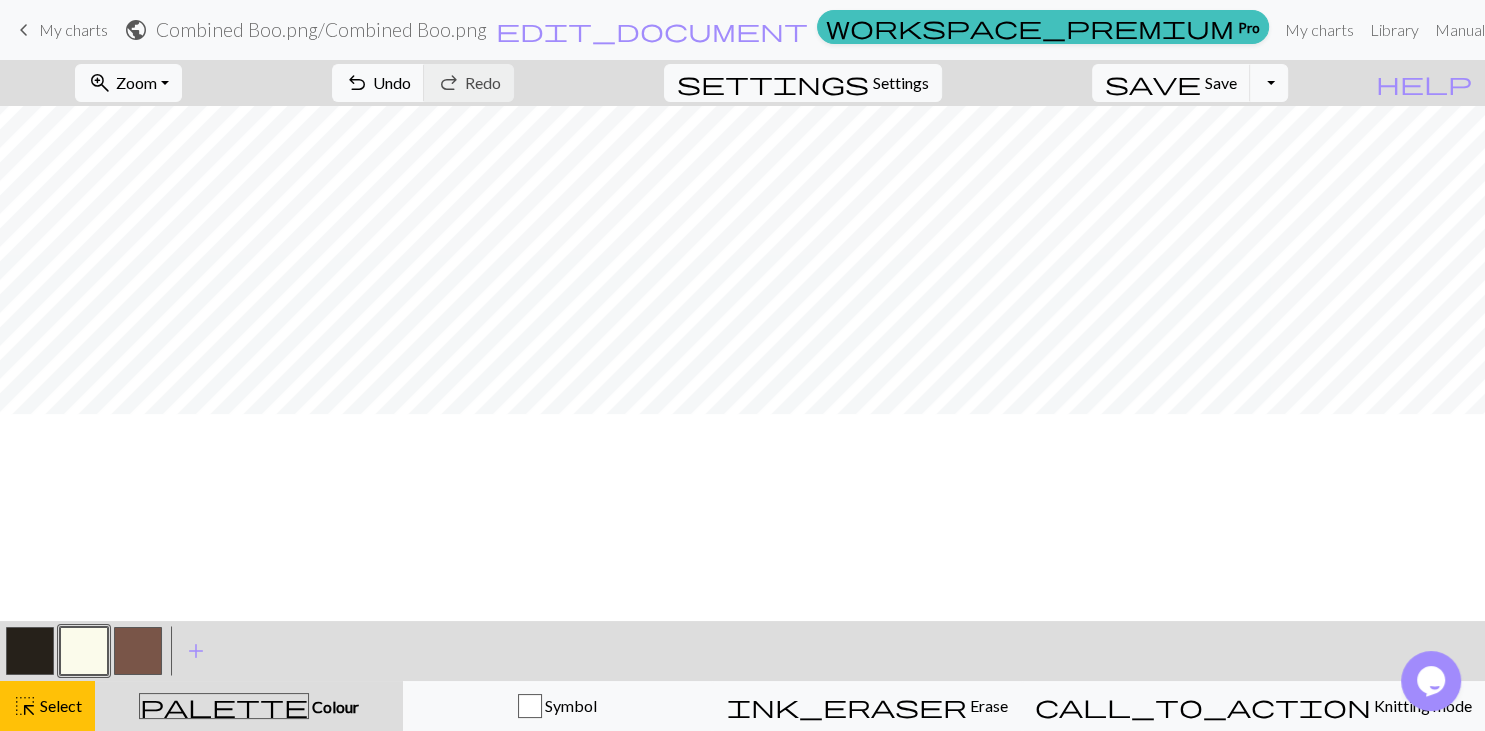 scroll, scrollTop: 86, scrollLeft: 0, axis: vertical 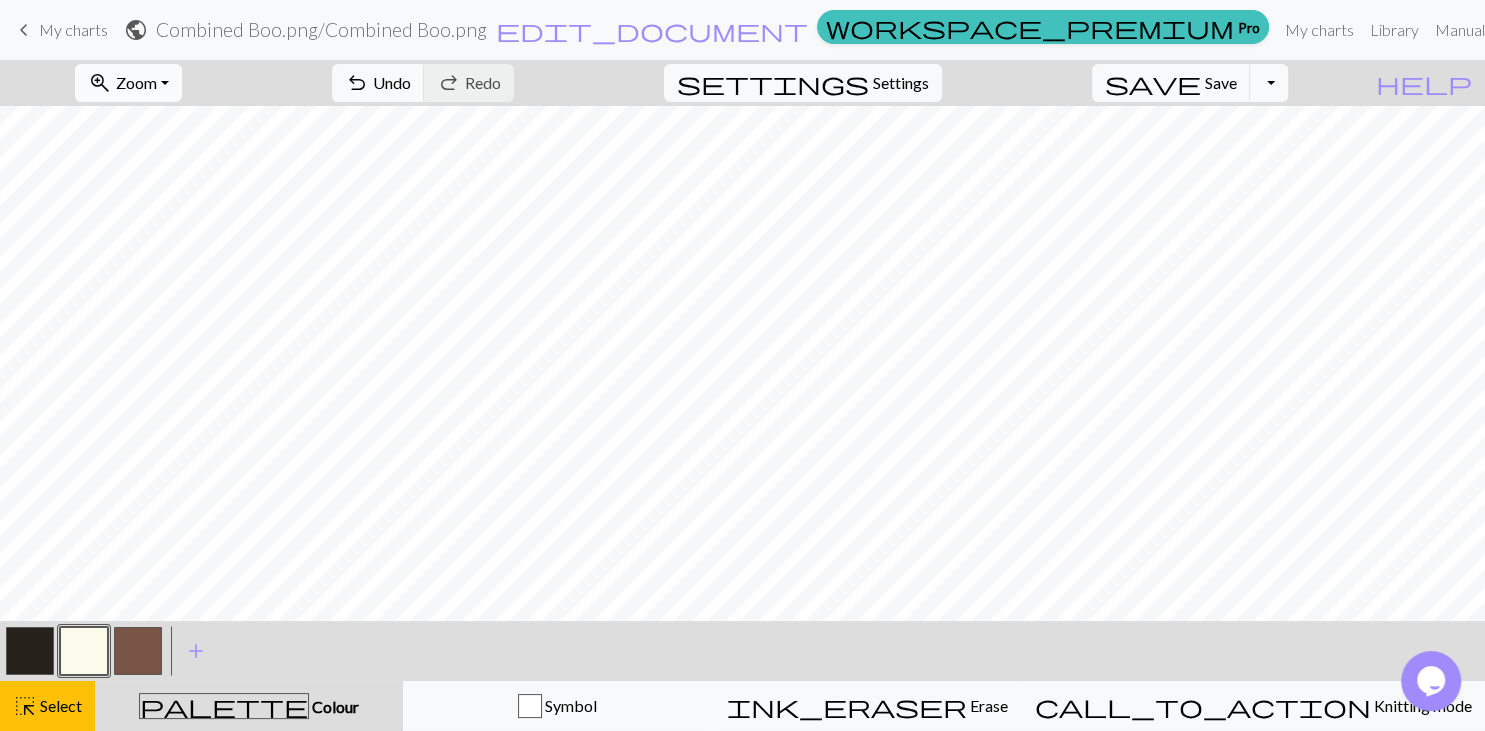 click on "Zoom" at bounding box center [136, 82] 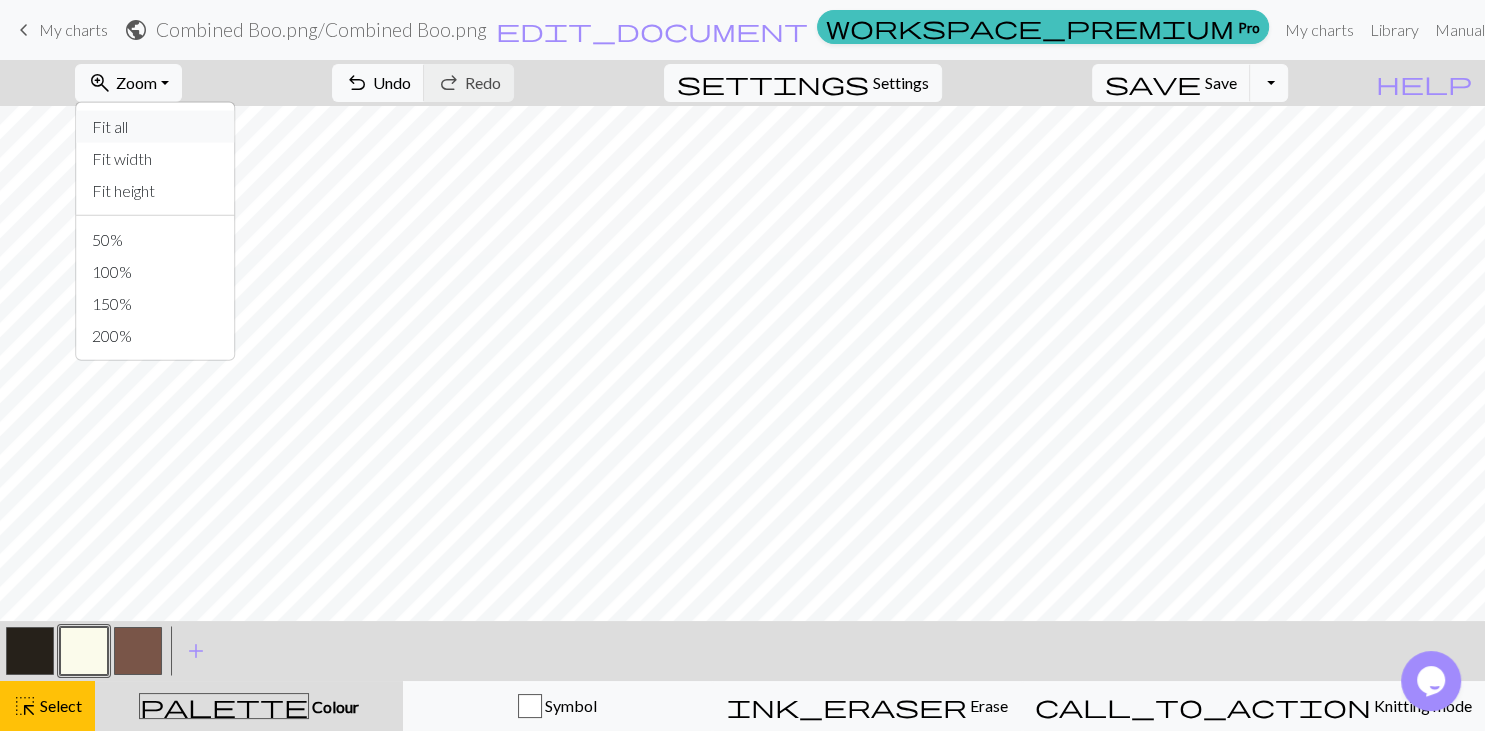 click on "Fit all" at bounding box center (155, 127) 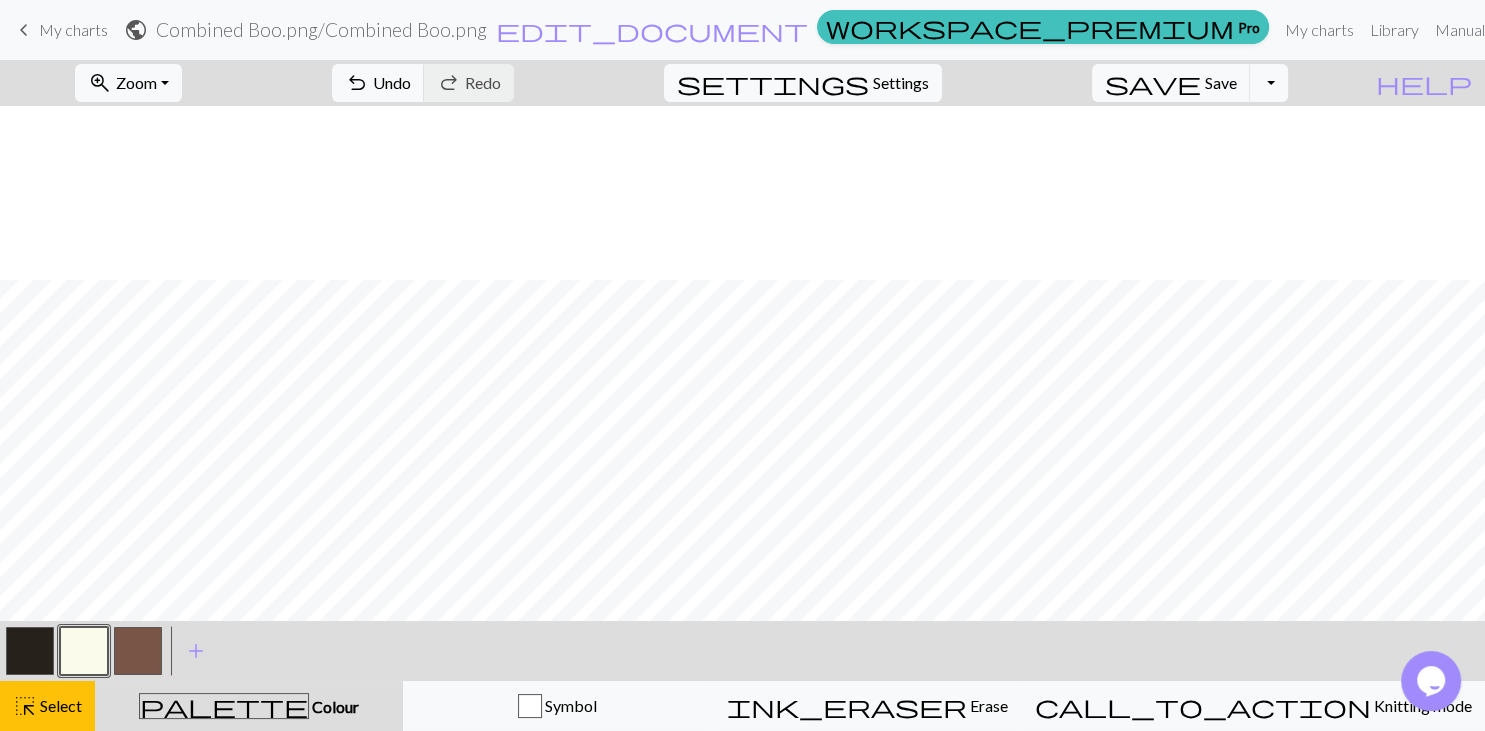 scroll, scrollTop: 260, scrollLeft: 0, axis: vertical 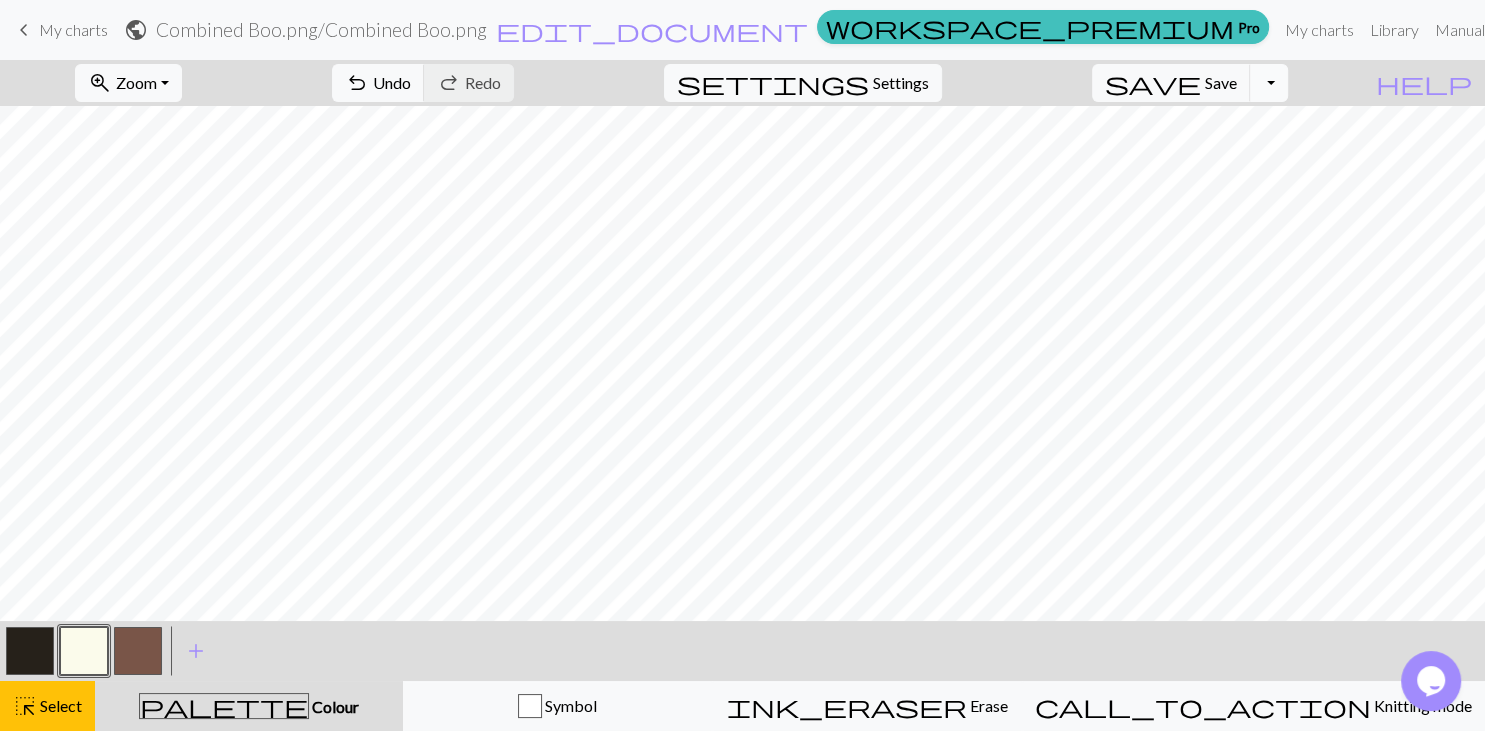 click on "Toggle Dropdown" at bounding box center [1269, 83] 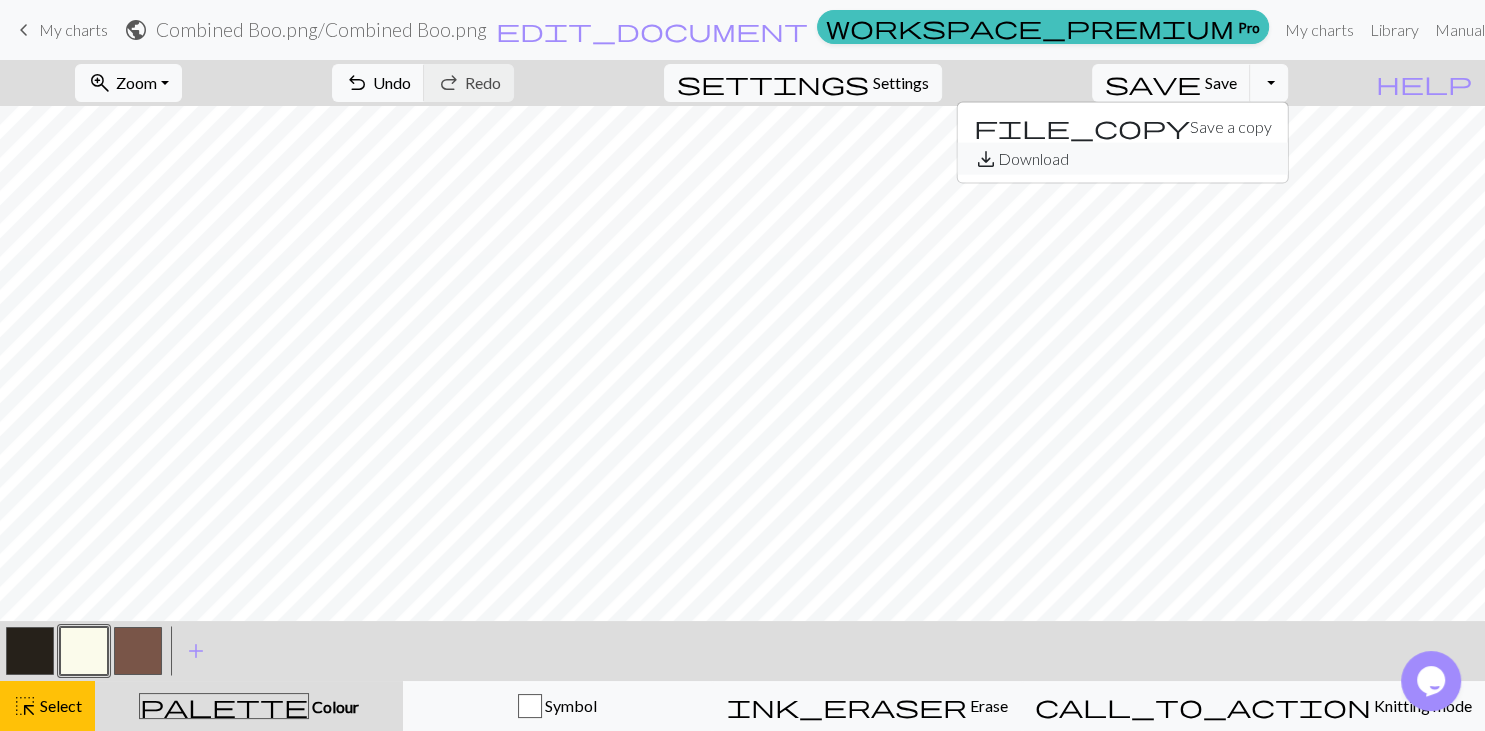 click on "save_alt  Download" at bounding box center (1123, 159) 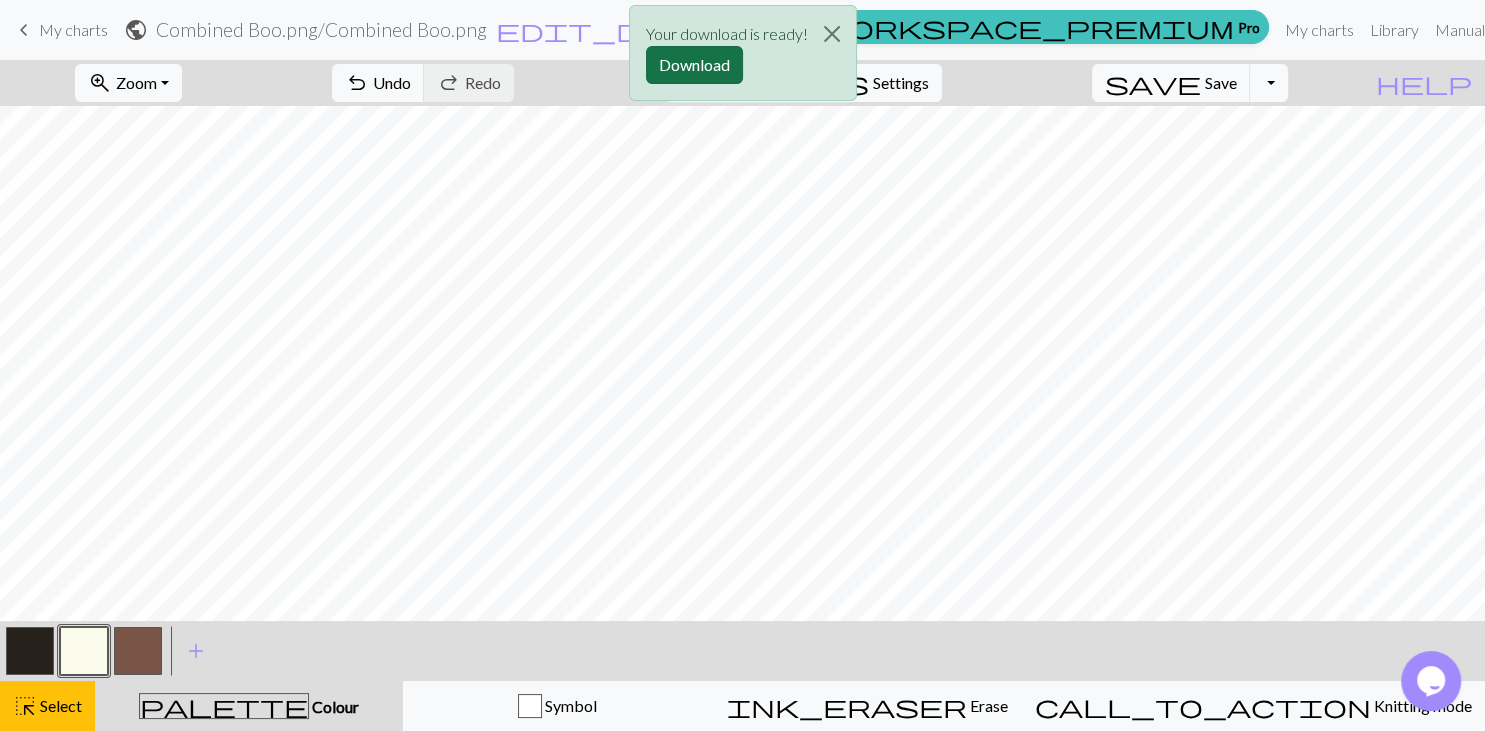 click on "Download" at bounding box center (694, 65) 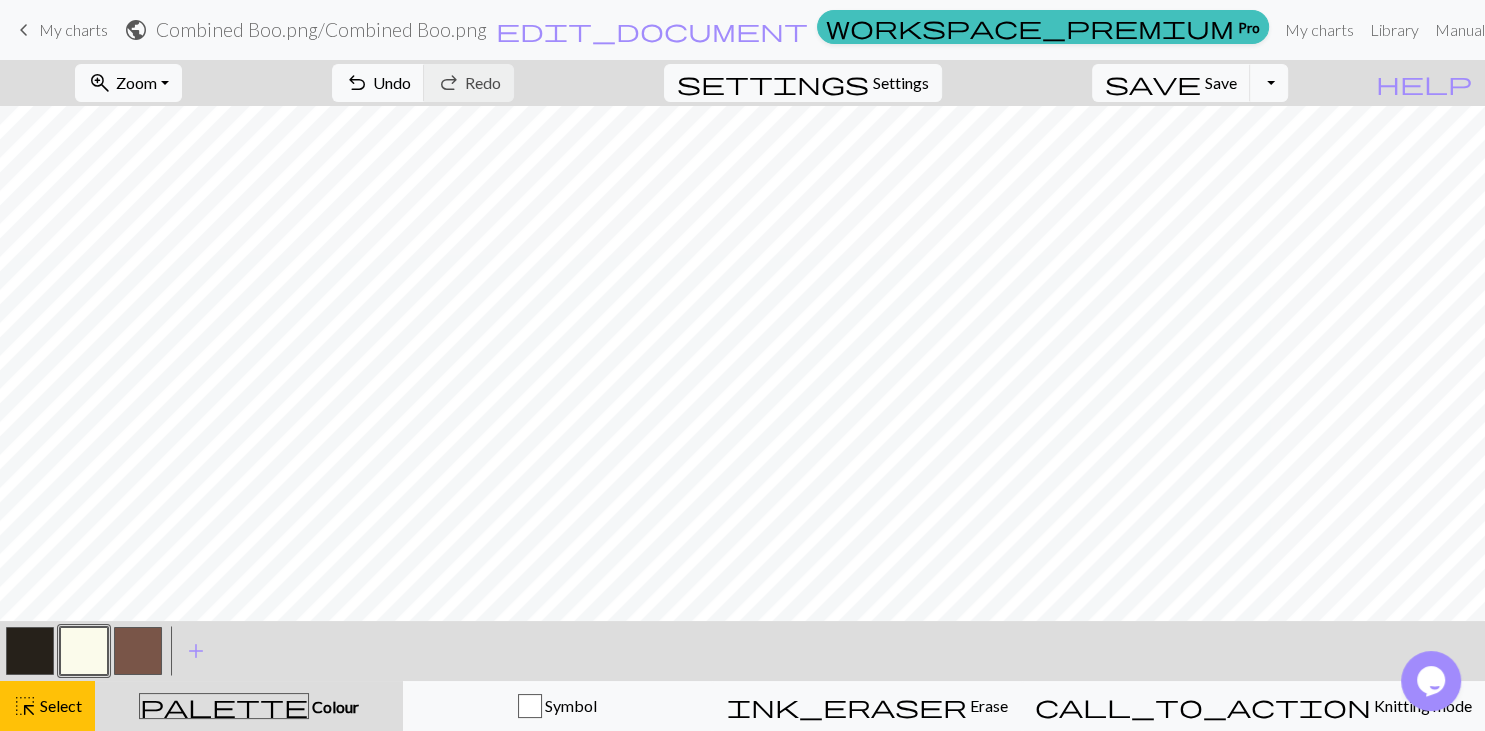 click on "public Combined Boo.png  /  Combined Boo.png edit_document Edit settings" at bounding box center (466, 29) 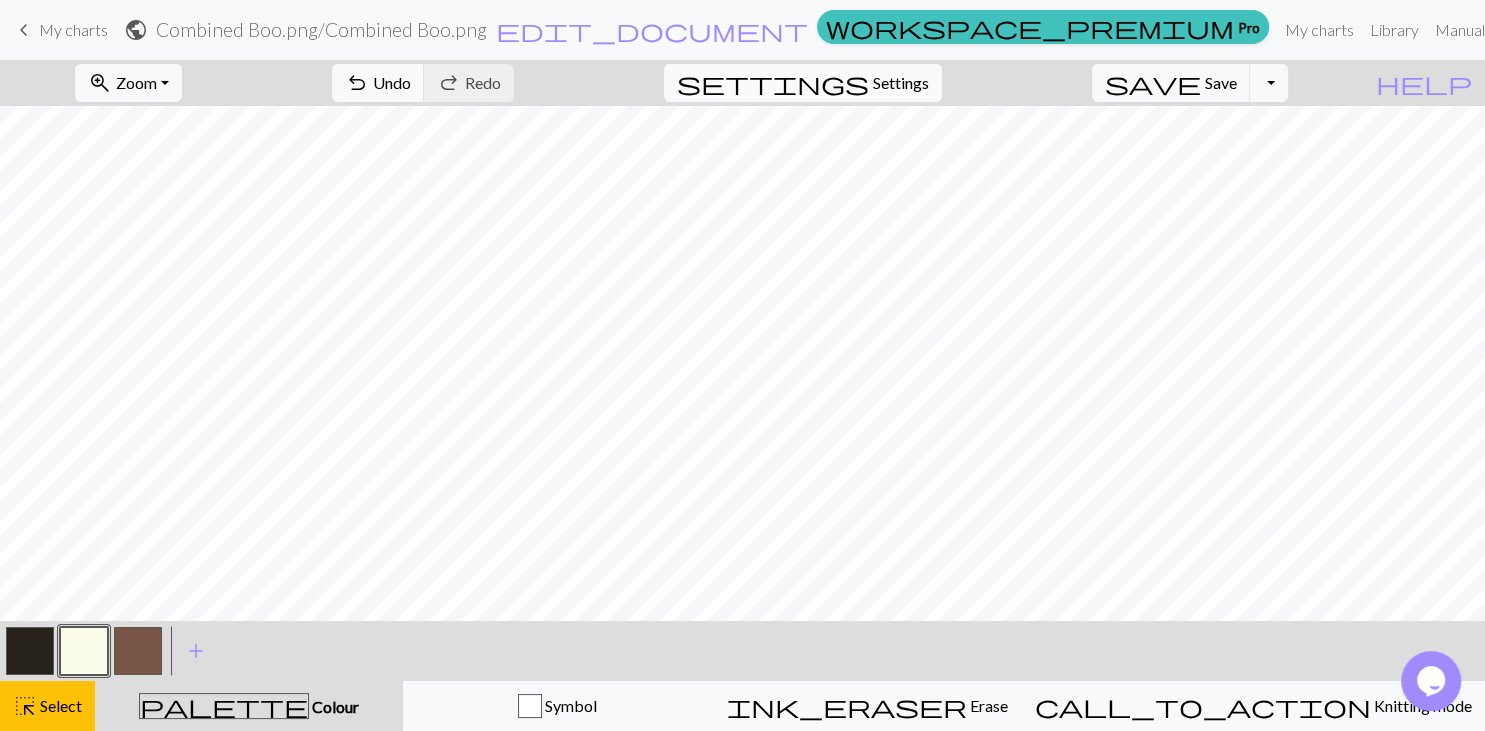 click on "Settings" at bounding box center [901, 83] 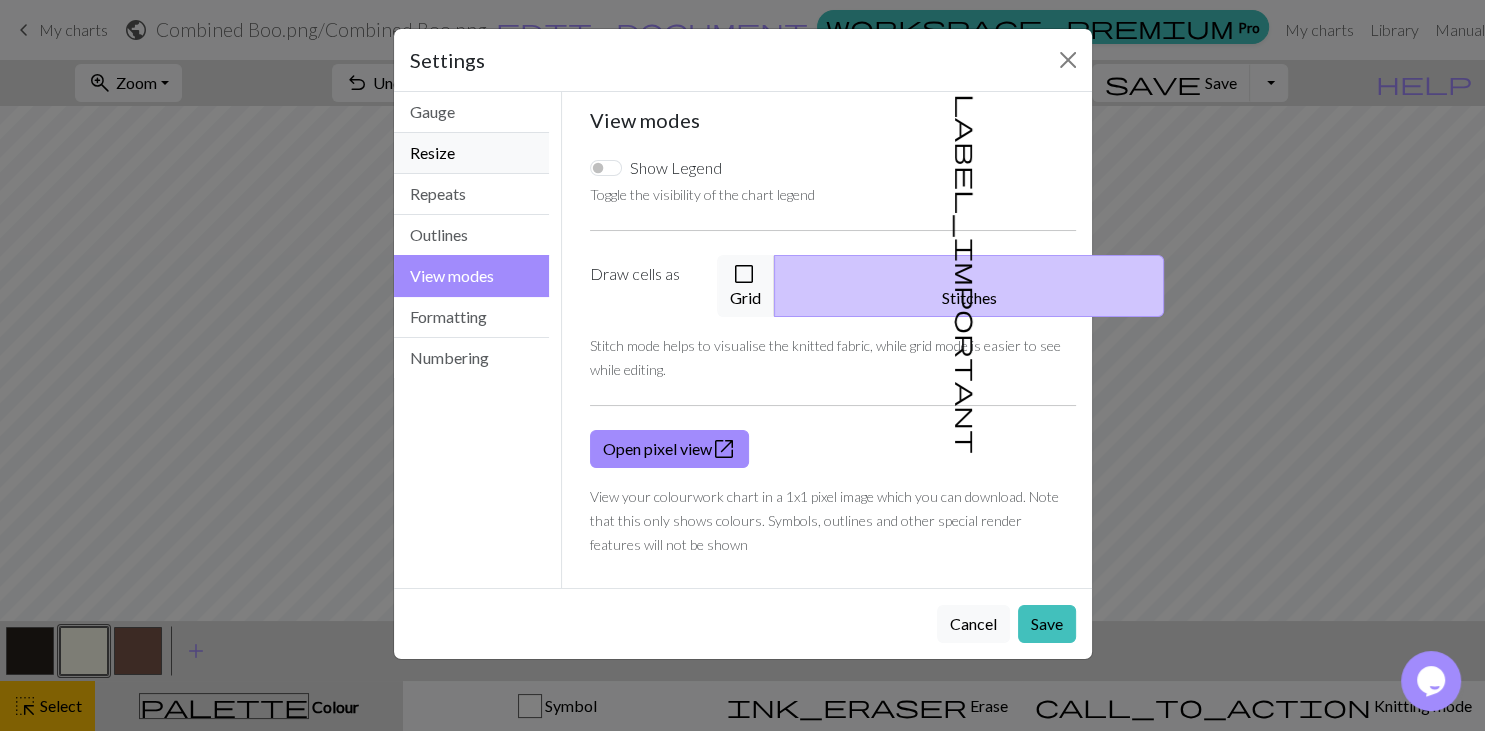 click on "Resize" at bounding box center [472, 153] 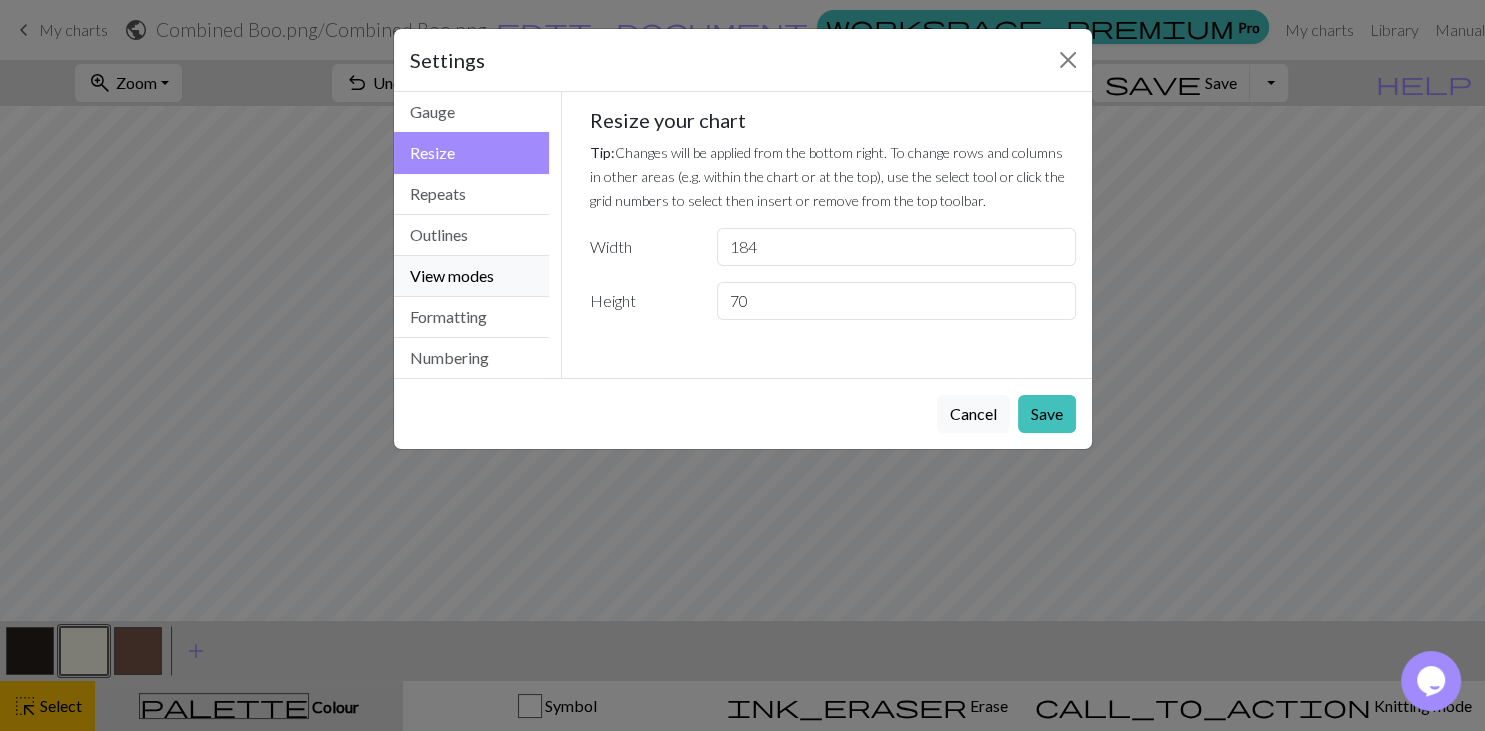 click on "View modes" at bounding box center (472, 276) 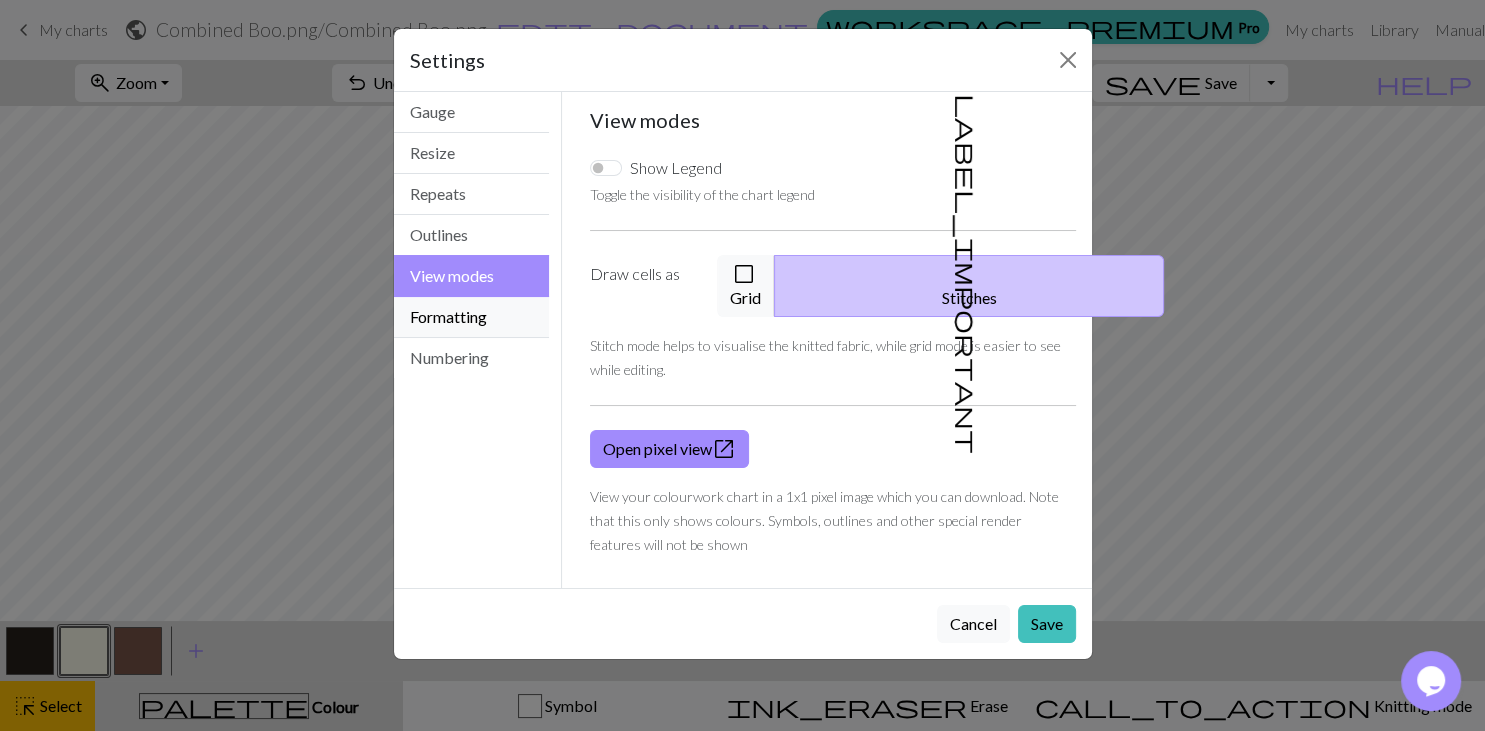 click on "Formatting" at bounding box center (472, 317) 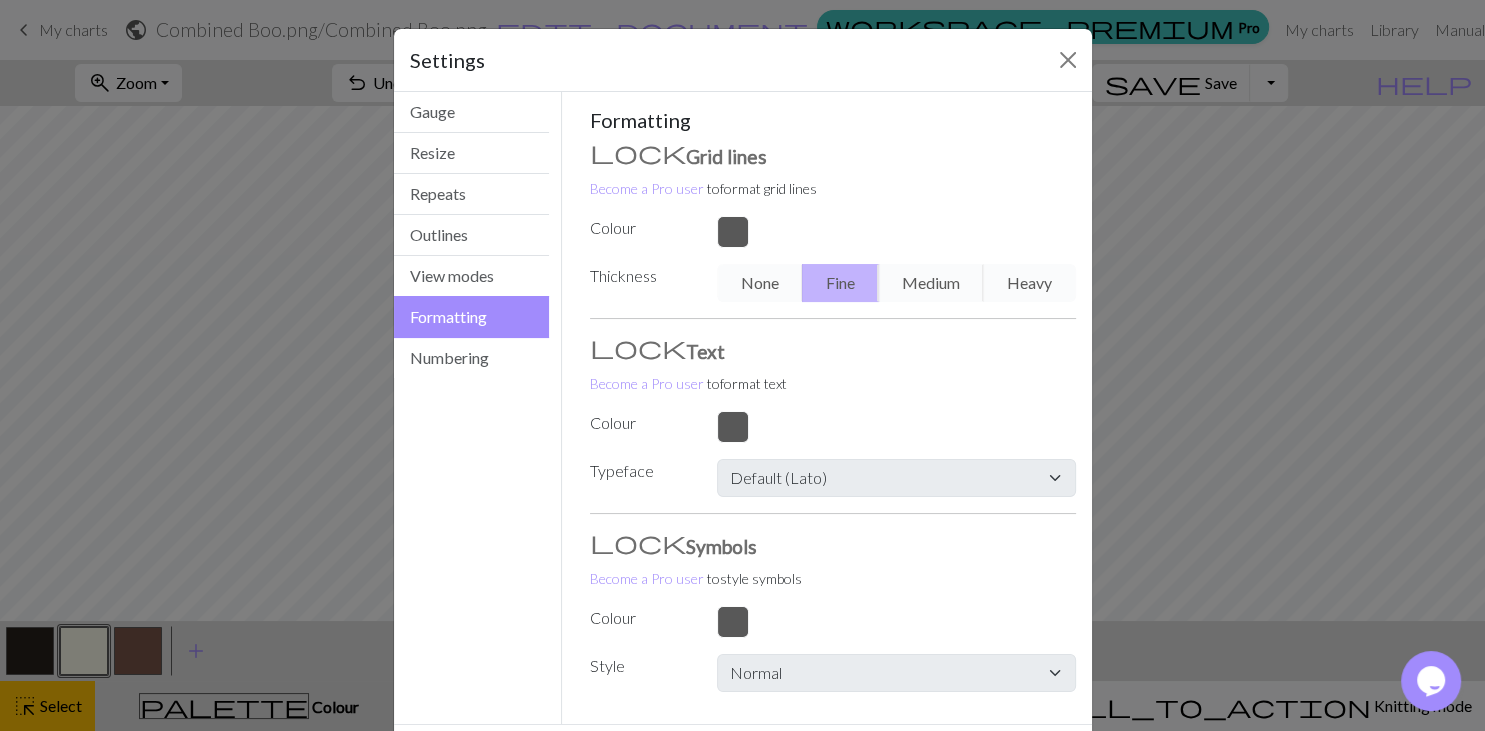scroll, scrollTop: 90, scrollLeft: 0, axis: vertical 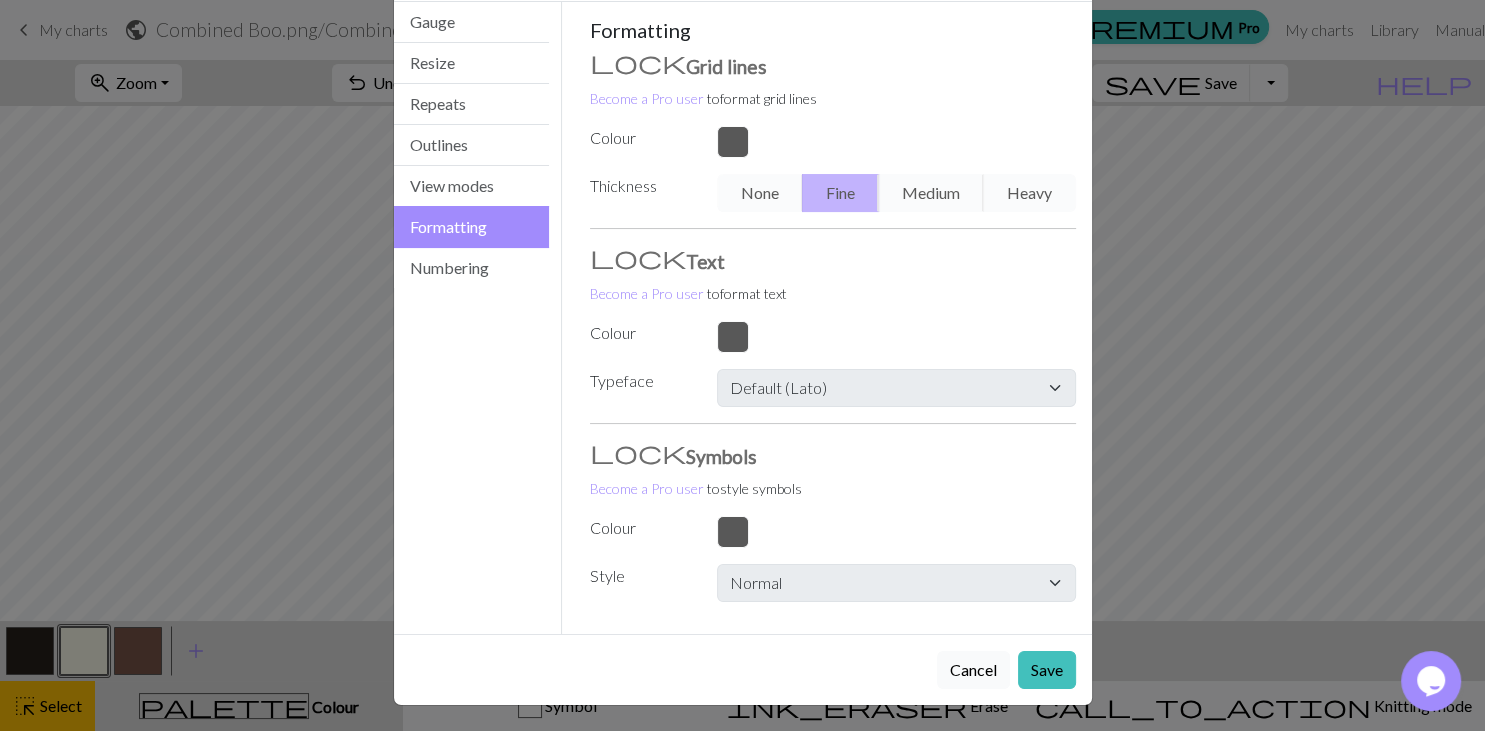 click on "Cancel" at bounding box center (973, 670) 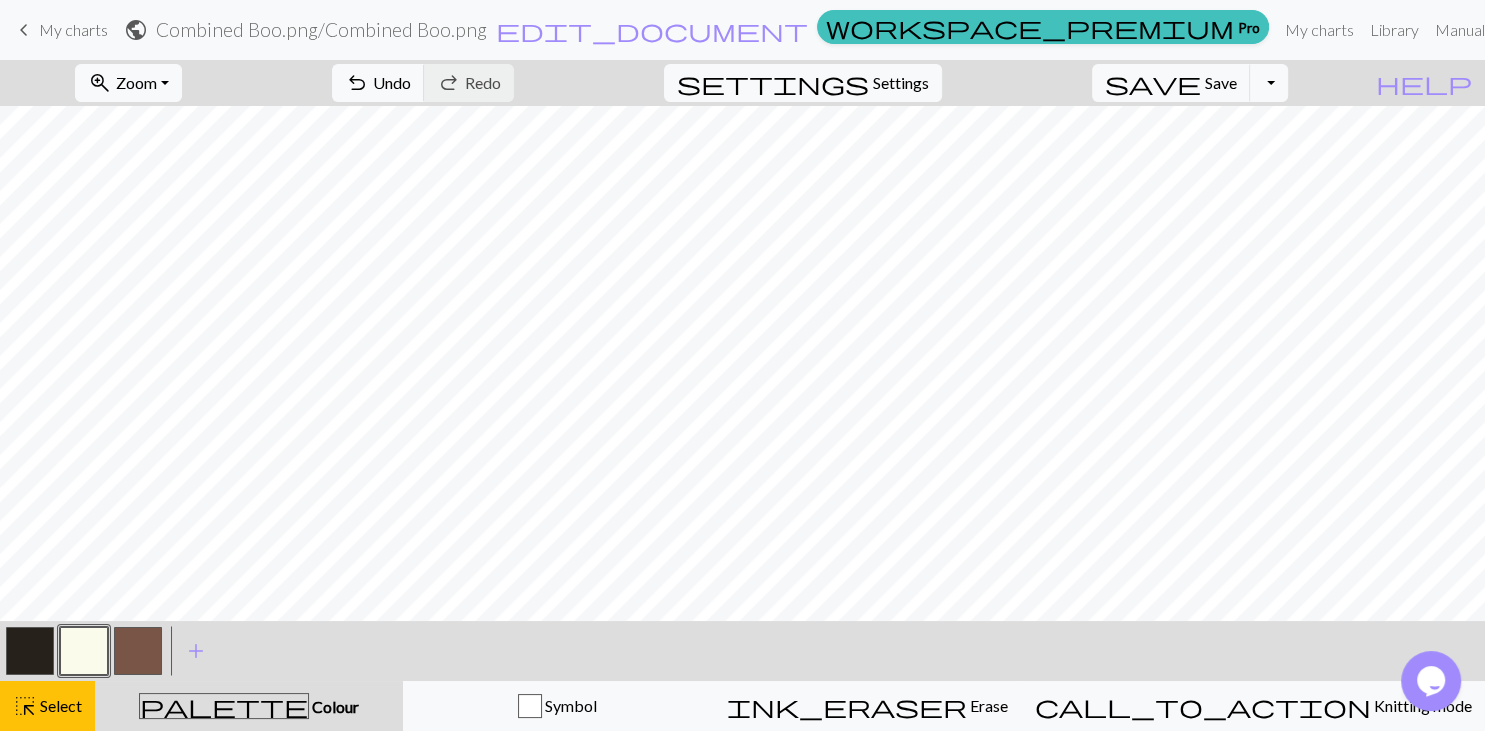 click on "My charts" at bounding box center [73, 29] 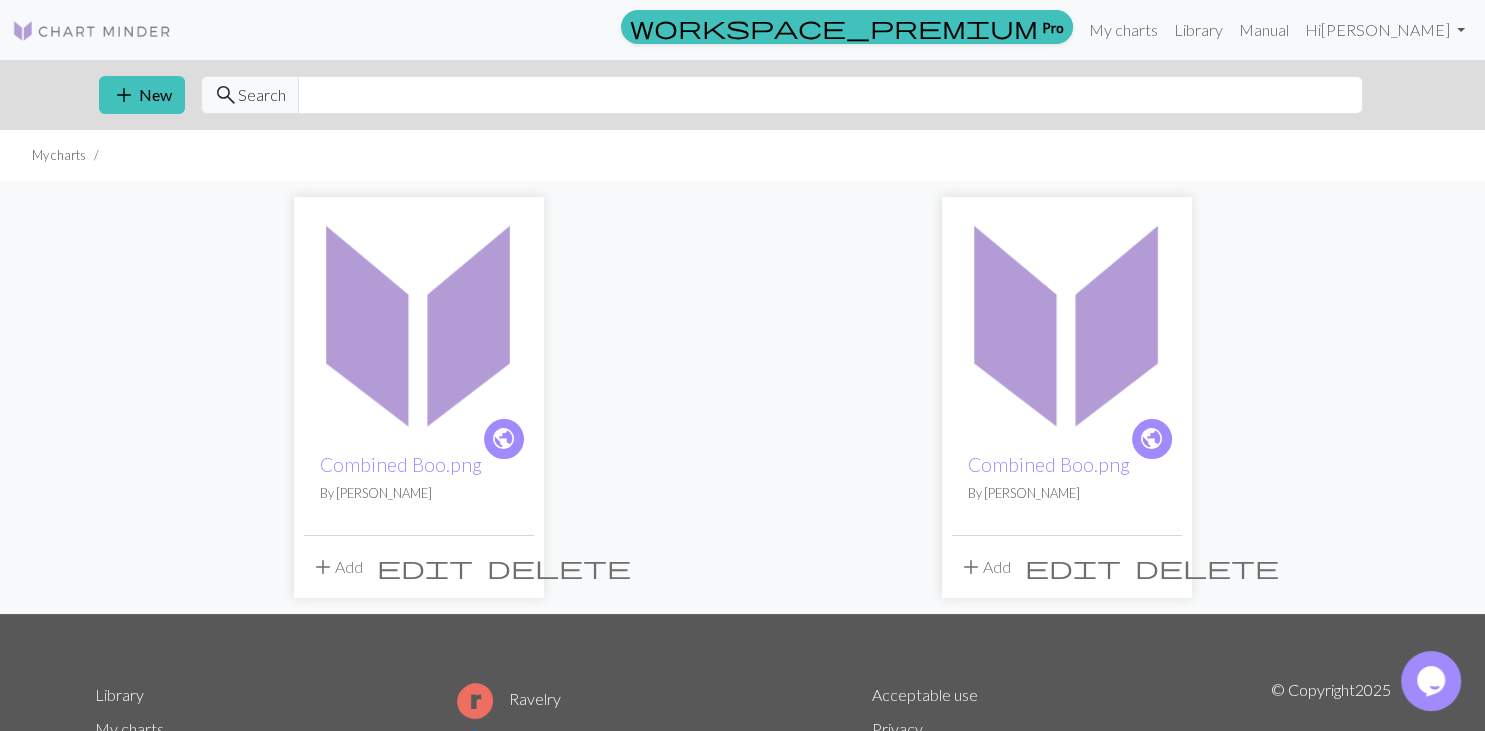 click on "delete" at bounding box center [1207, 567] 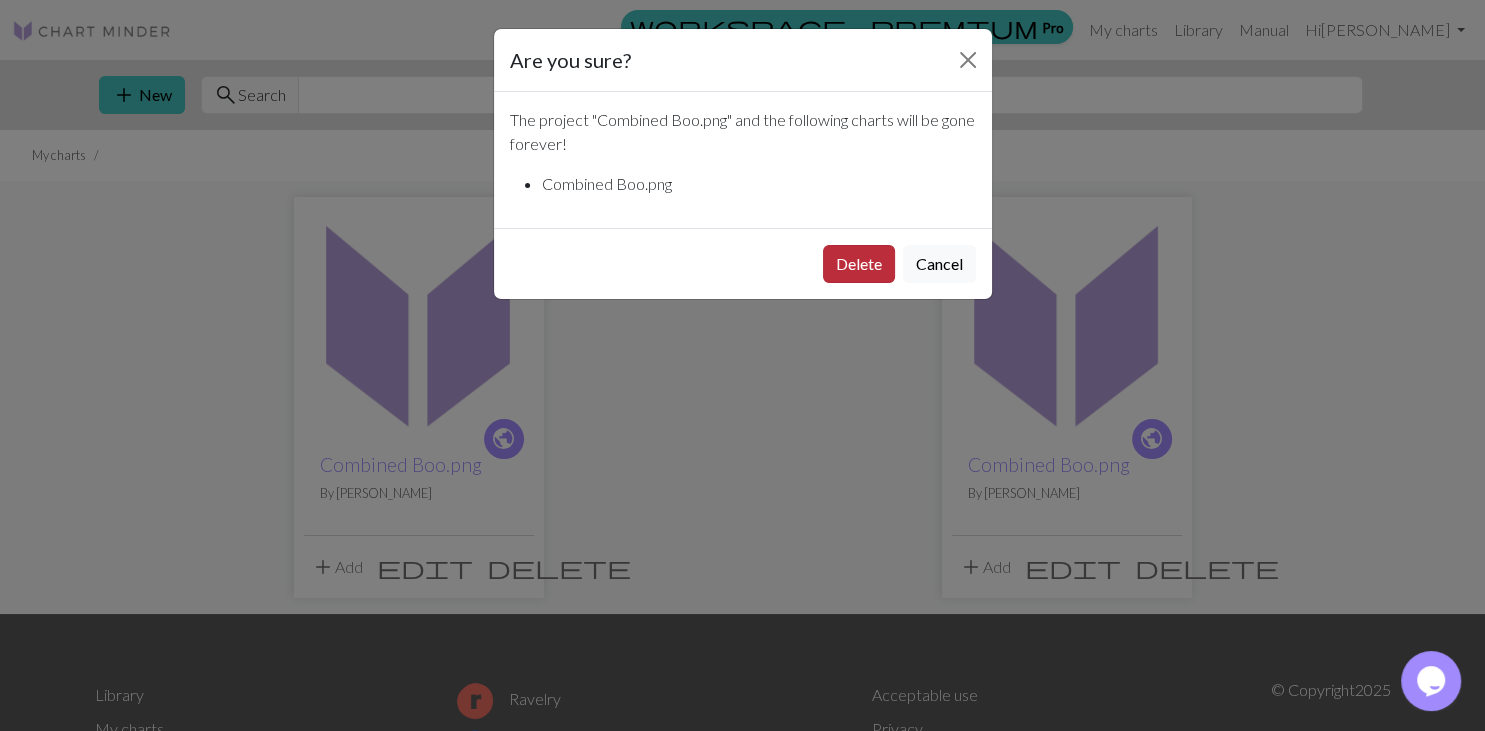 click on "Delete" at bounding box center [859, 264] 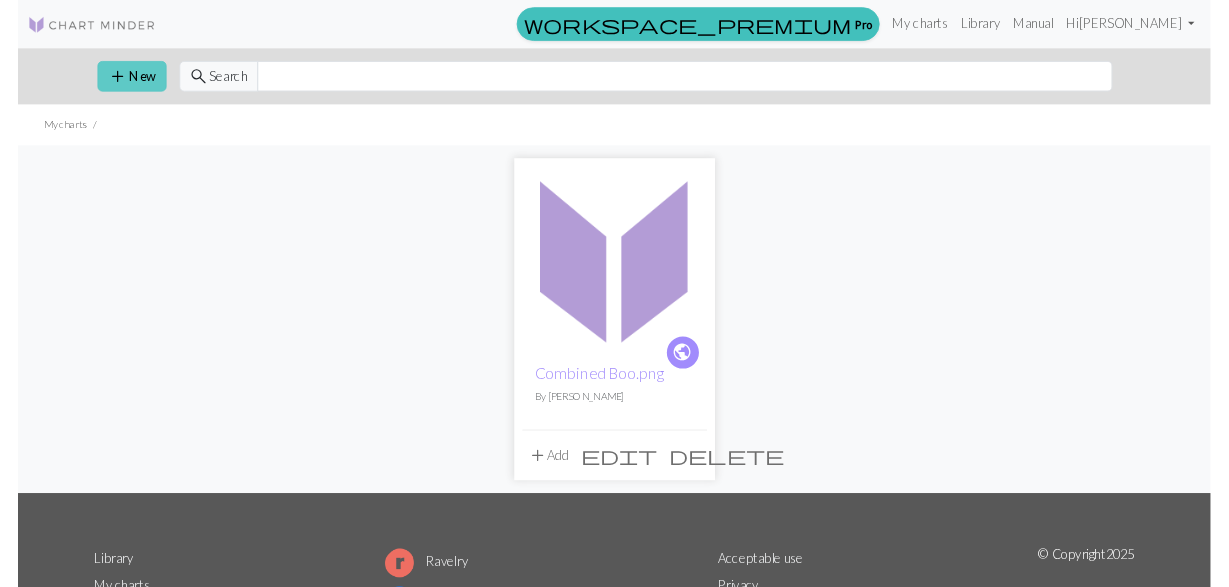 scroll, scrollTop: 0, scrollLeft: 0, axis: both 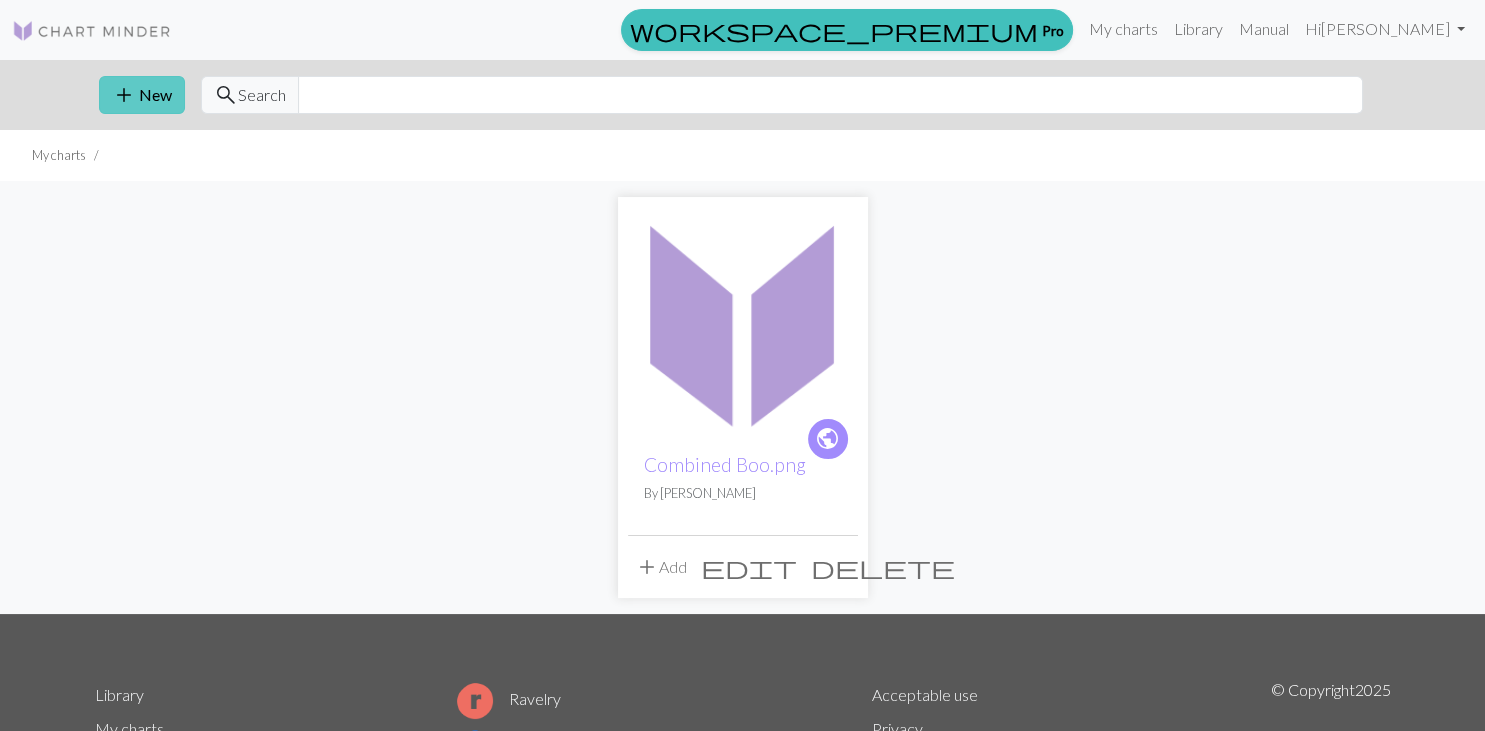 click on "add   New" at bounding box center [142, 95] 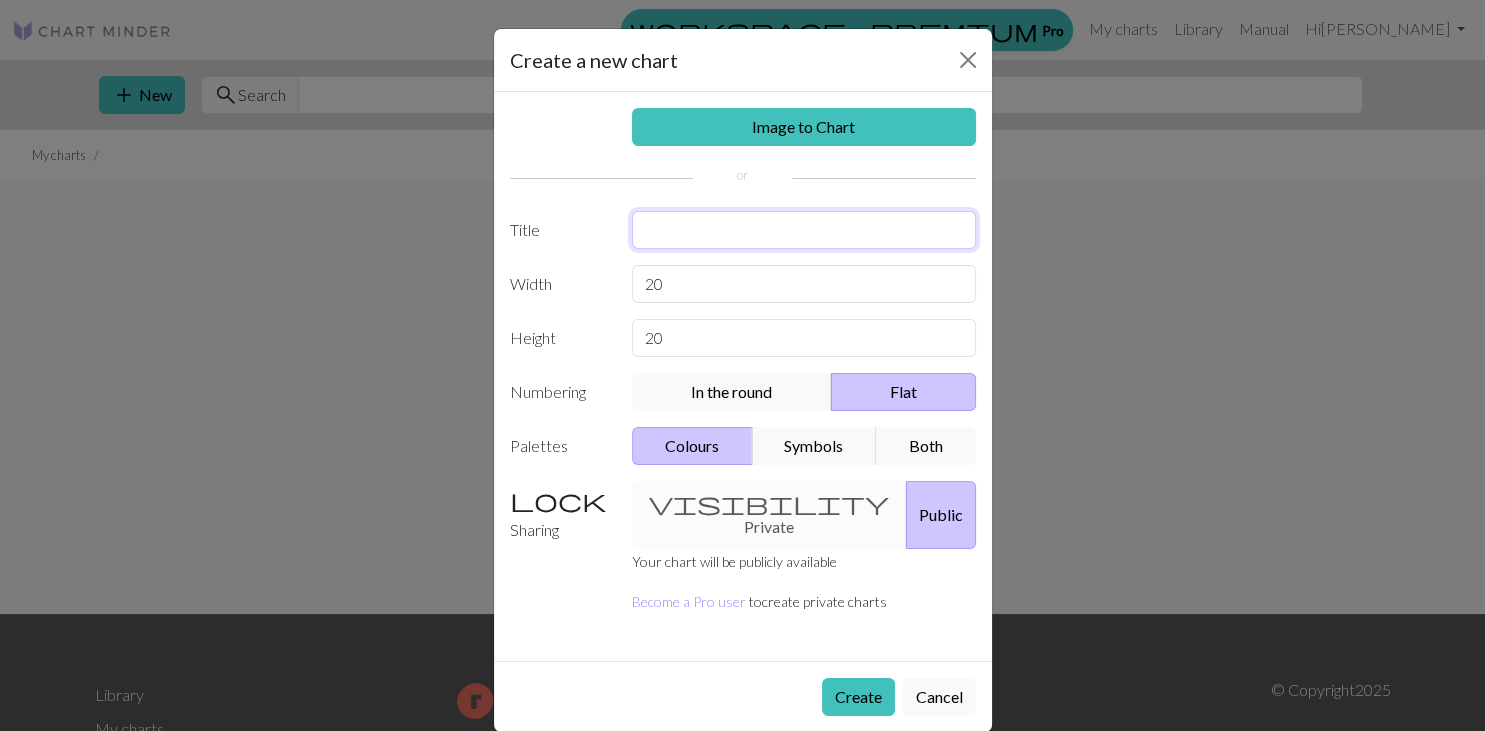 click at bounding box center (804, 230) 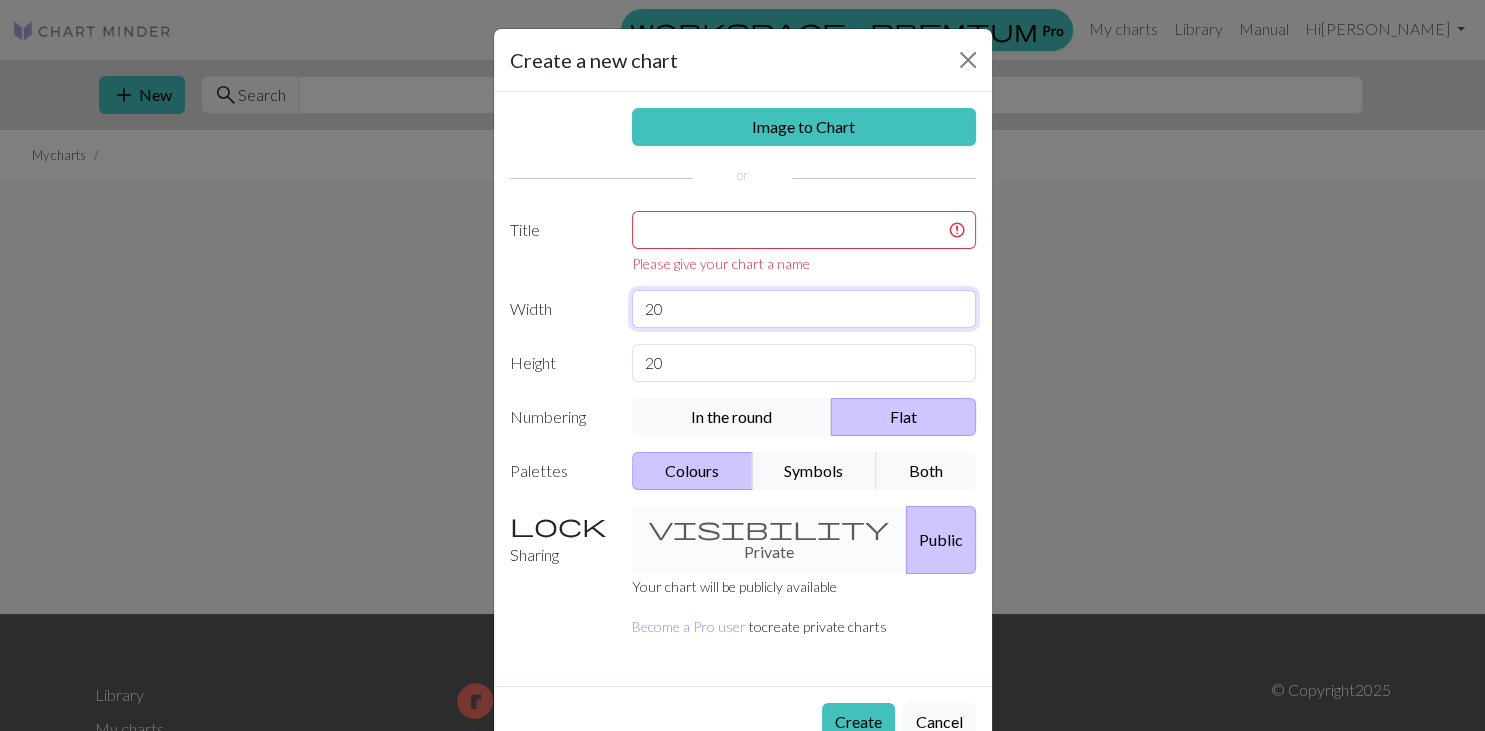 drag, startPoint x: 725, startPoint y: 293, endPoint x: 514, endPoint y: 318, distance: 212.47588 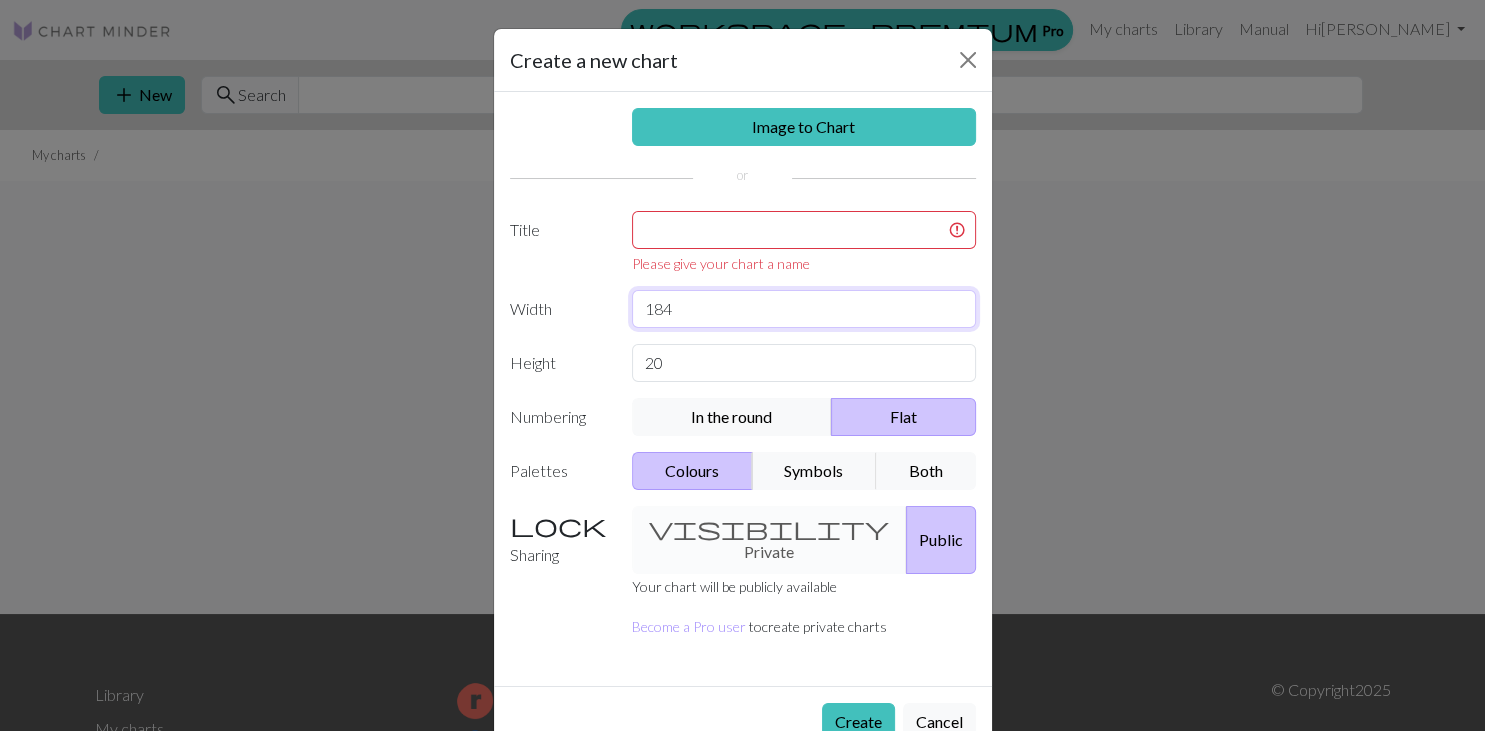 type on "184" 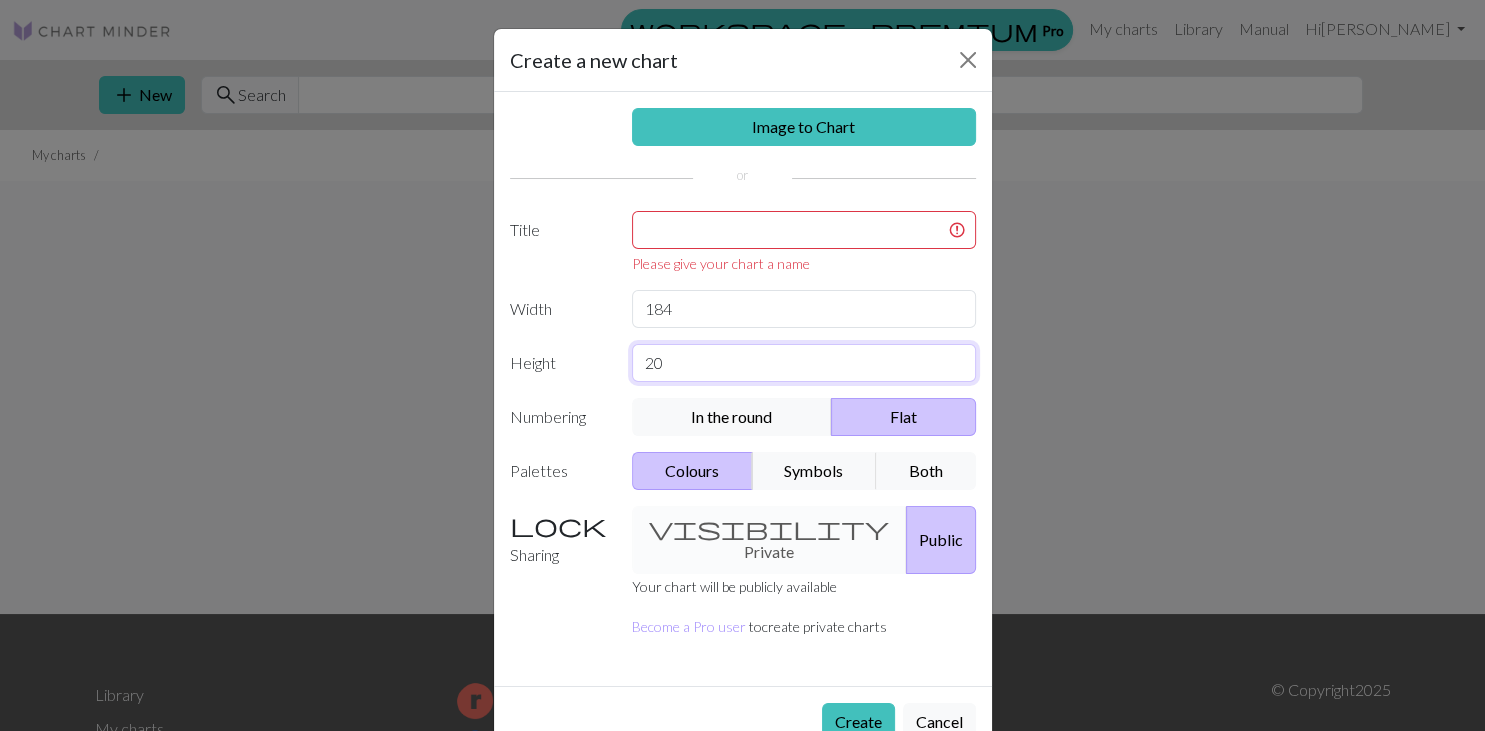 drag, startPoint x: 718, startPoint y: 367, endPoint x: 446, endPoint y: 370, distance: 272.01654 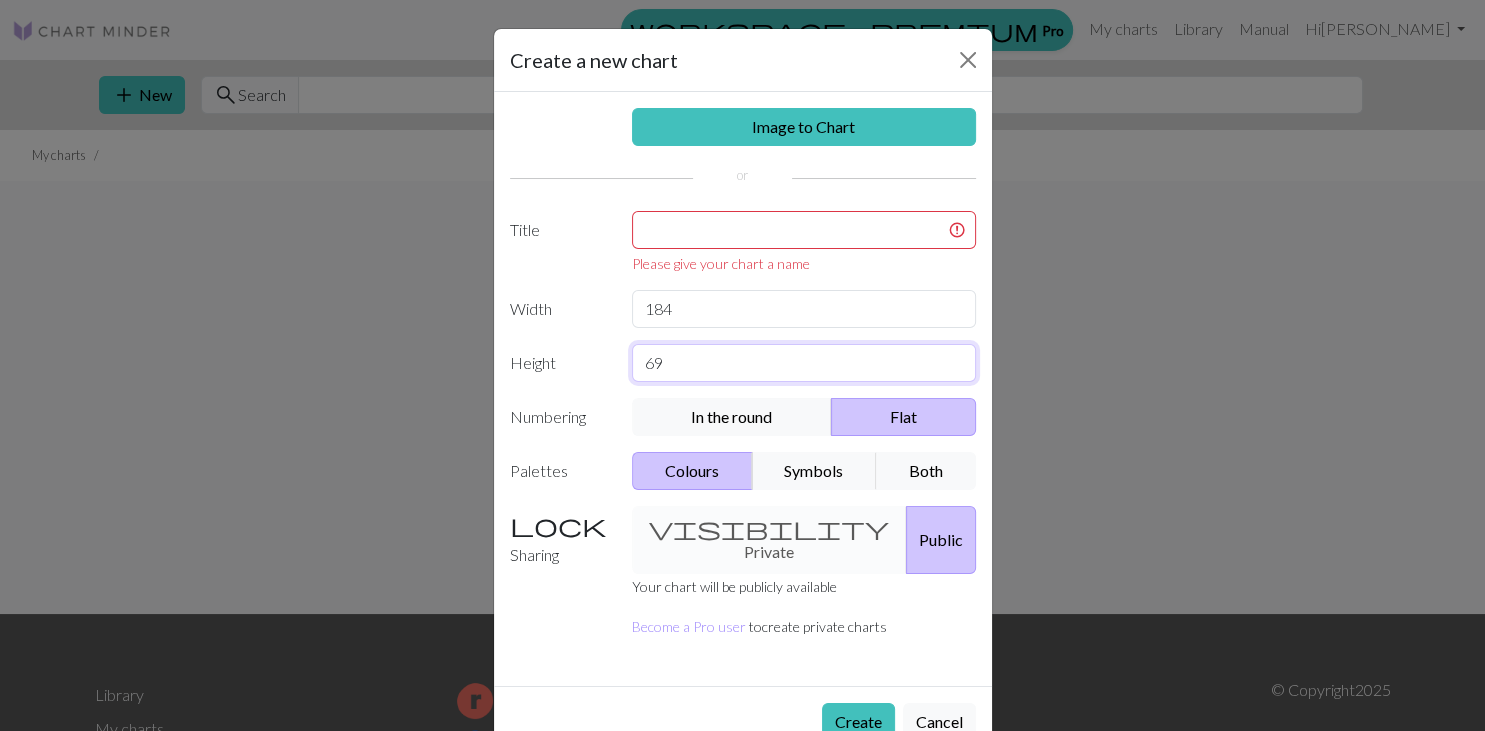 type on "69" 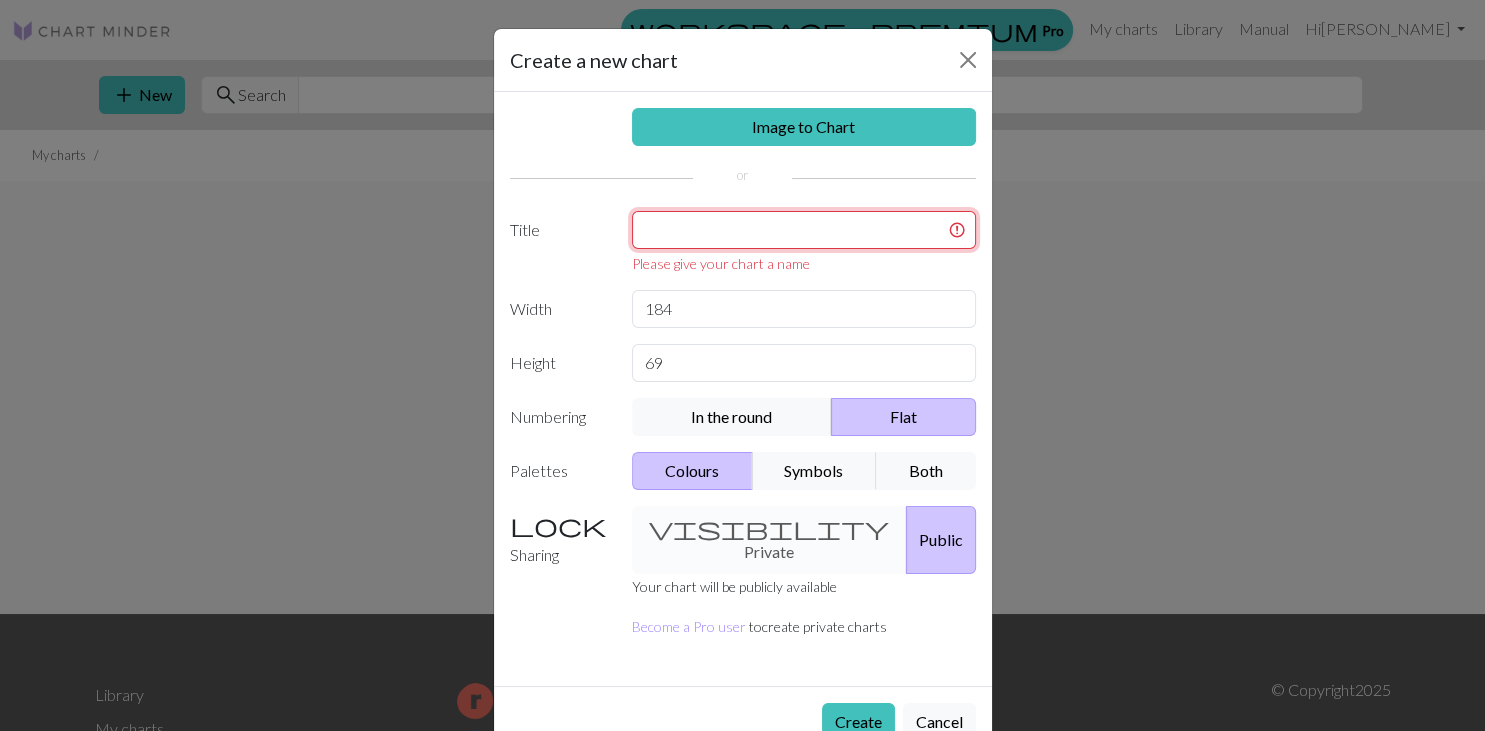 click at bounding box center (804, 230) 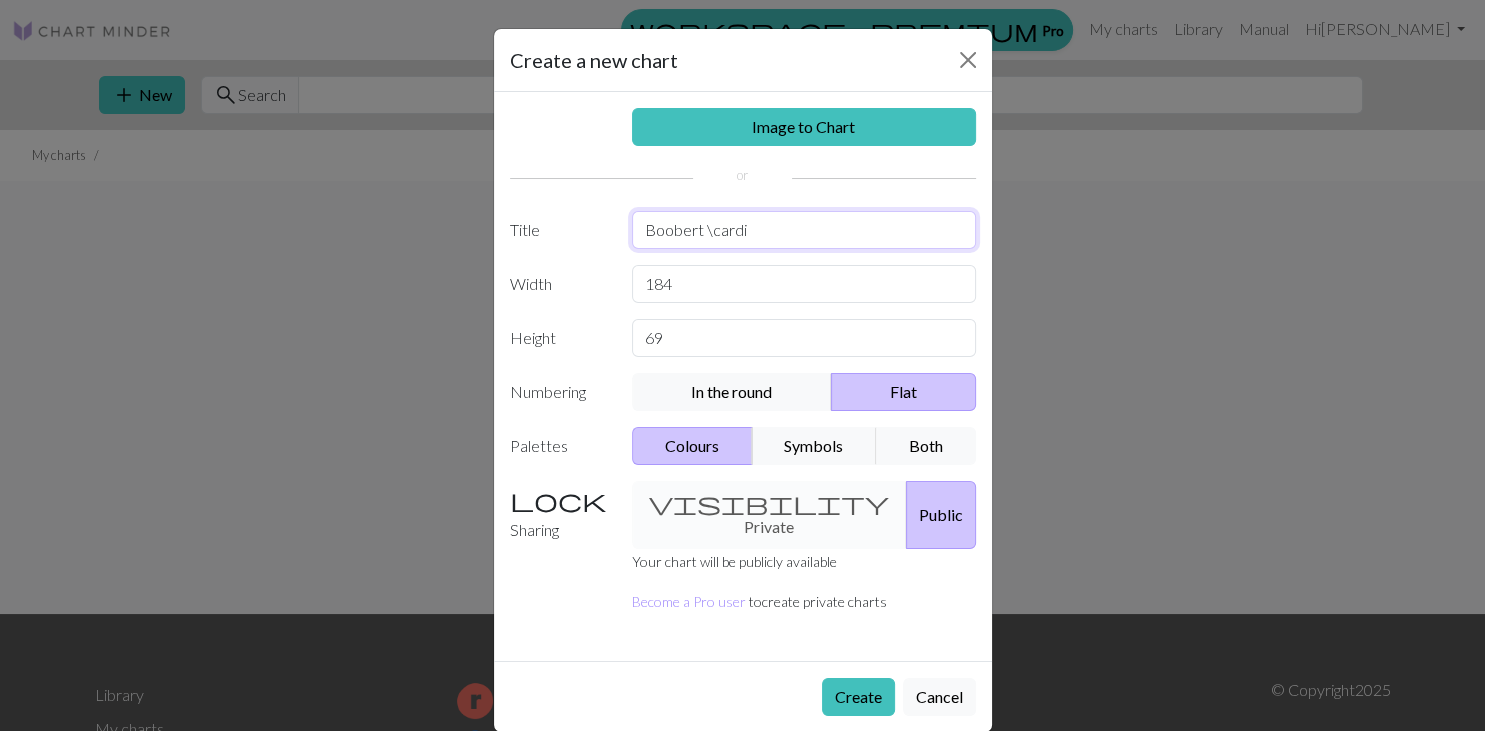 click on "Boobert \cardi" at bounding box center (804, 230) 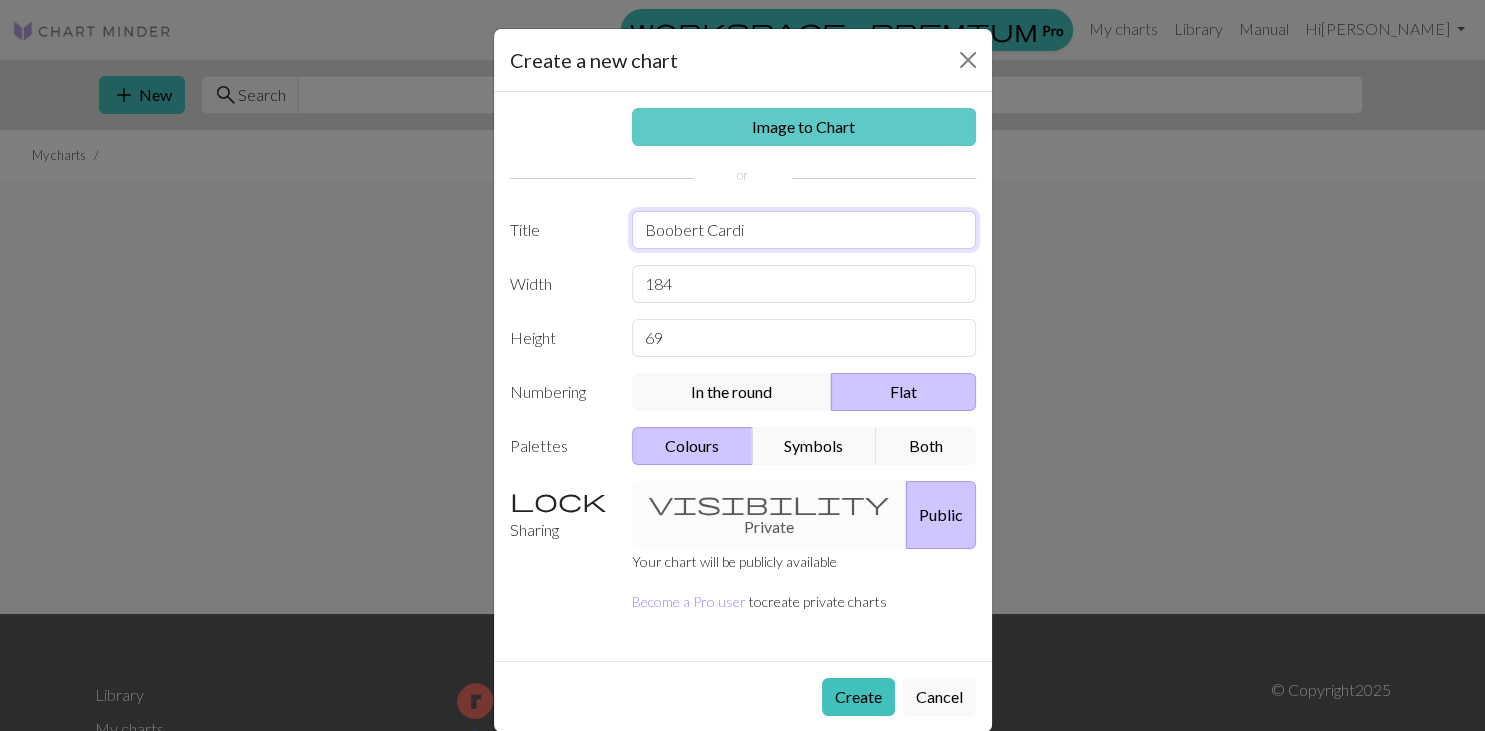 type on "Boobert Cardi" 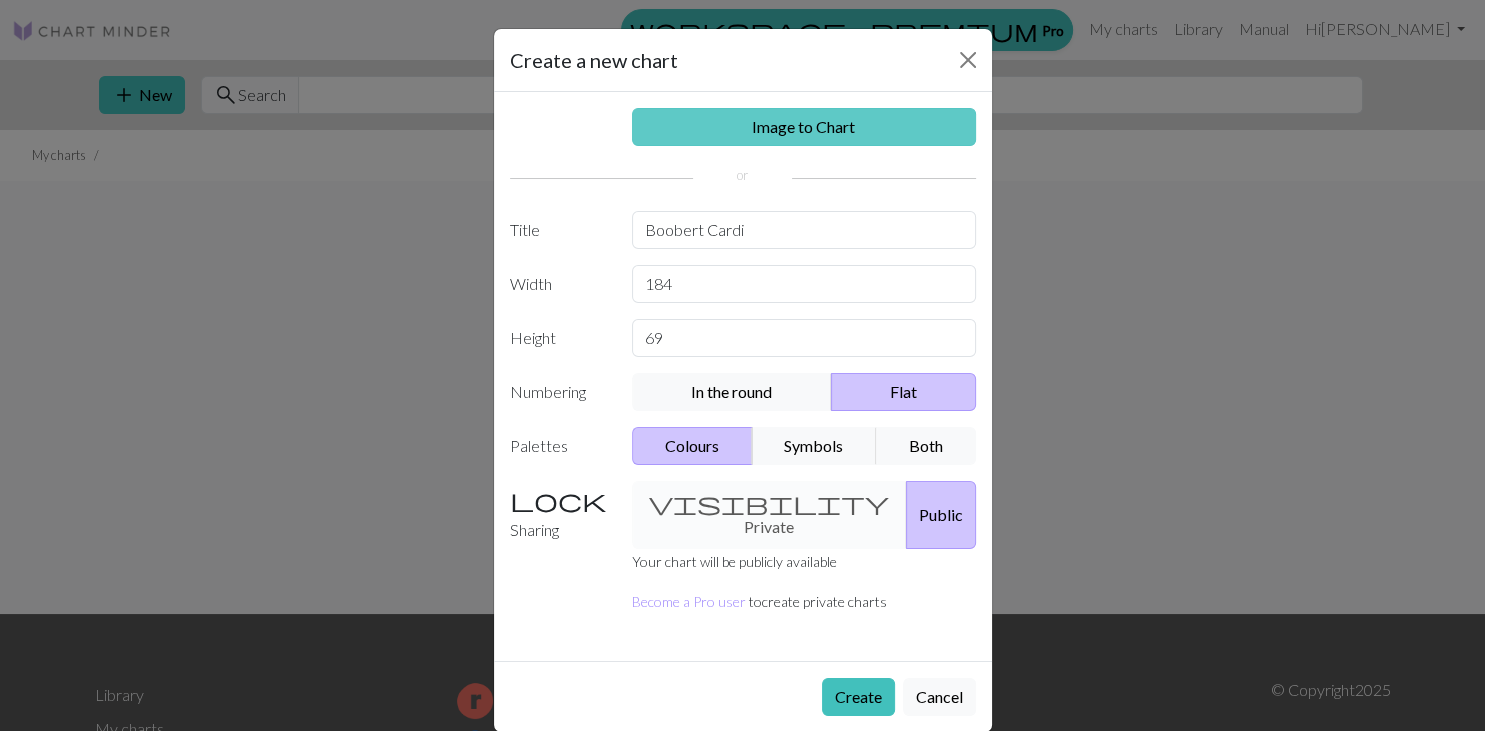 click on "Image to Chart" at bounding box center (804, 127) 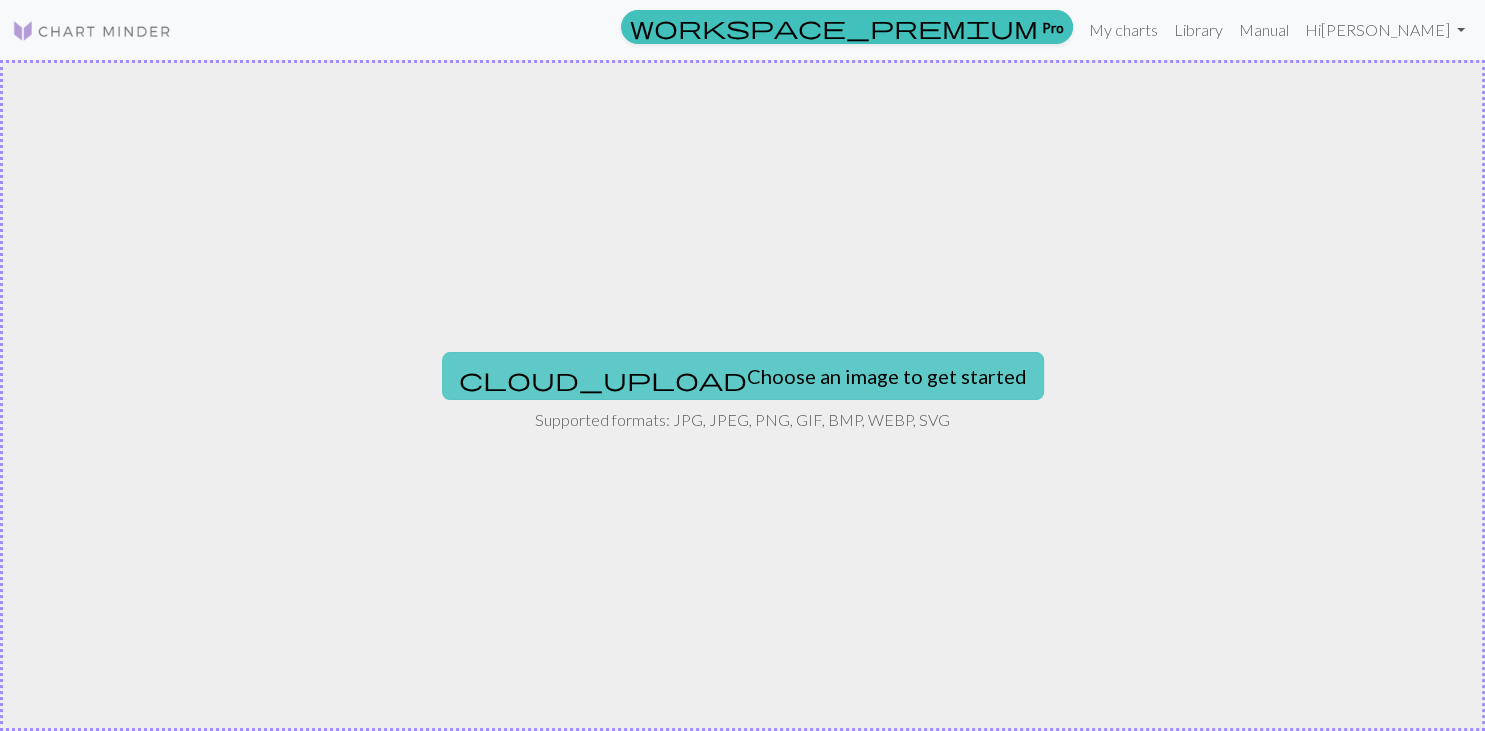 click on "cloud_upload  Choose an image to get started" at bounding box center (743, 376) 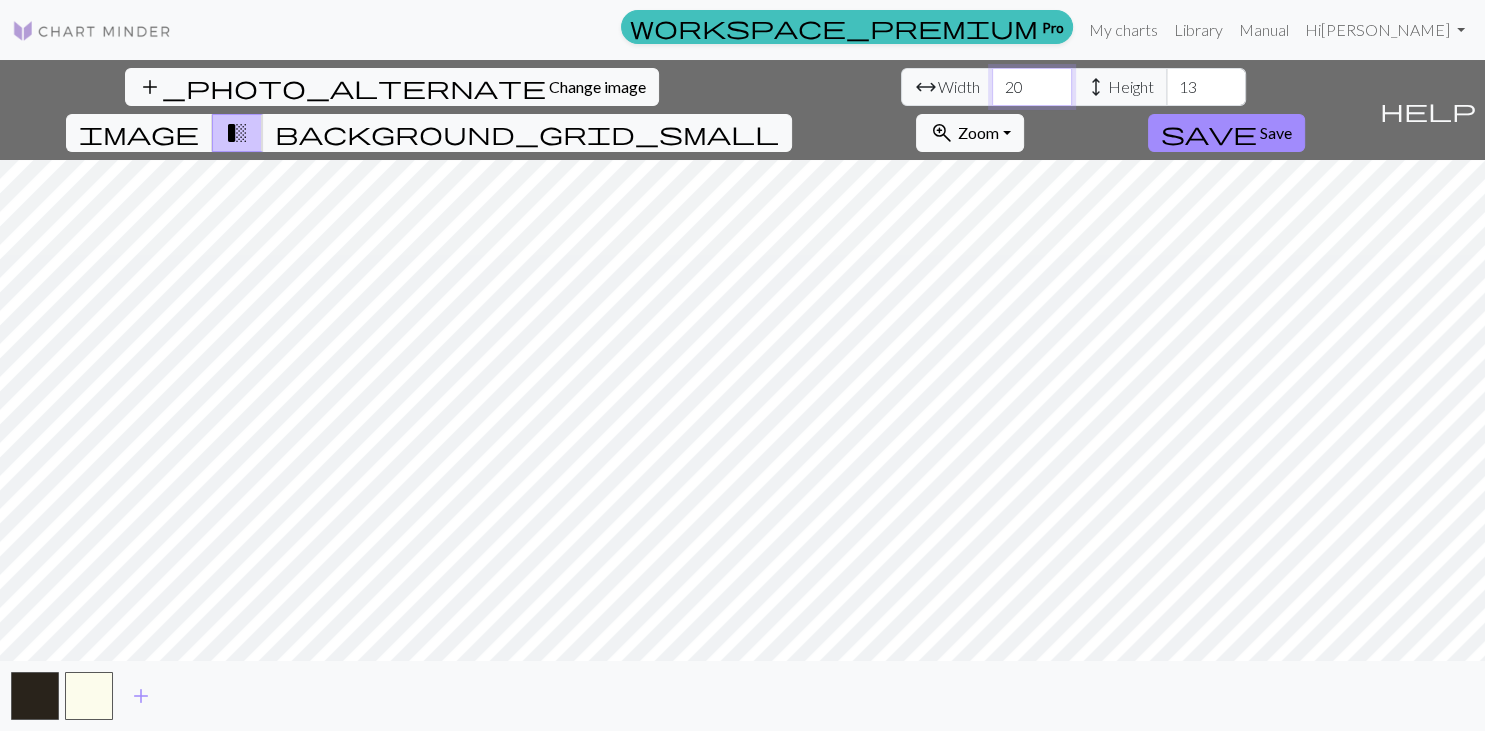 click on "20" at bounding box center [1032, 87] 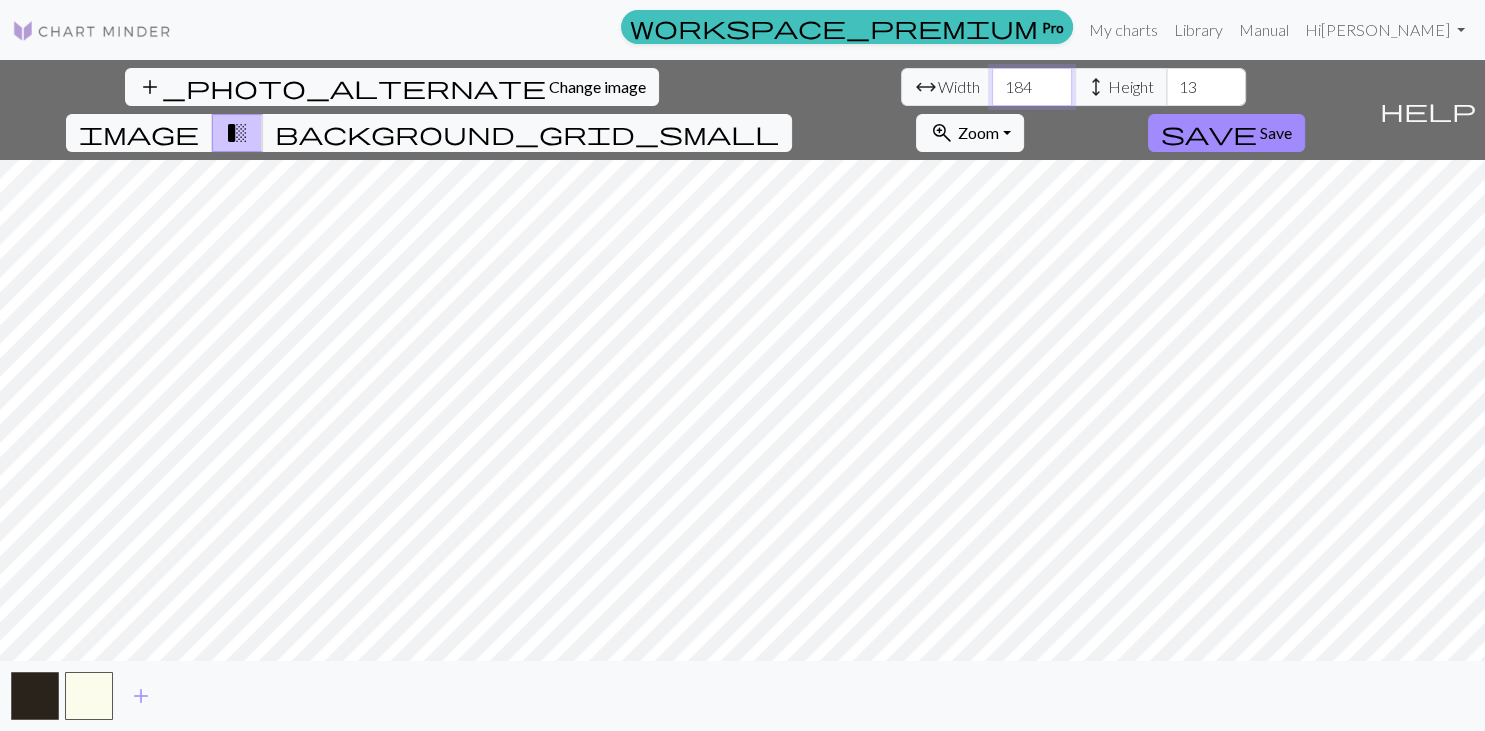 type on "184" 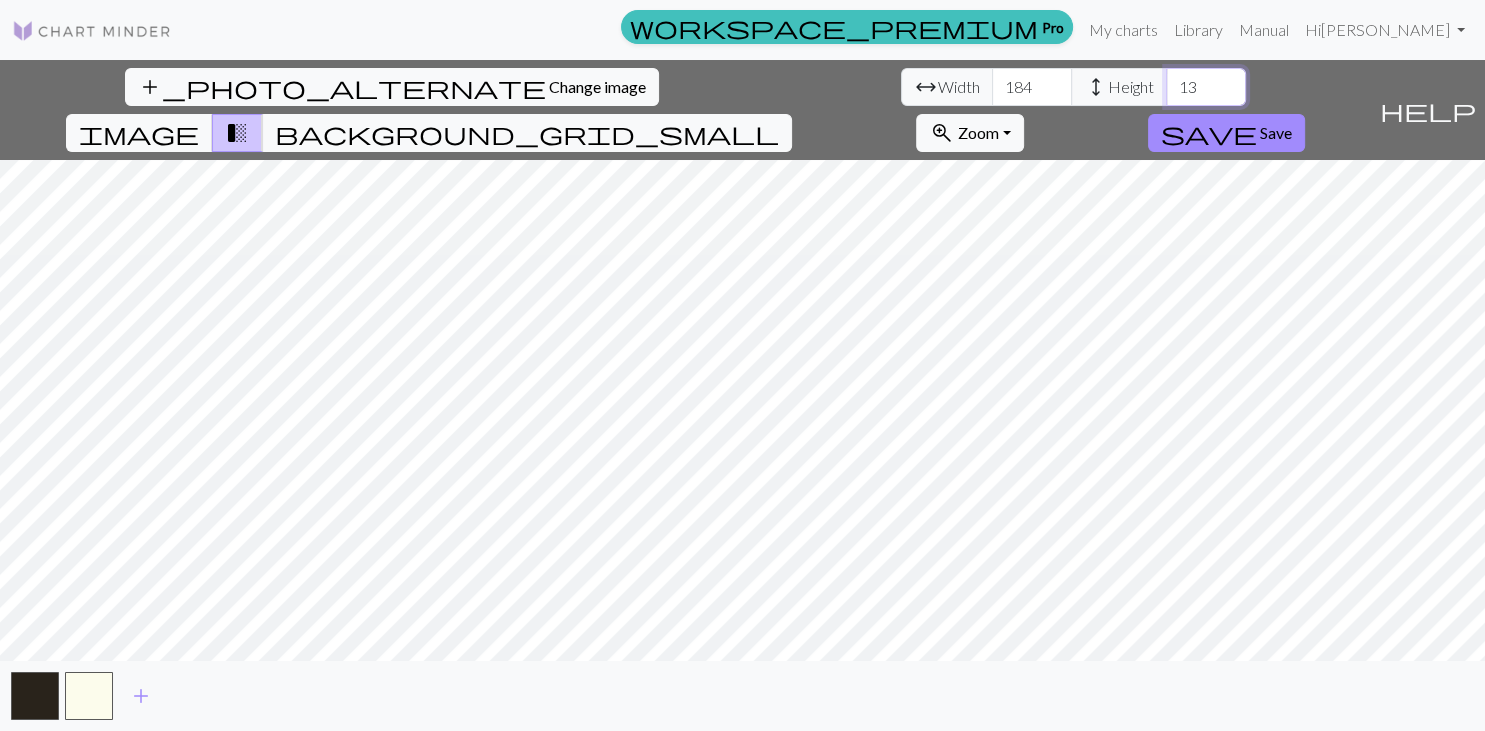 drag, startPoint x: 634, startPoint y: 86, endPoint x: 532, endPoint y: 82, distance: 102.0784 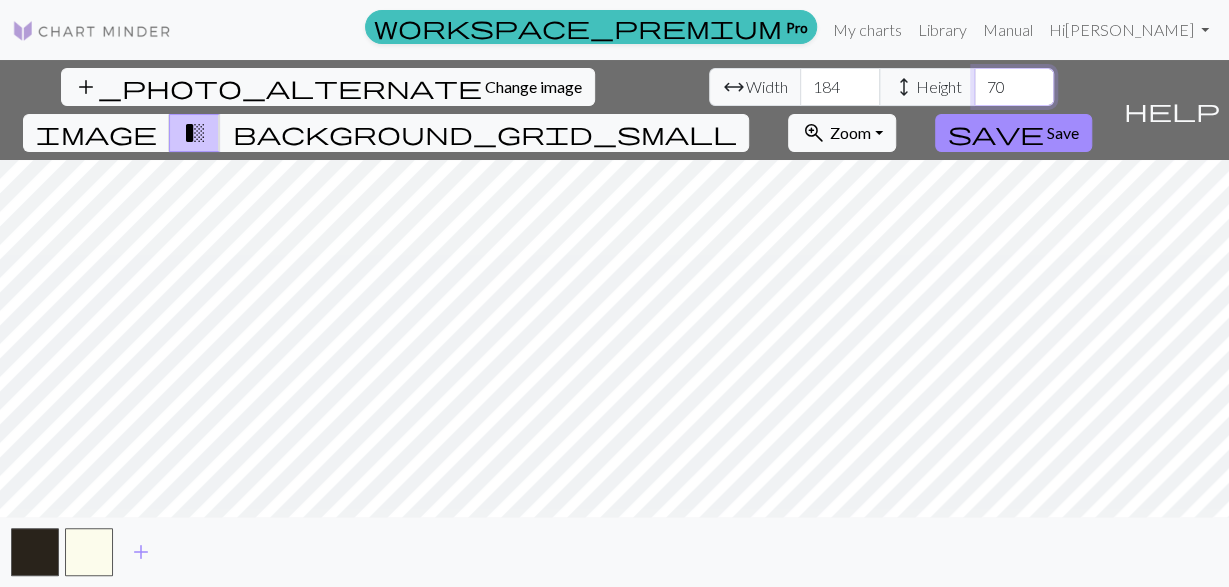 type on "70" 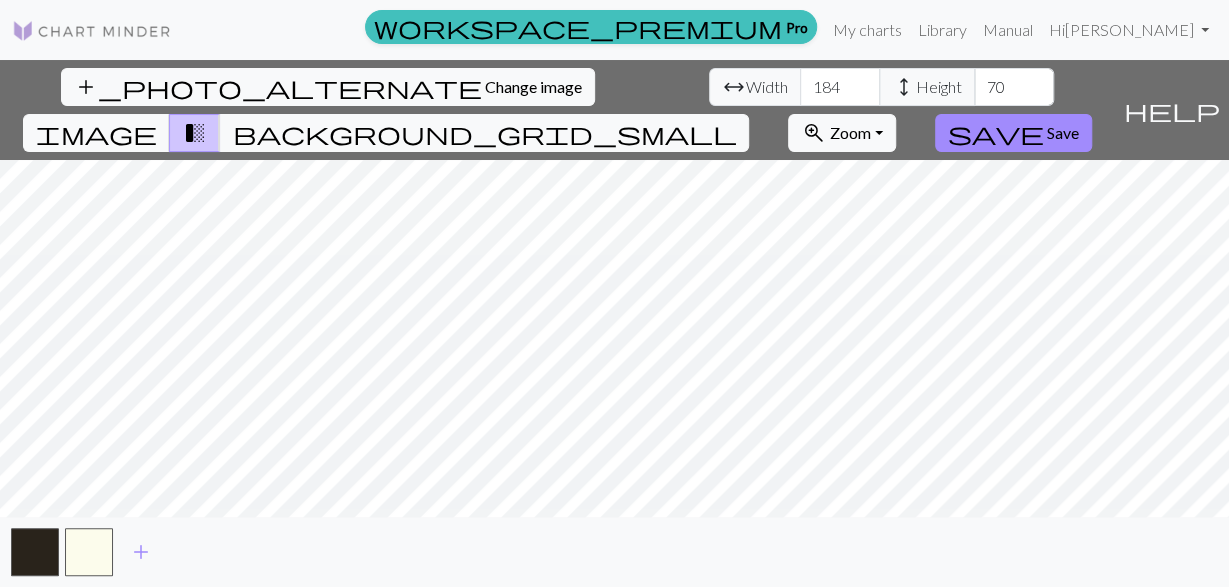 click on "add_photo_alternate   Change image arrow_range   Width 184 height   Height 70 image transition_fade background_grid_small zoom_in Zoom Zoom Fit all Fit width Fit height 50% 100% 150% 200% save   Save help Show me around add" at bounding box center [614, 323] 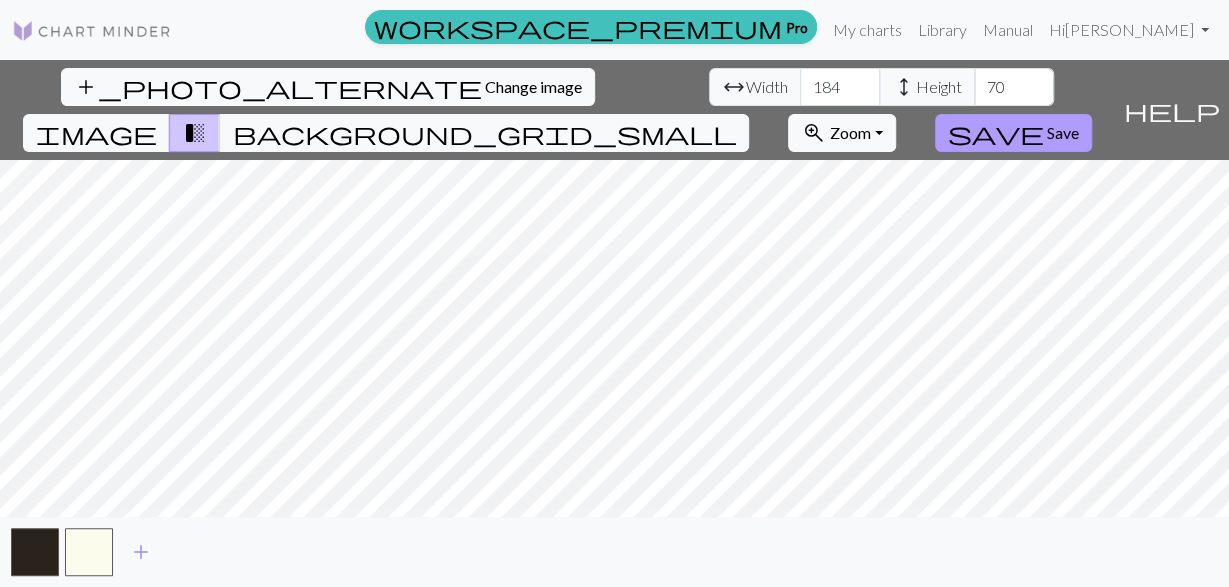 click on "Save" at bounding box center (1063, 132) 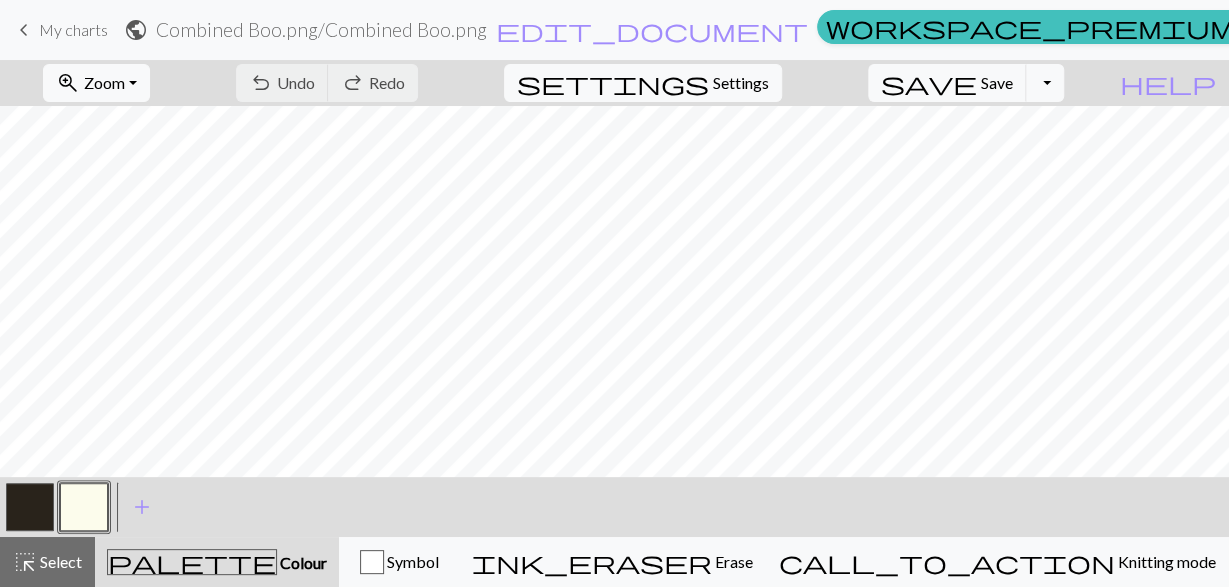 click on "undo Undo Undo redo Redo Redo" at bounding box center (327, 83) 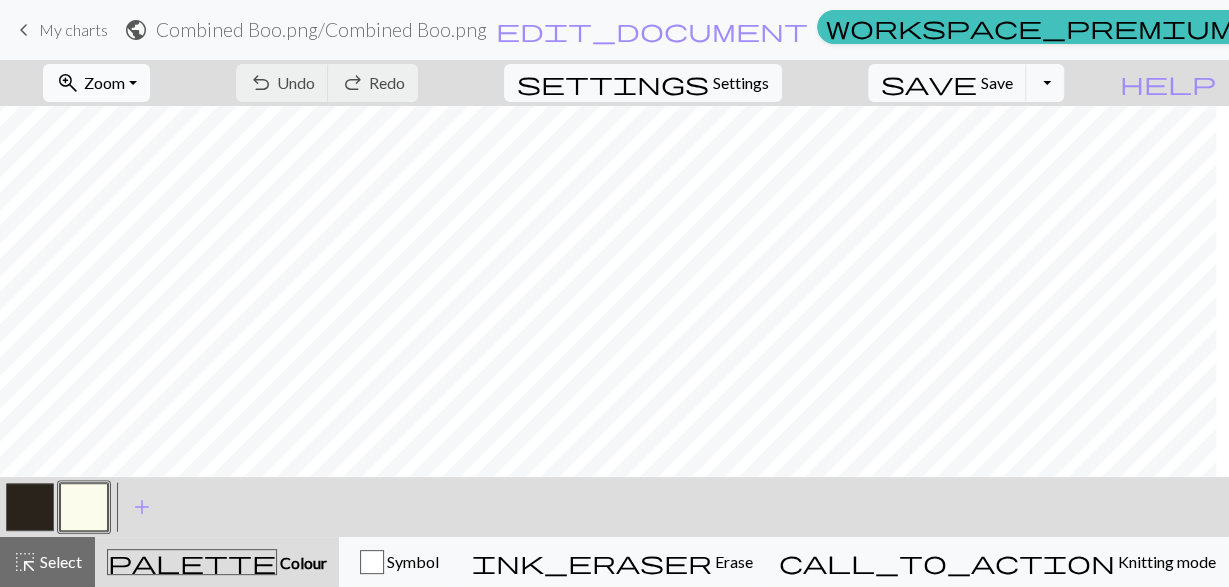 scroll, scrollTop: 657, scrollLeft: 29, axis: both 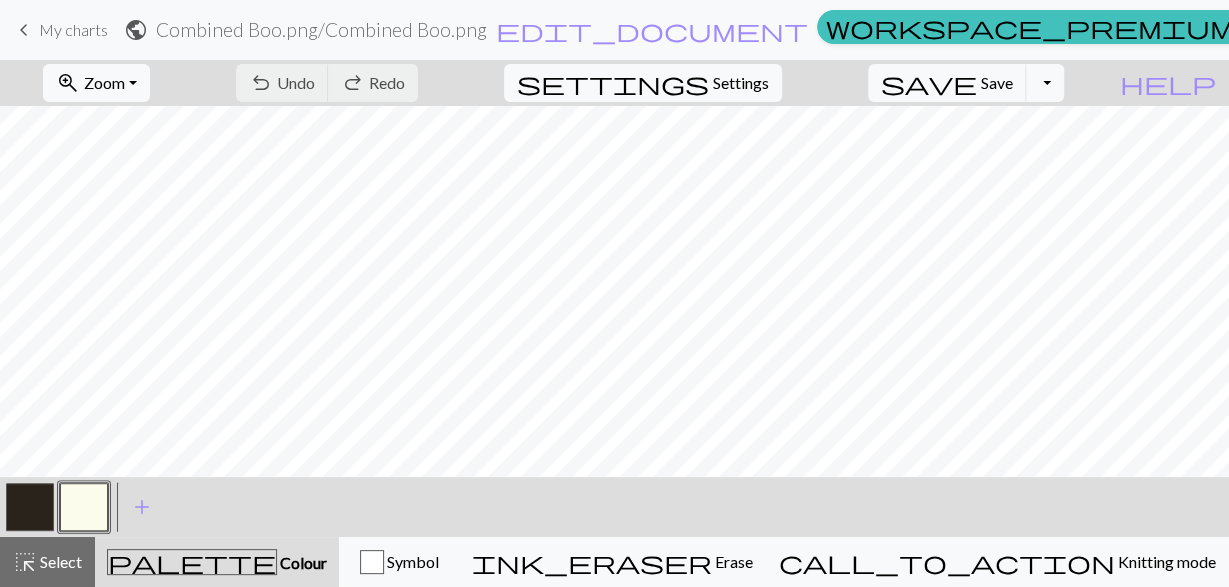 click on "My charts" at bounding box center (73, 29) 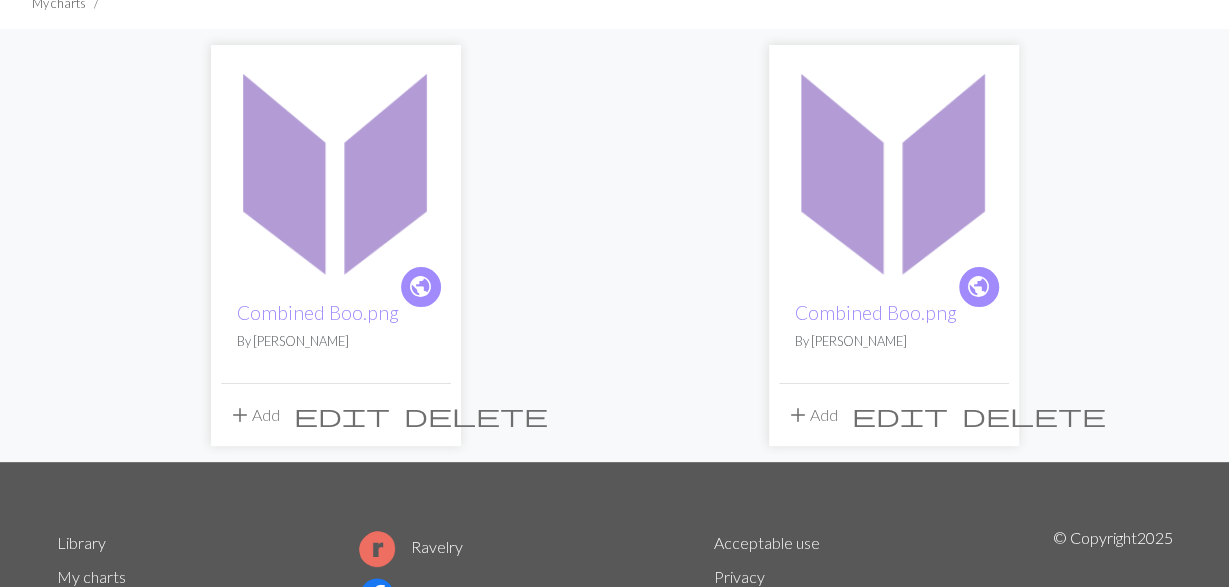 scroll, scrollTop: 156, scrollLeft: 0, axis: vertical 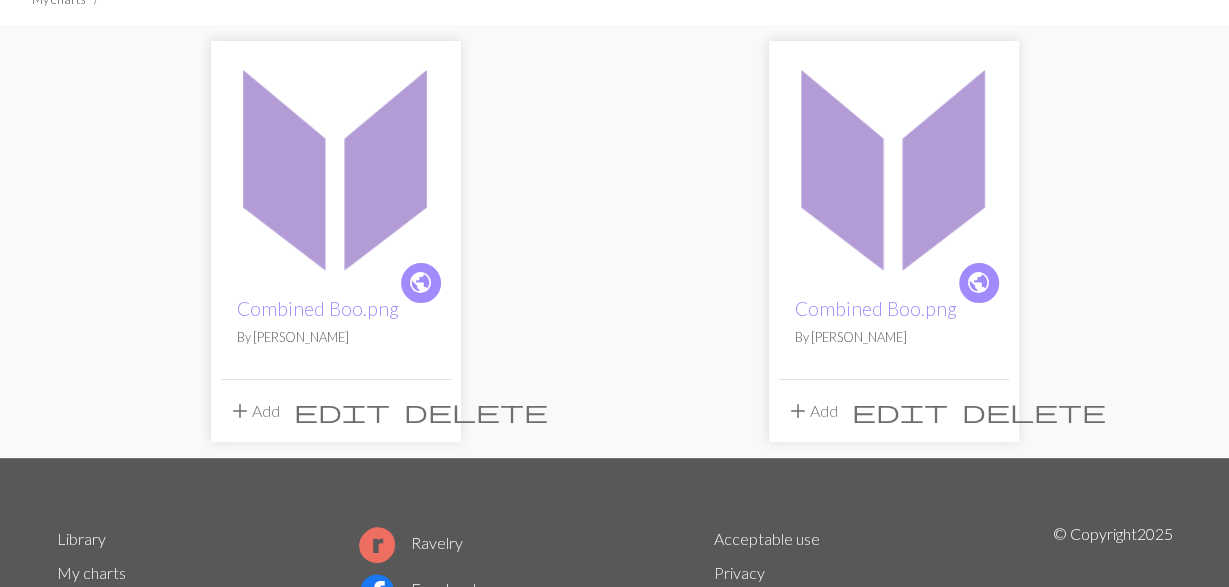 click on "edit" at bounding box center [342, 411] 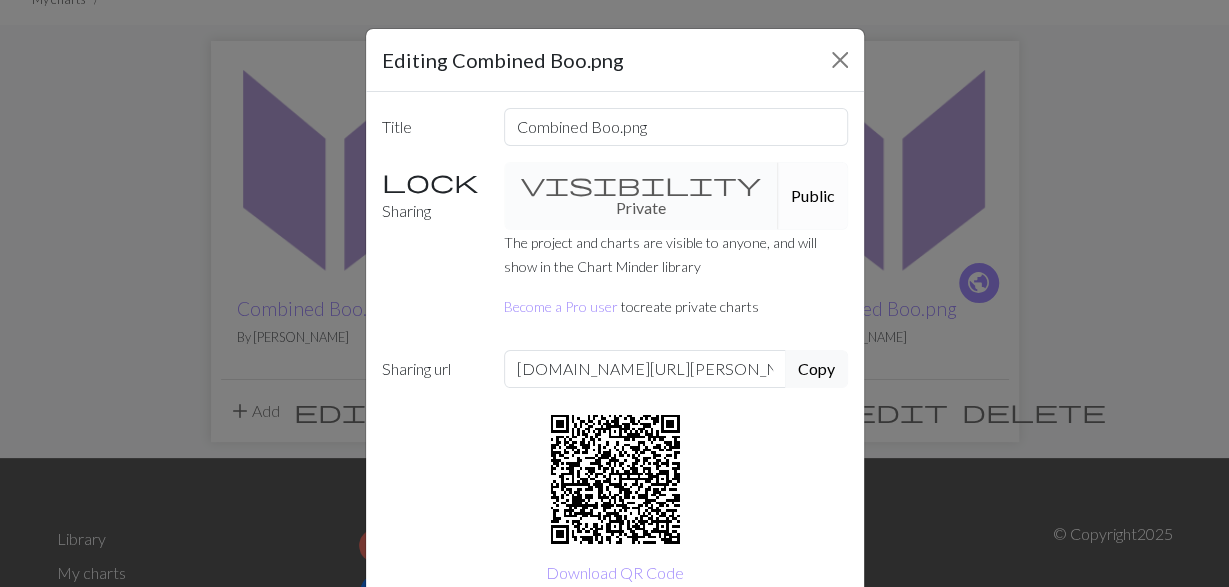 scroll, scrollTop: 94, scrollLeft: 0, axis: vertical 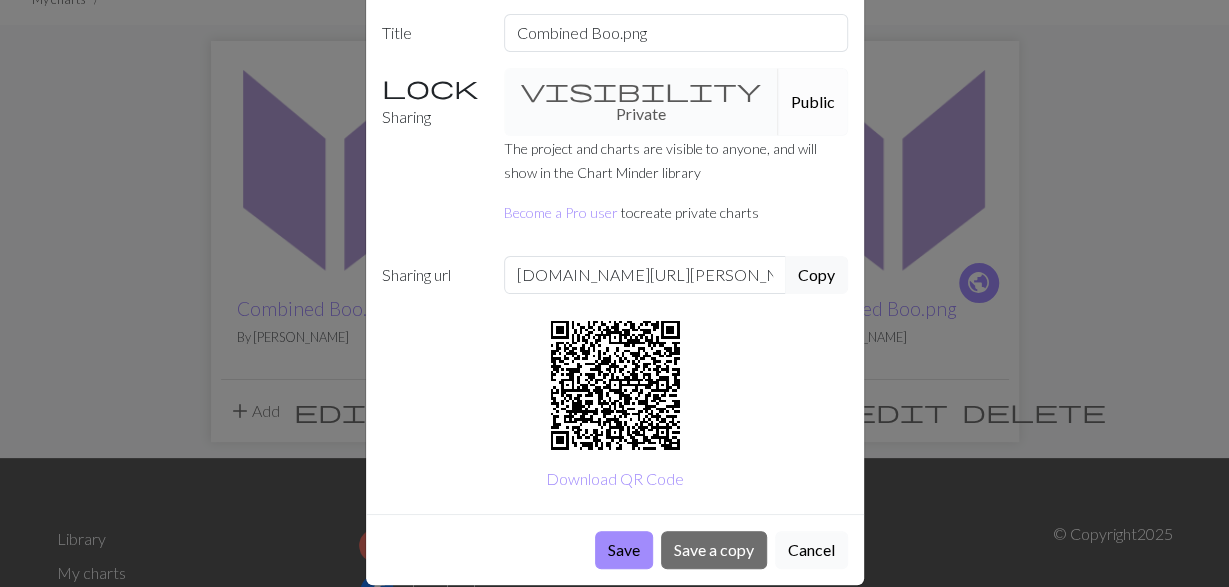 click on "Cancel" at bounding box center [811, 550] 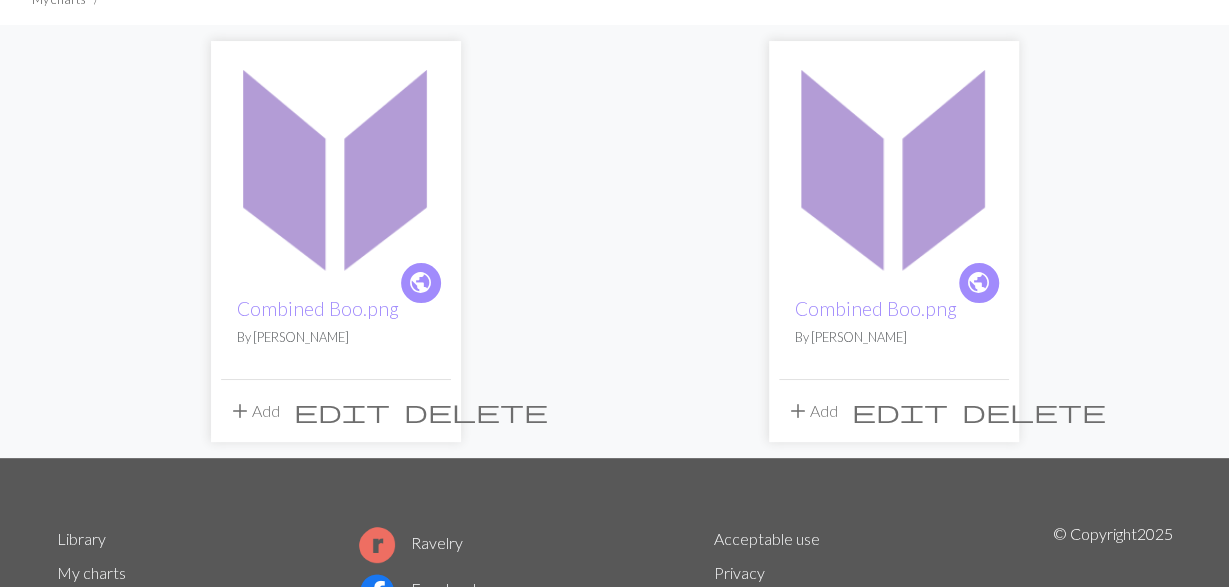 click on "delete" at bounding box center (476, 411) 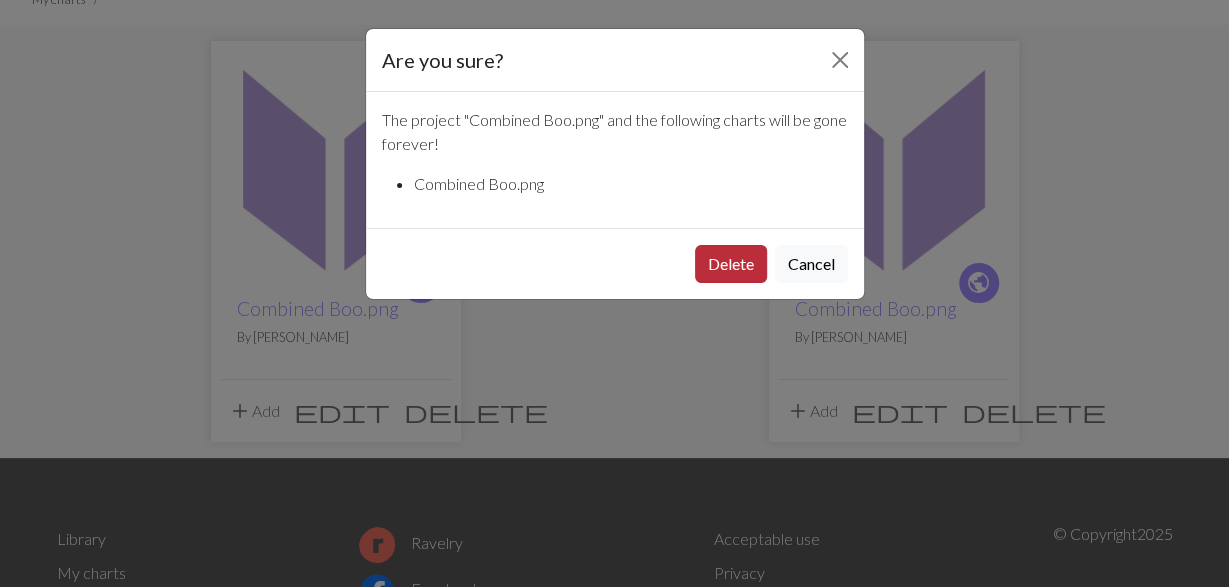 click on "Delete" at bounding box center (731, 264) 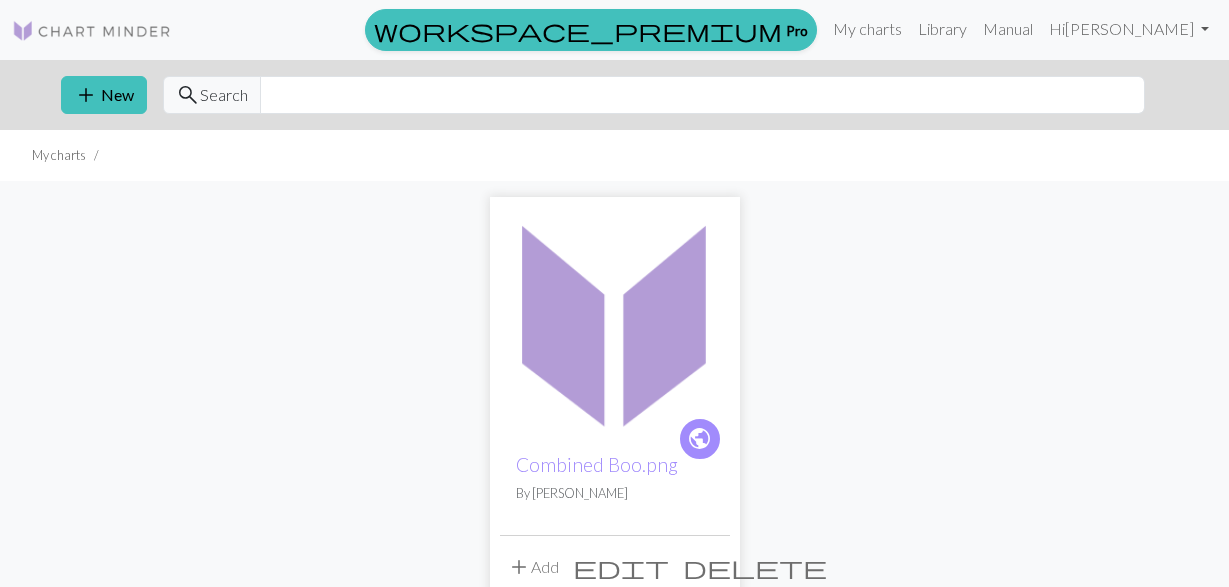 scroll, scrollTop: 156, scrollLeft: 0, axis: vertical 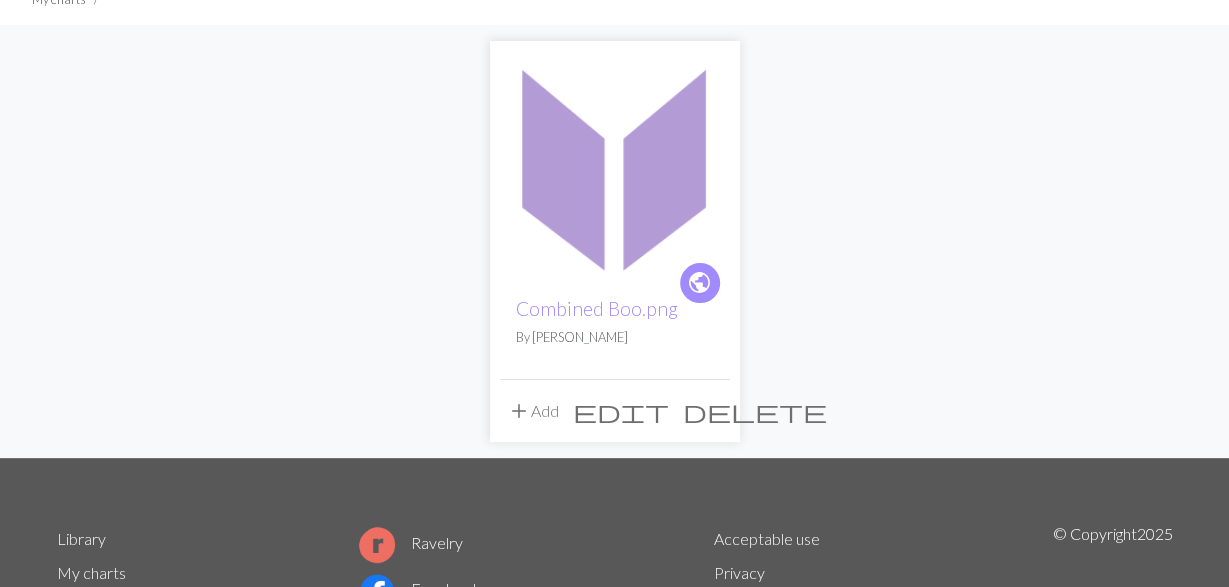 click on "delete" at bounding box center (755, 411) 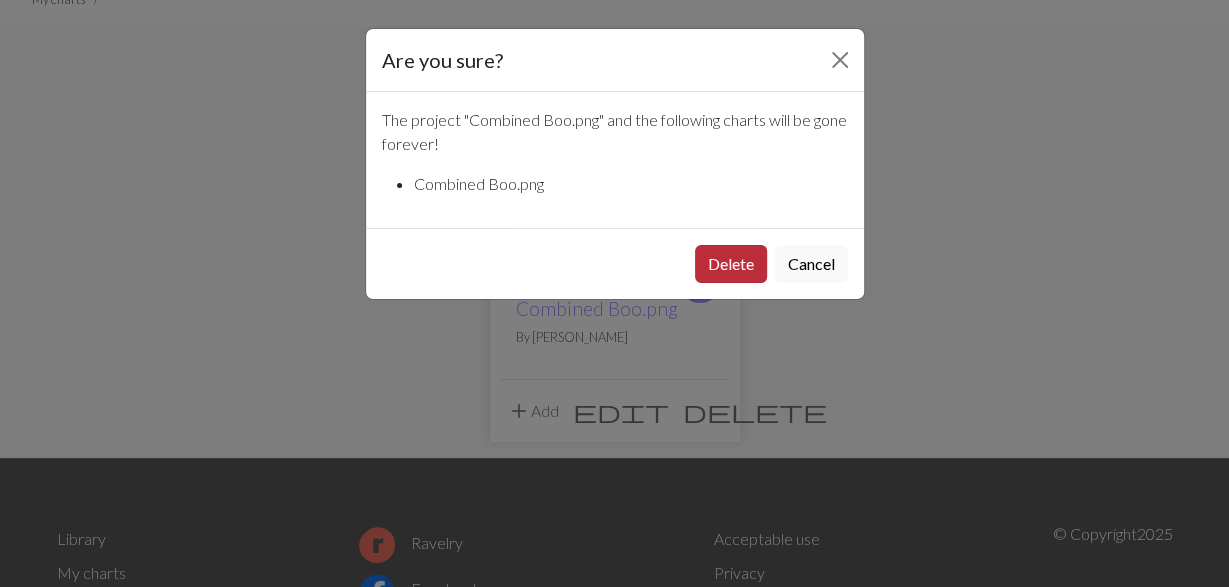 click on "Delete" at bounding box center [731, 264] 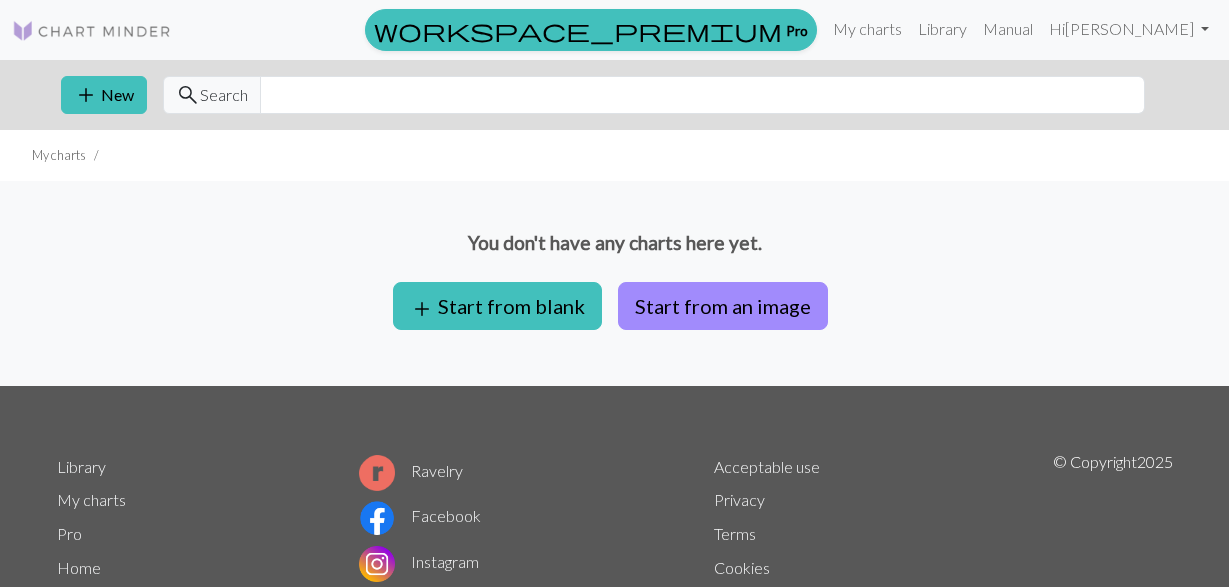 scroll, scrollTop: 0, scrollLeft: 0, axis: both 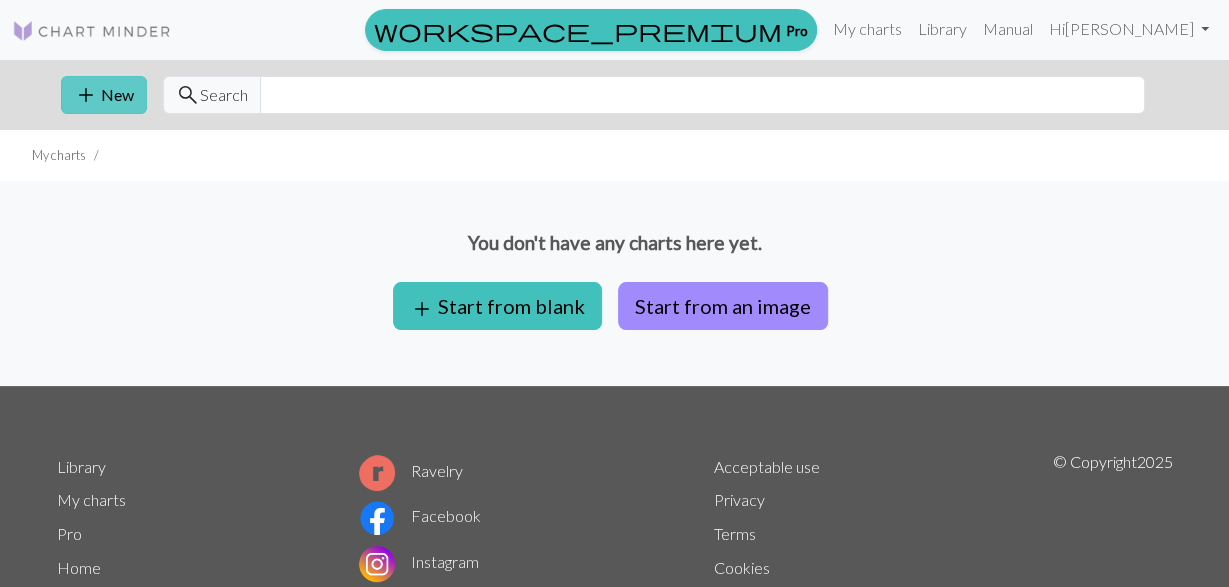 click on "add   New" at bounding box center (104, 95) 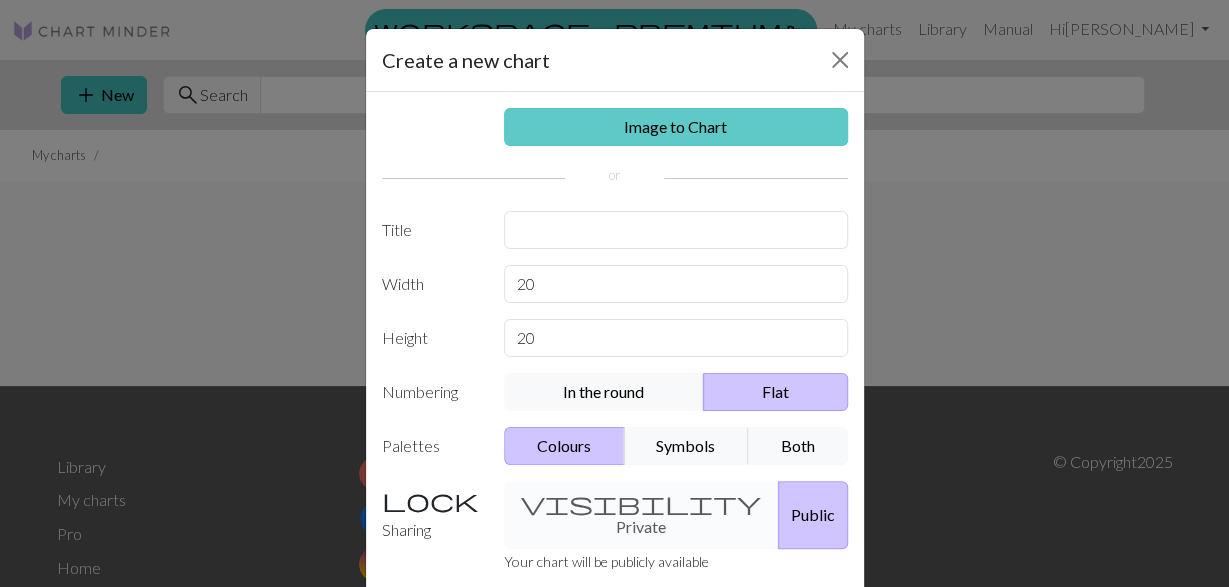 click on "Image to Chart" at bounding box center [676, 127] 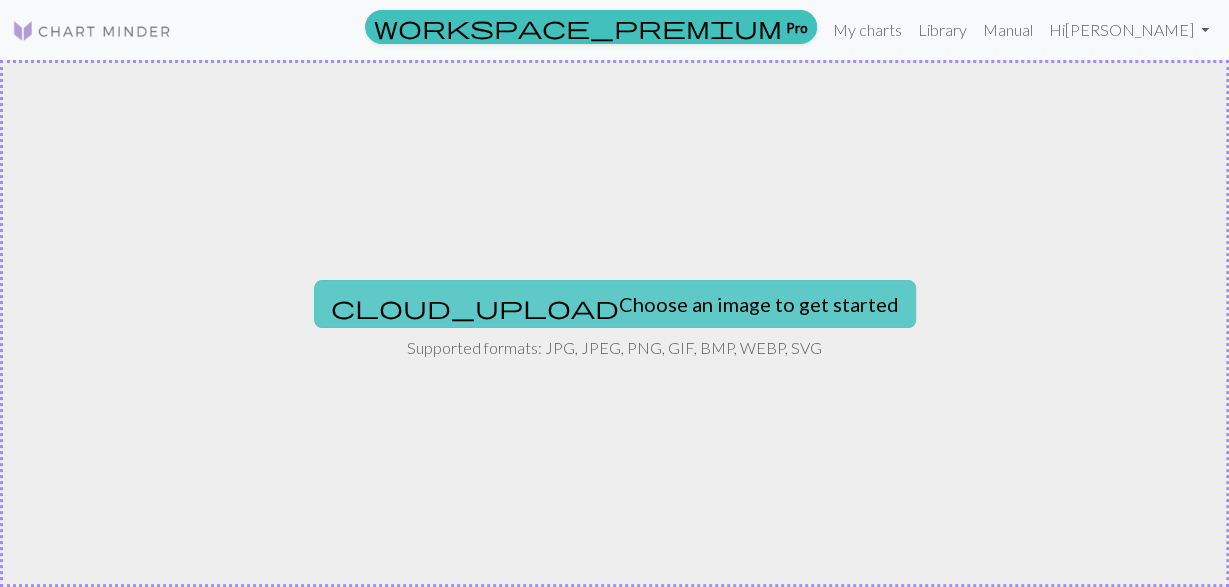 click on "cloud_upload  Choose an image to get started" at bounding box center (615, 304) 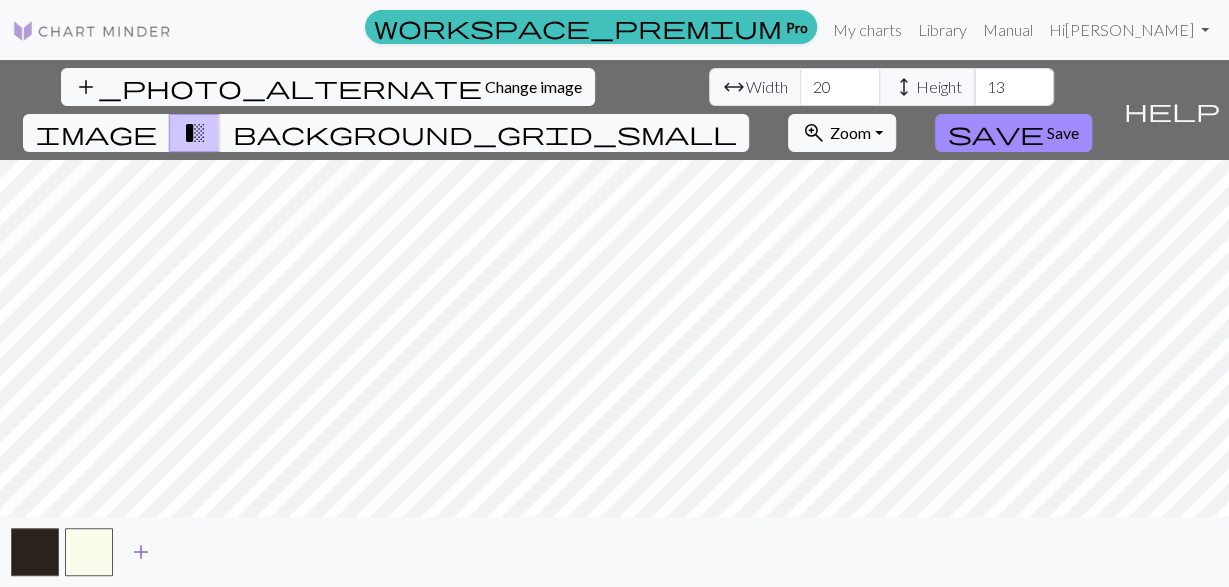 click on "add" at bounding box center (141, 552) 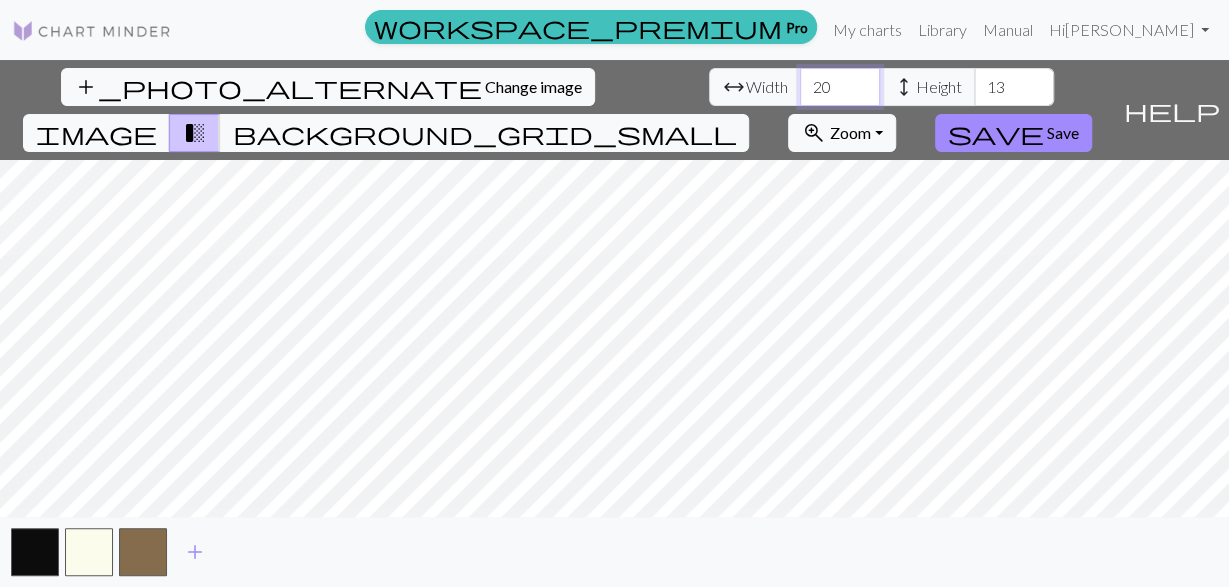 click on "20" at bounding box center [840, 87] 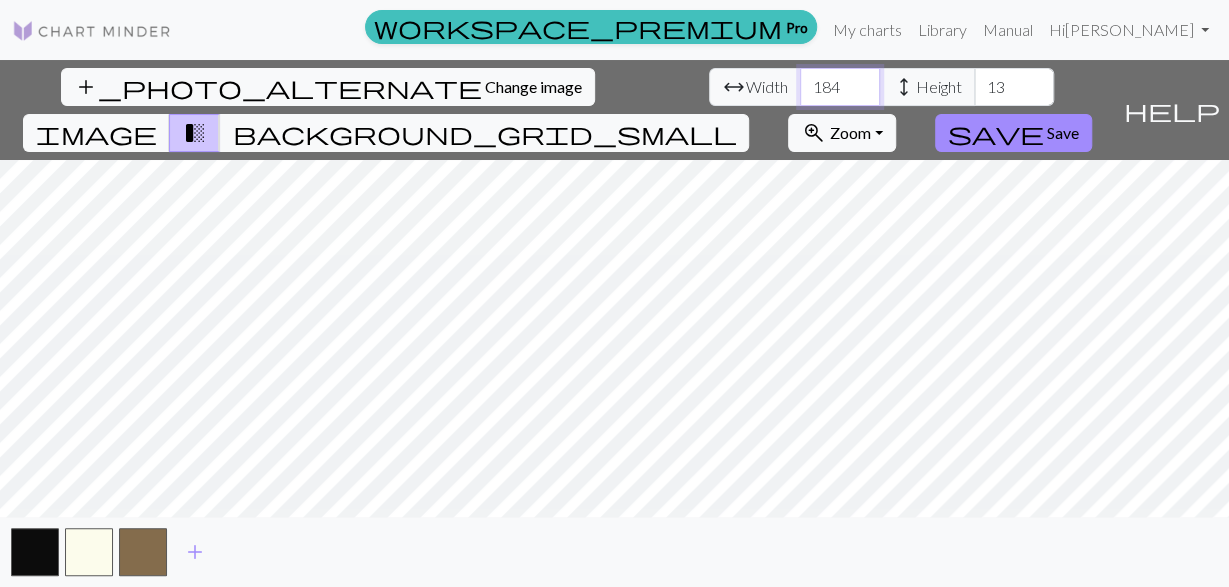 type on "184" 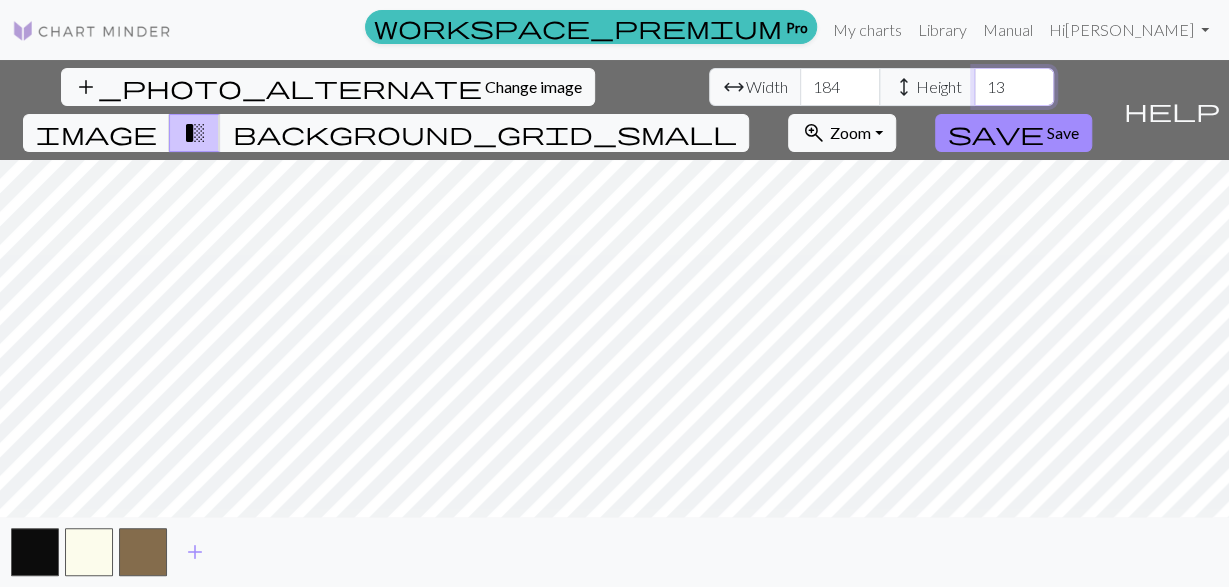 click on "13" at bounding box center (1014, 87) 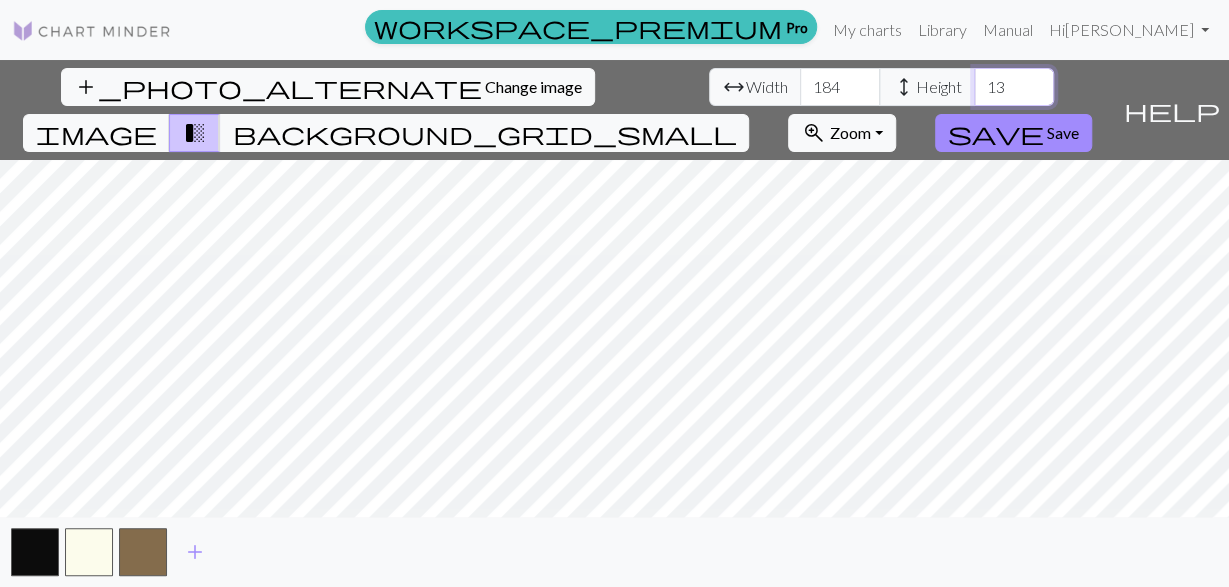 drag, startPoint x: 555, startPoint y: 86, endPoint x: 532, endPoint y: 87, distance: 23.021729 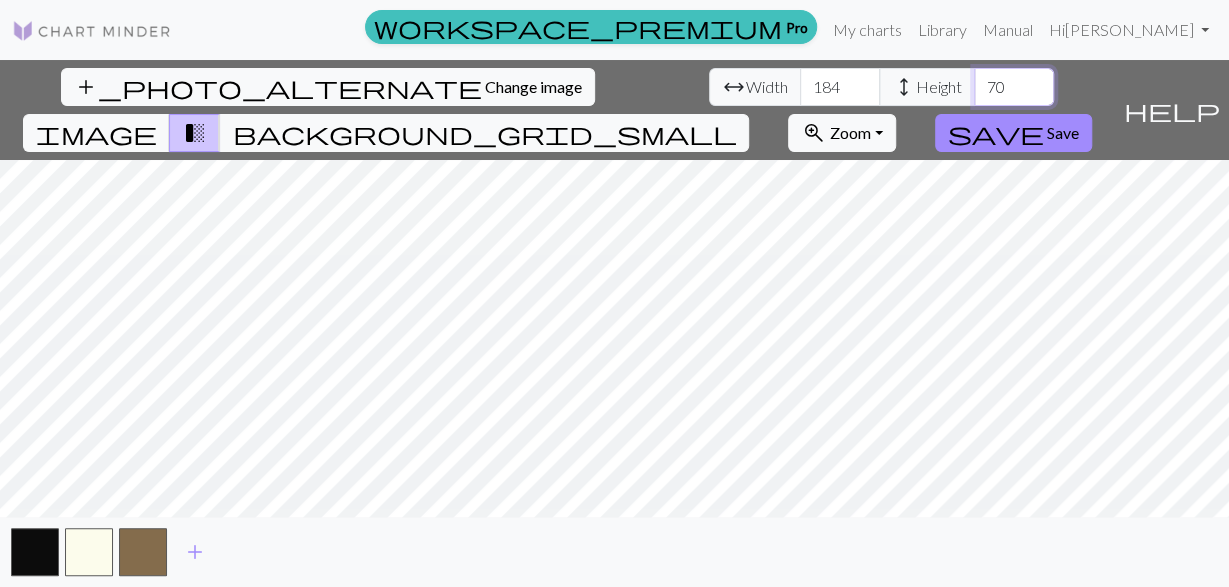 type on "70" 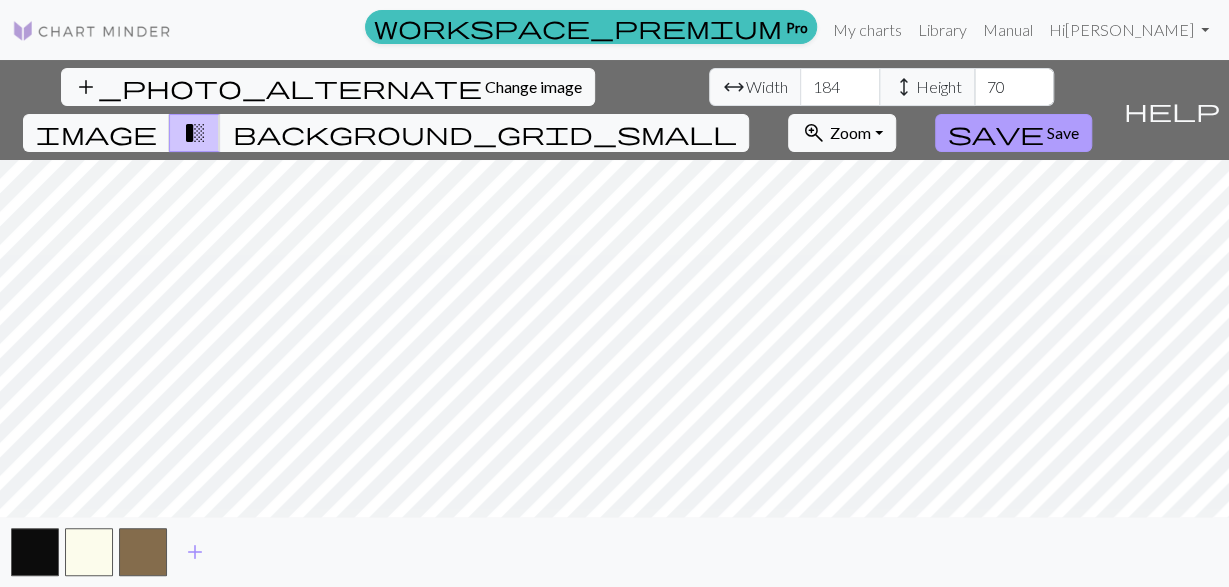 click on "Save" at bounding box center (1063, 132) 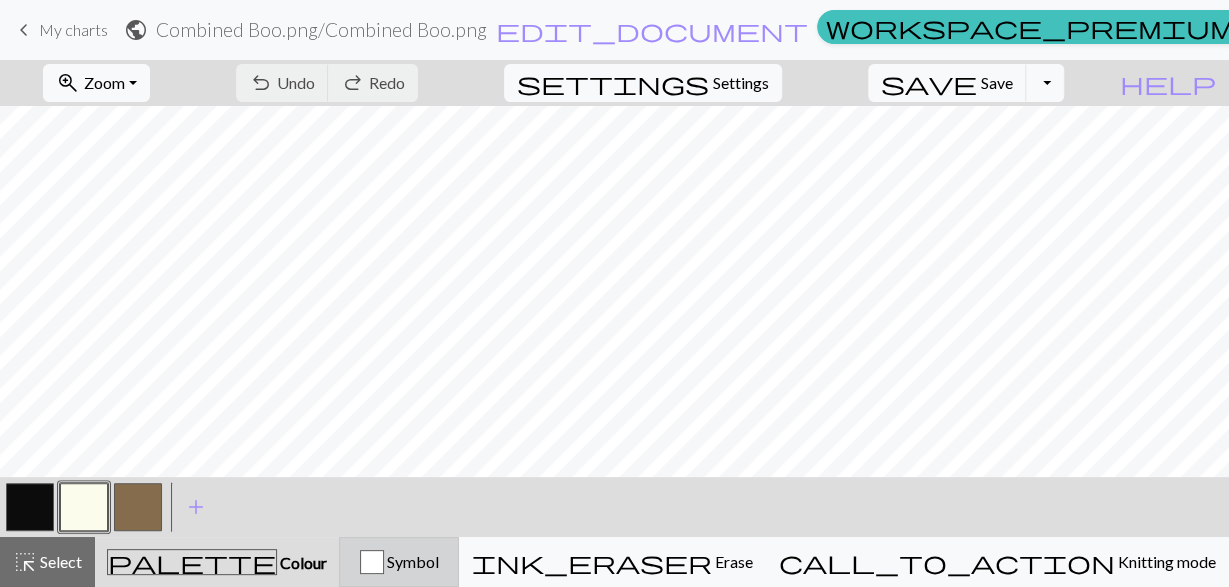 click at bounding box center (372, 562) 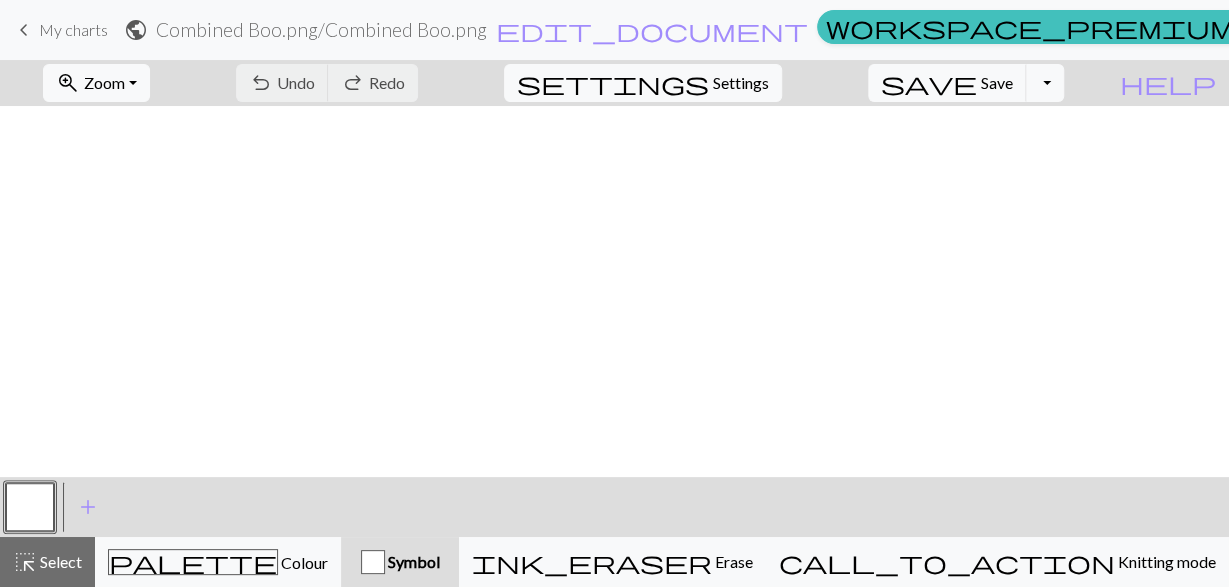 scroll, scrollTop: 447, scrollLeft: 0, axis: vertical 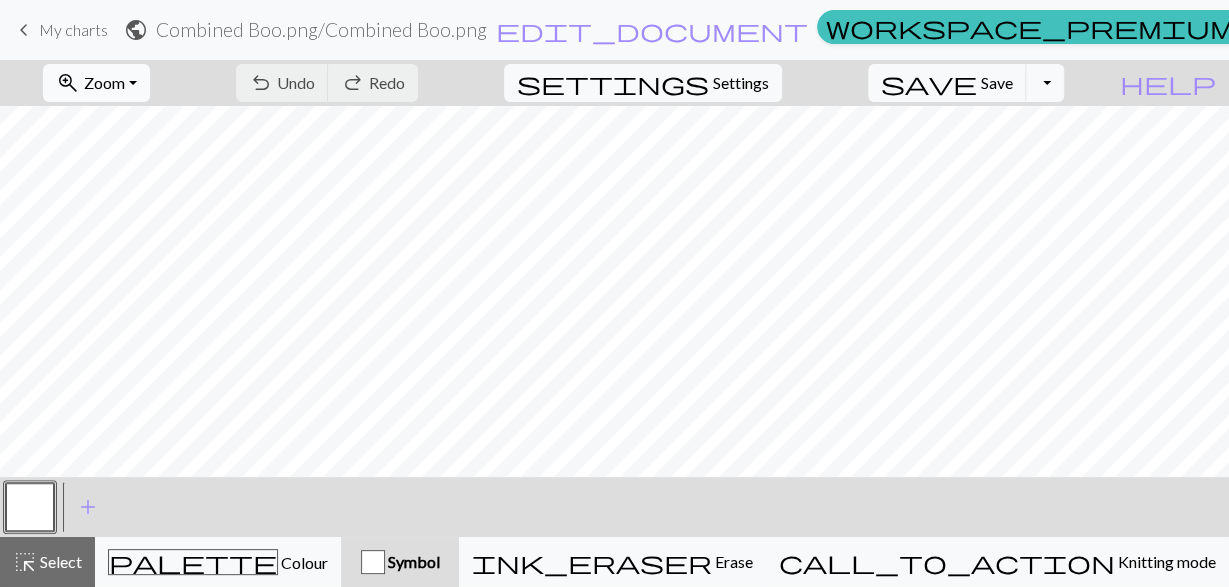 click on "zoom_in Zoom Zoom" at bounding box center (96, 83) 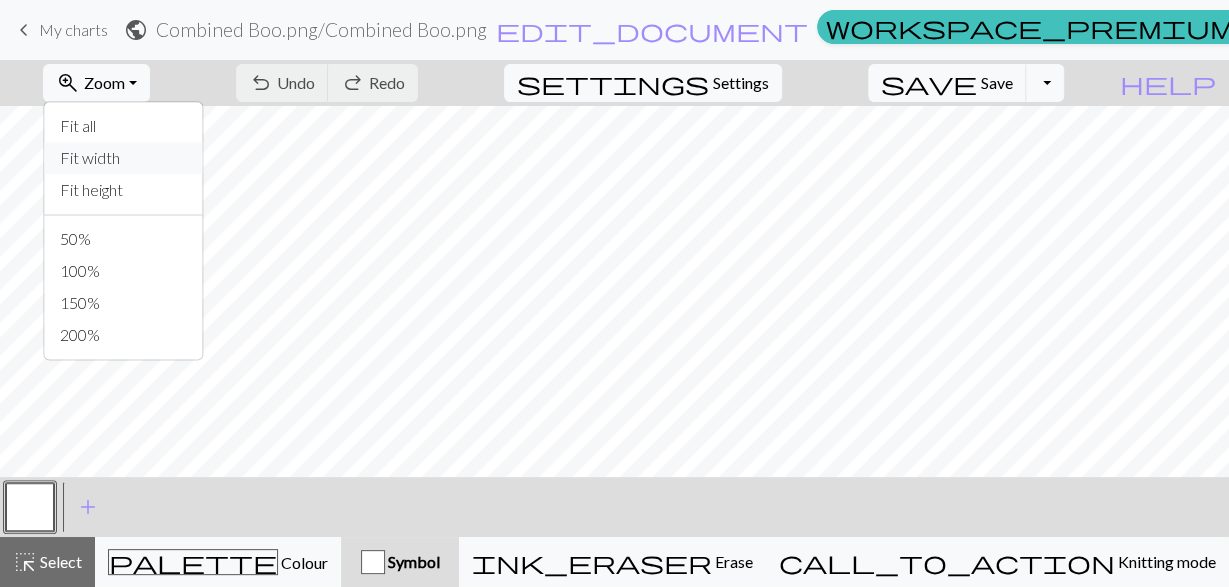 click on "Fit width" at bounding box center (123, 158) 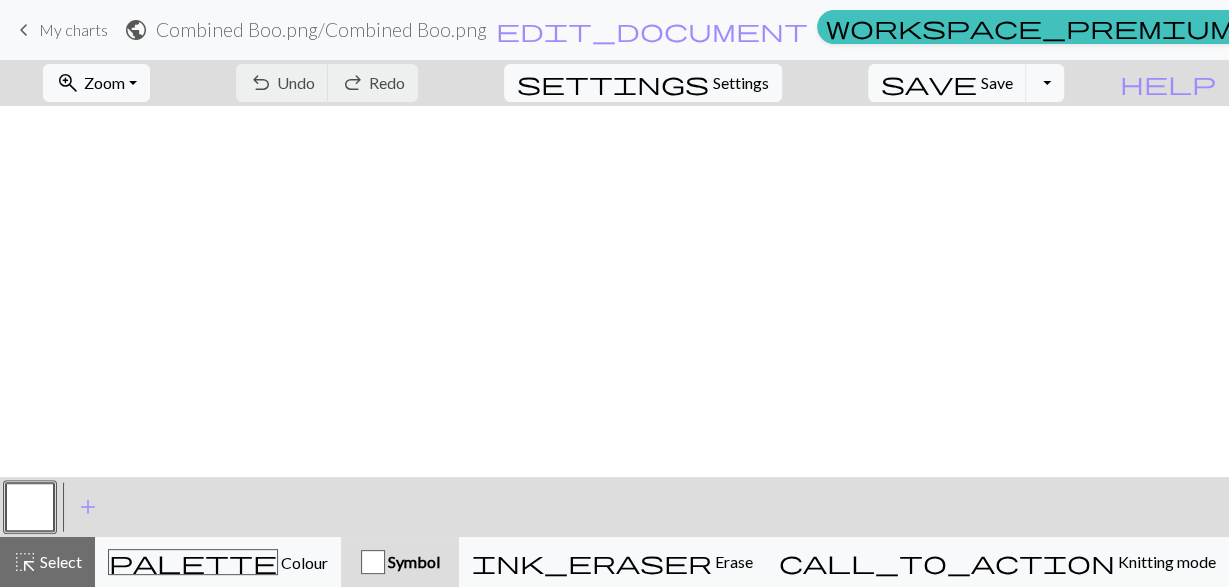 scroll, scrollTop: 1078, scrollLeft: 0, axis: vertical 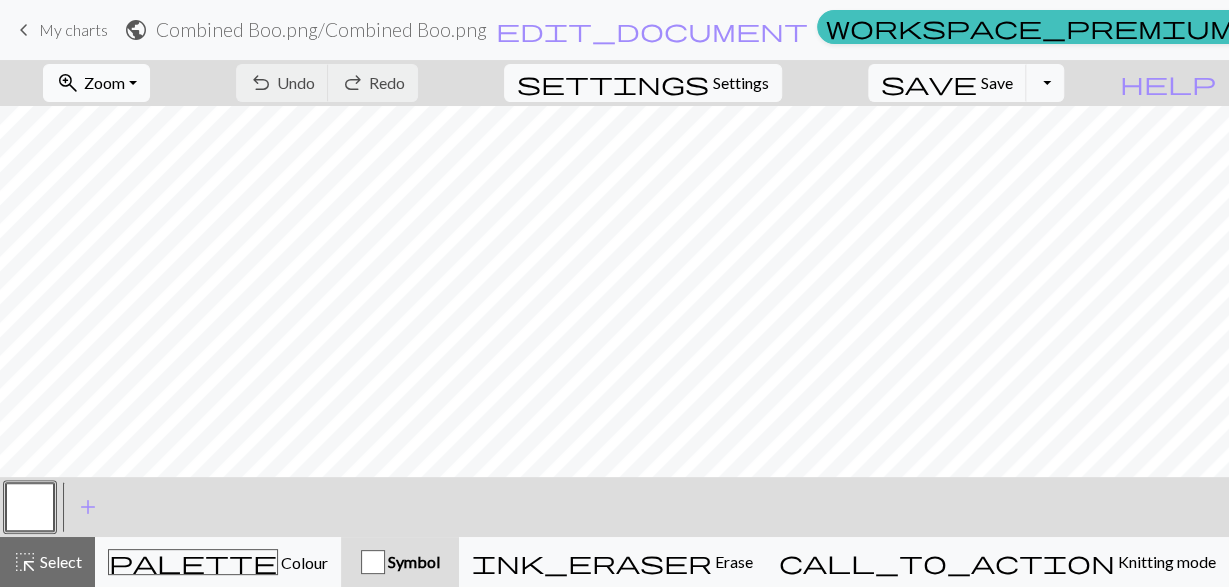 click on "Zoom" at bounding box center (104, 82) 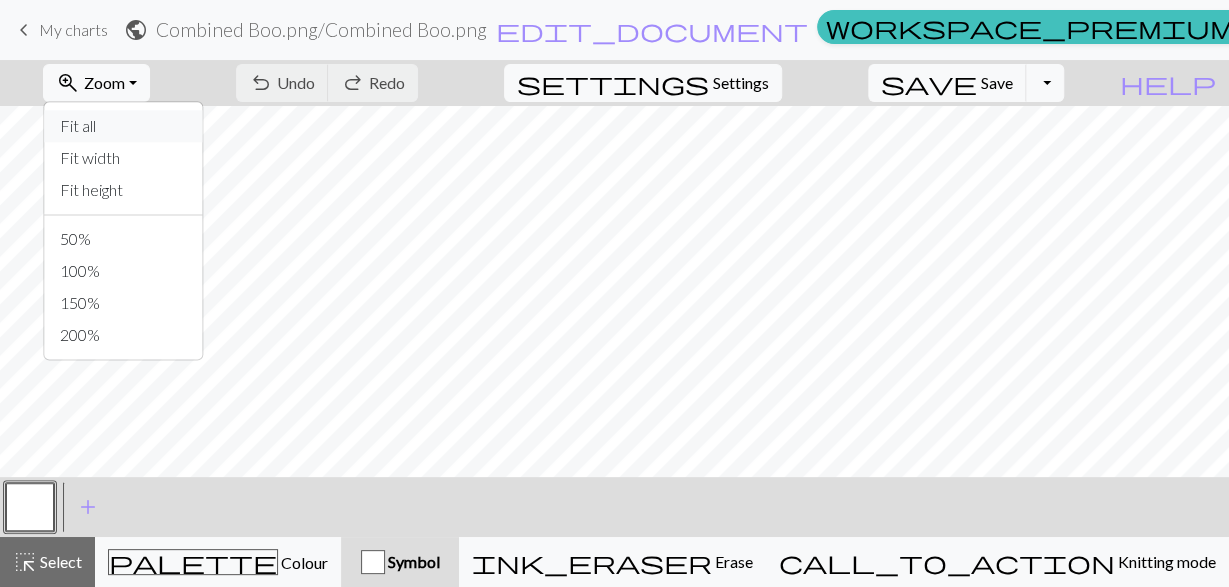click on "Fit all" at bounding box center [123, 126] 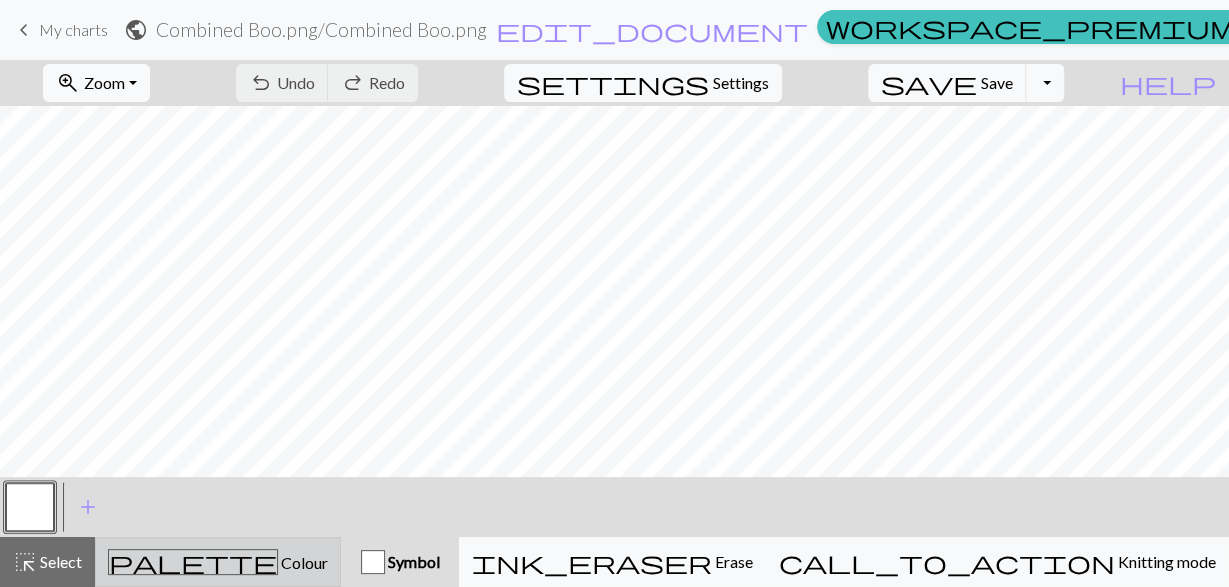 click on "palette   Colour   Colour" at bounding box center (218, 562) 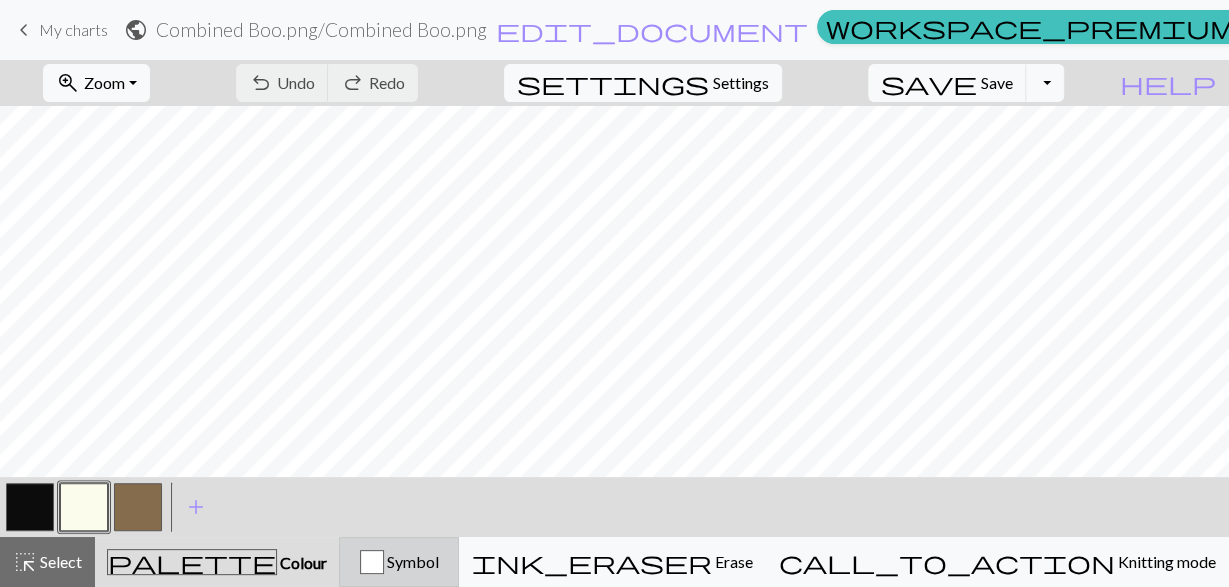 click on "Symbol" at bounding box center (411, 561) 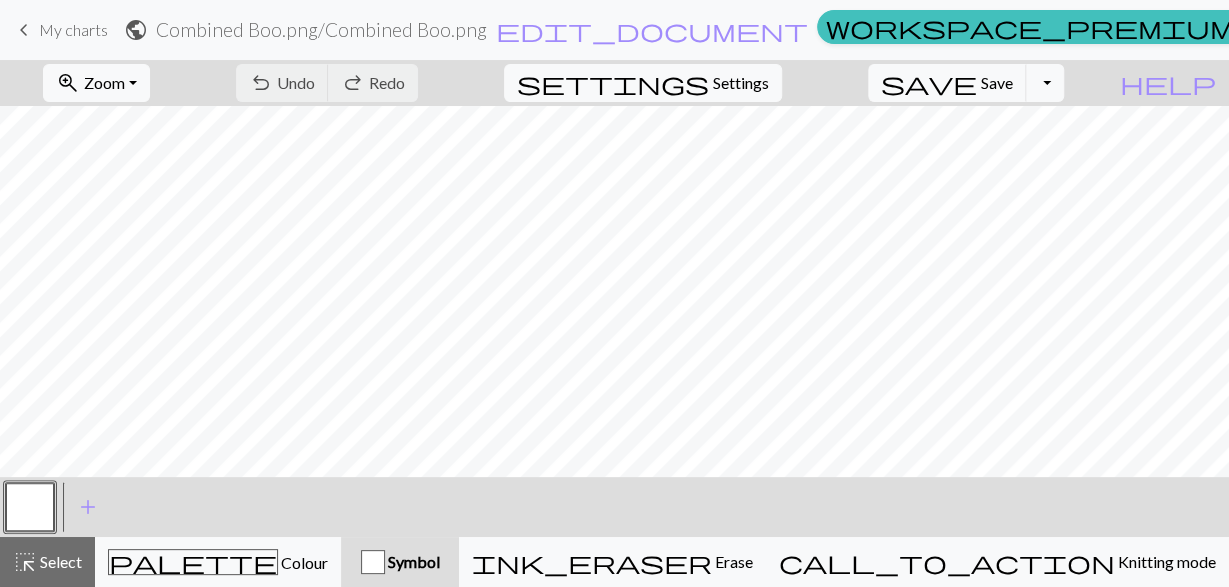 click at bounding box center (30, 507) 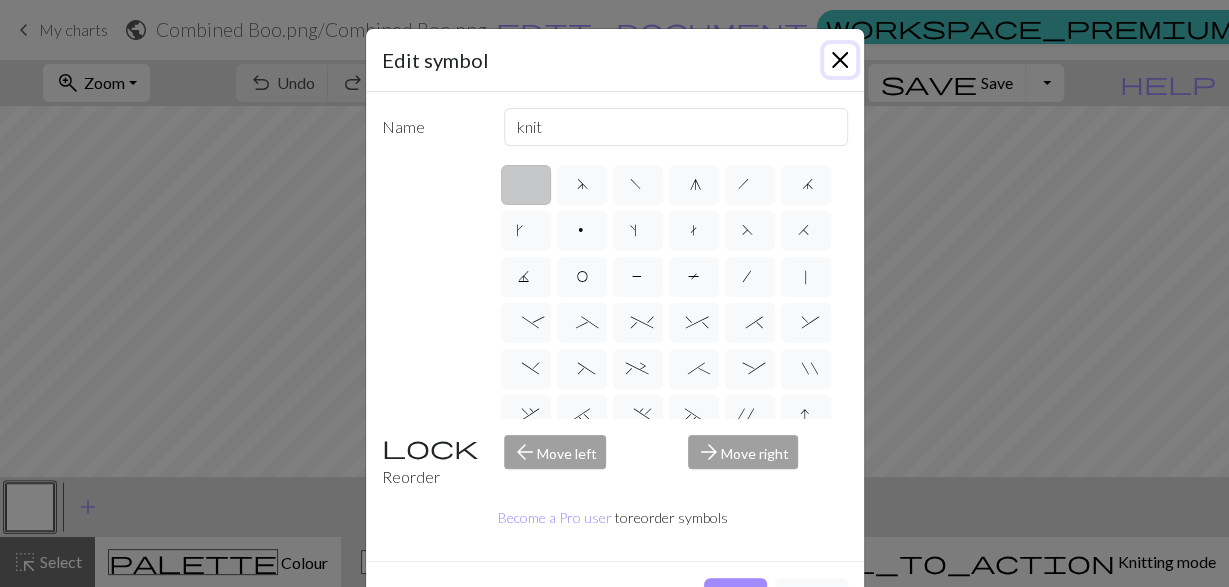 click at bounding box center [840, 60] 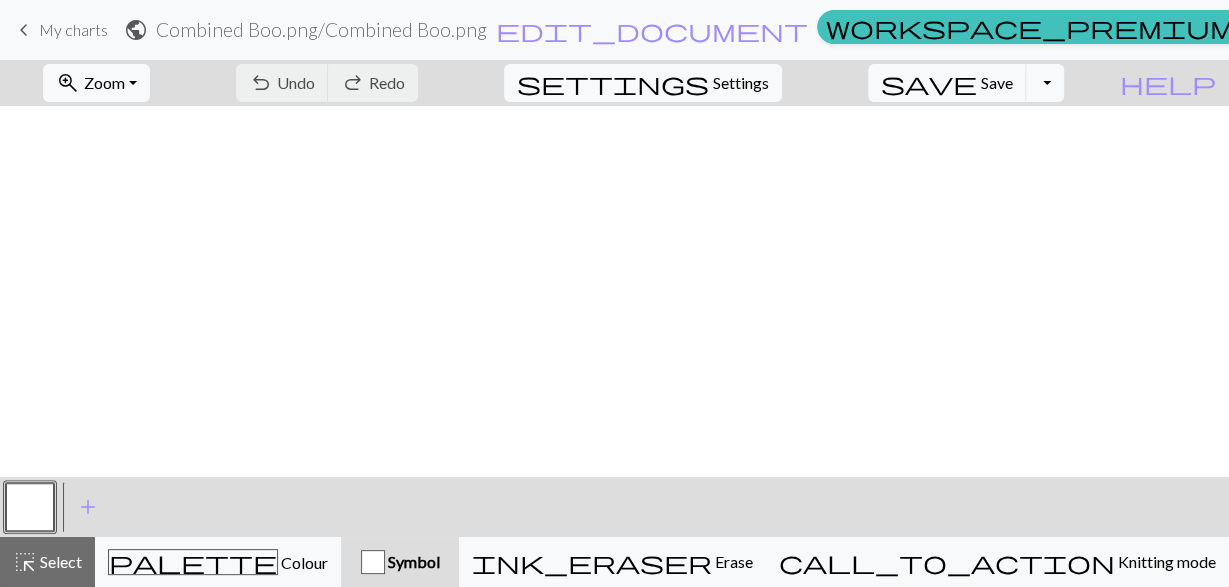 scroll, scrollTop: 0, scrollLeft: 0, axis: both 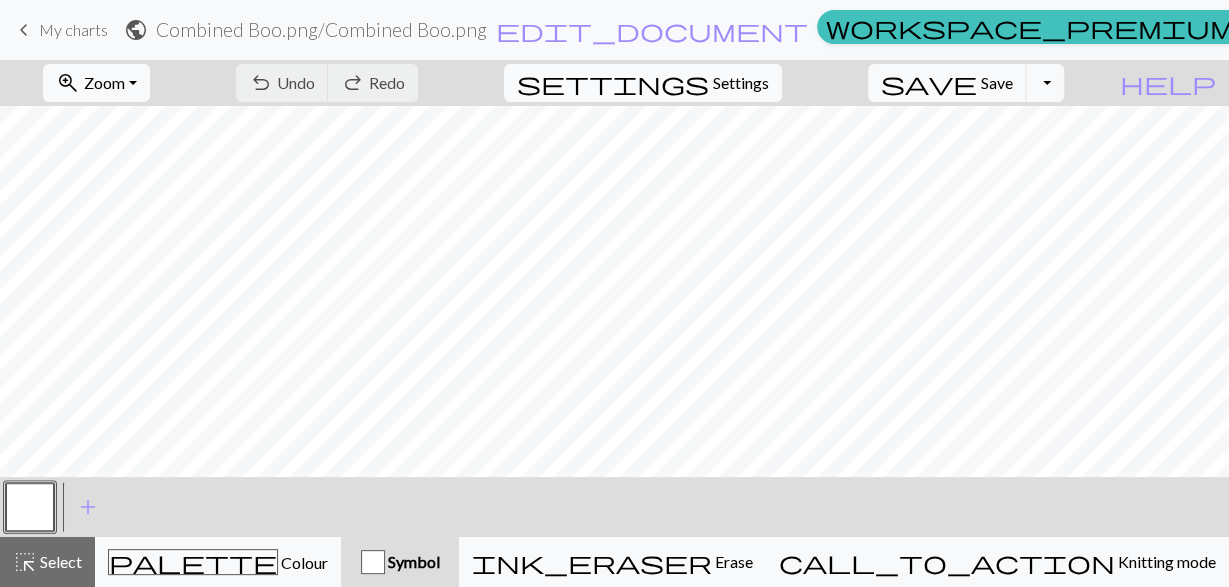 click on "Settings" at bounding box center (741, 83) 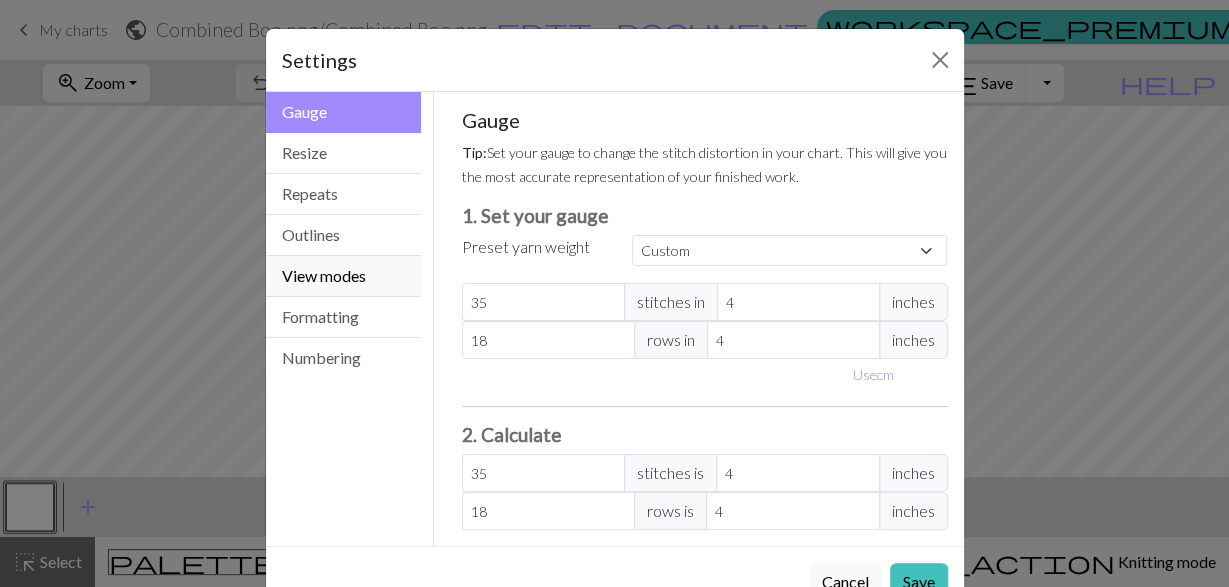 click on "View modes" at bounding box center (344, 276) 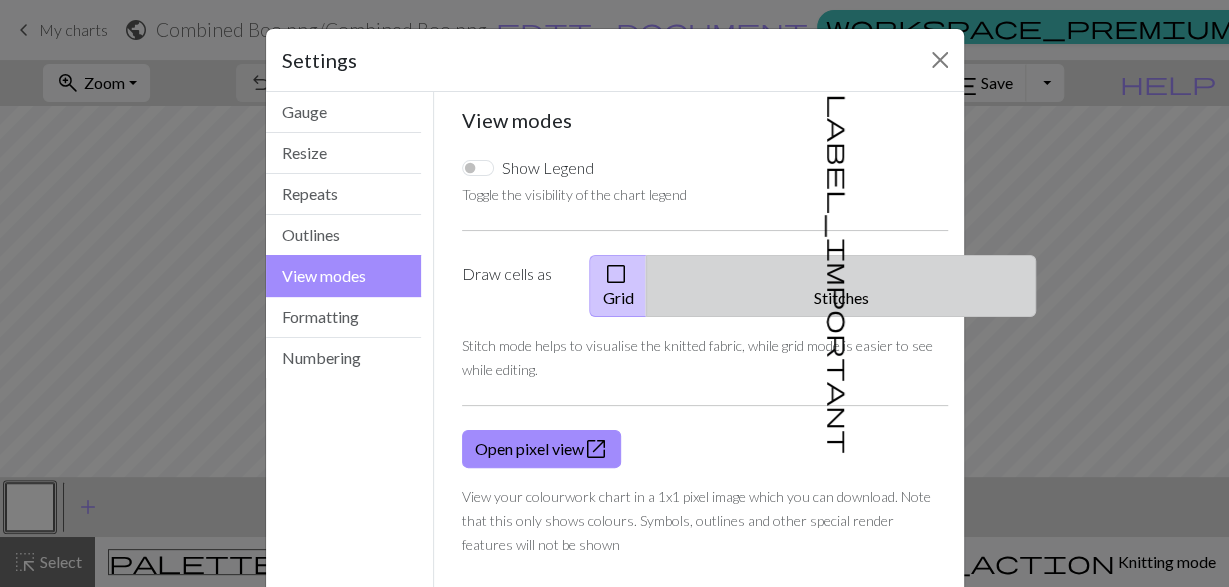 click on "label_important Stitches" at bounding box center (841, 286) 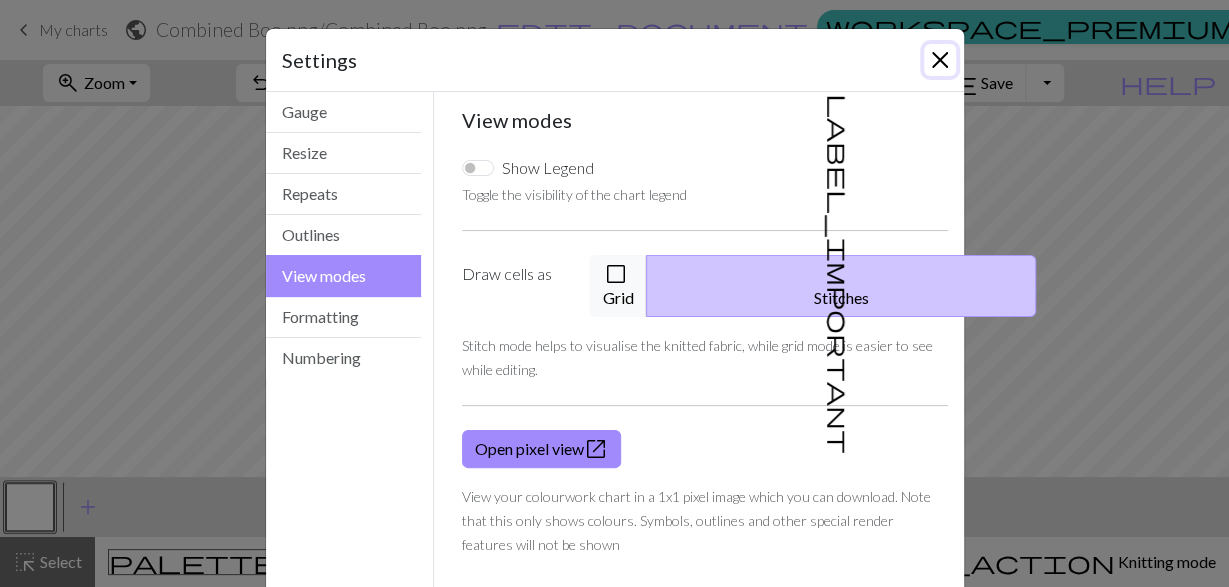 click at bounding box center [940, 60] 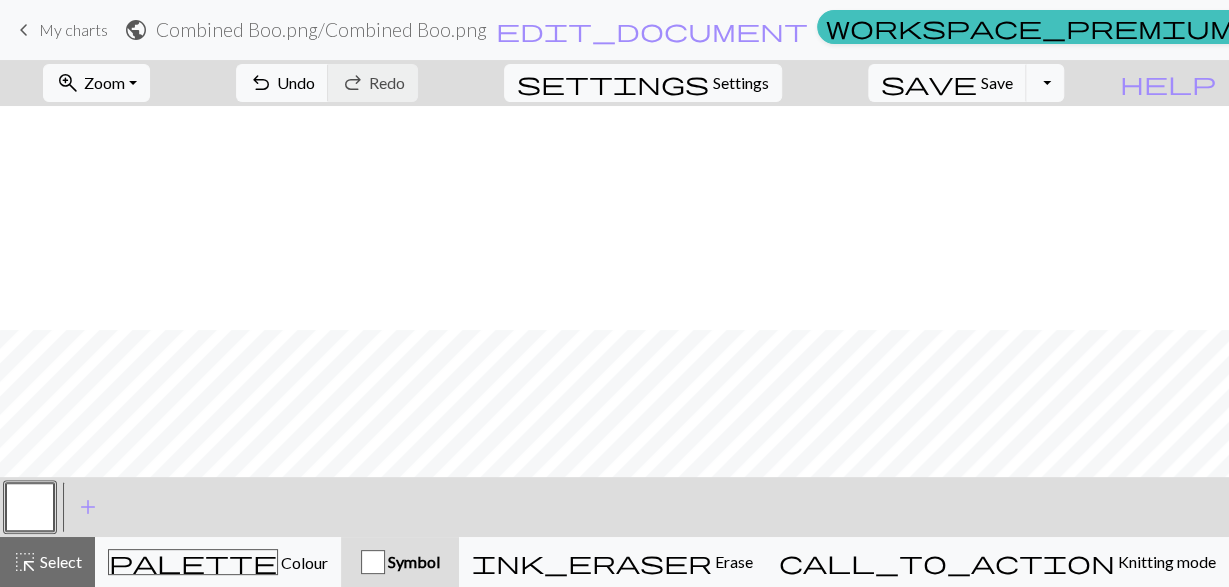 scroll, scrollTop: 481, scrollLeft: 600, axis: both 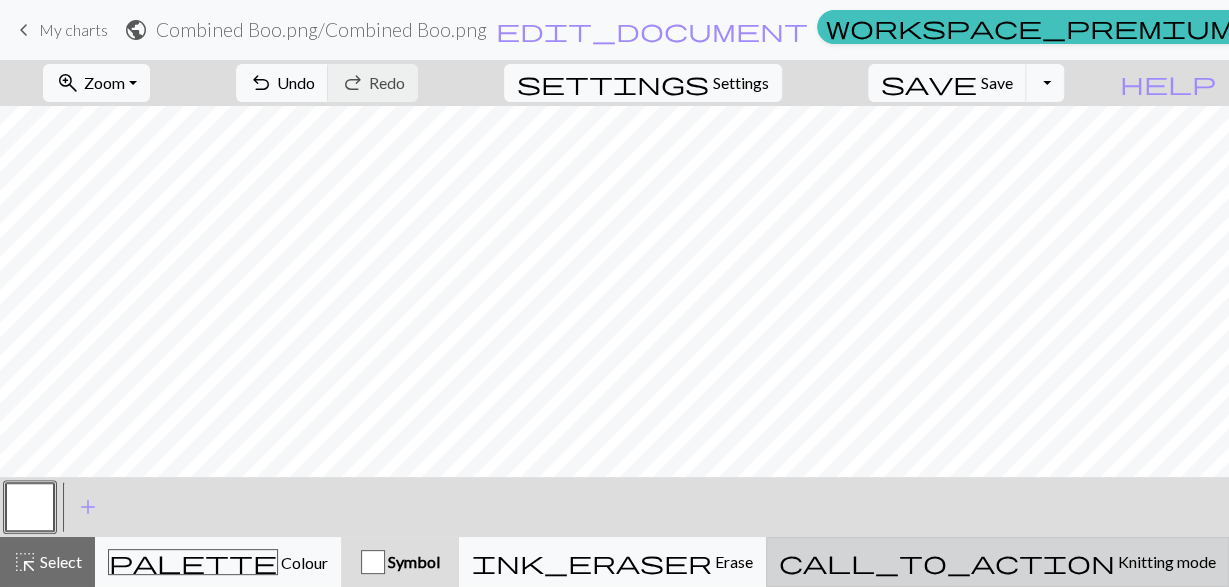 click on "Knitting mode" at bounding box center (1165, 561) 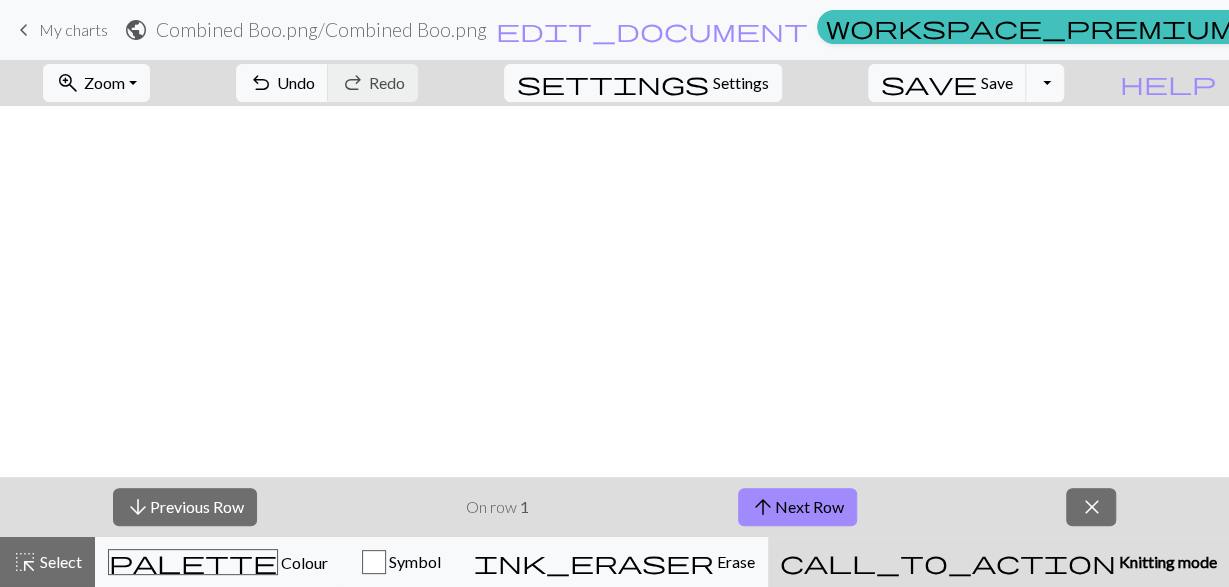 scroll, scrollTop: 914, scrollLeft: 600, axis: both 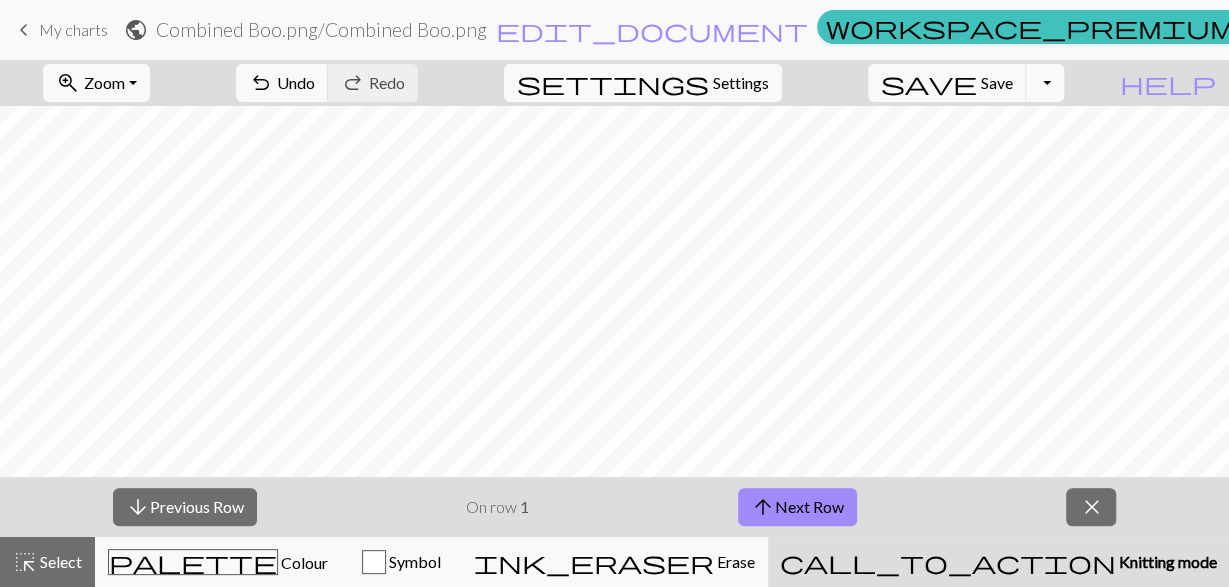 click on "Toggle Dropdown" at bounding box center (1045, 83) 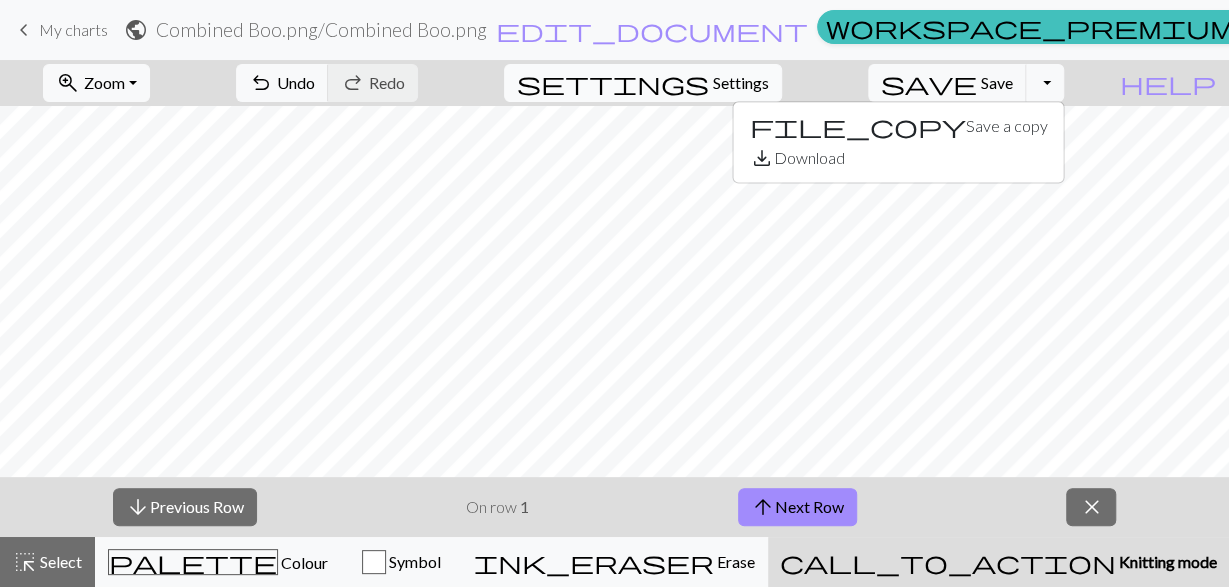 click on "Settings" at bounding box center (741, 83) 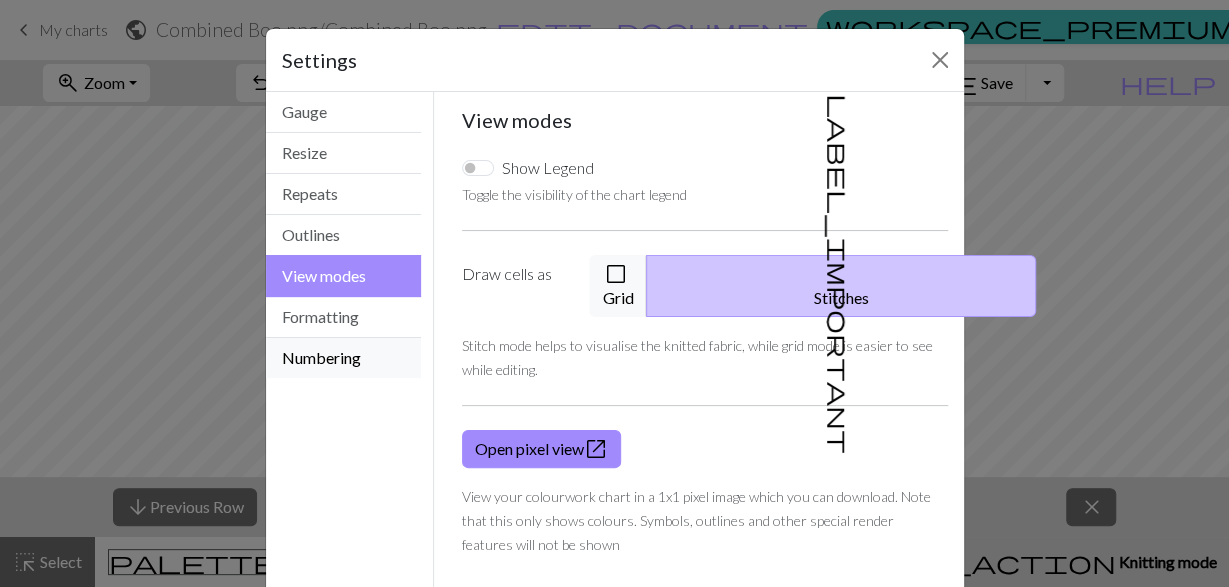 click on "Numbering" at bounding box center (344, 358) 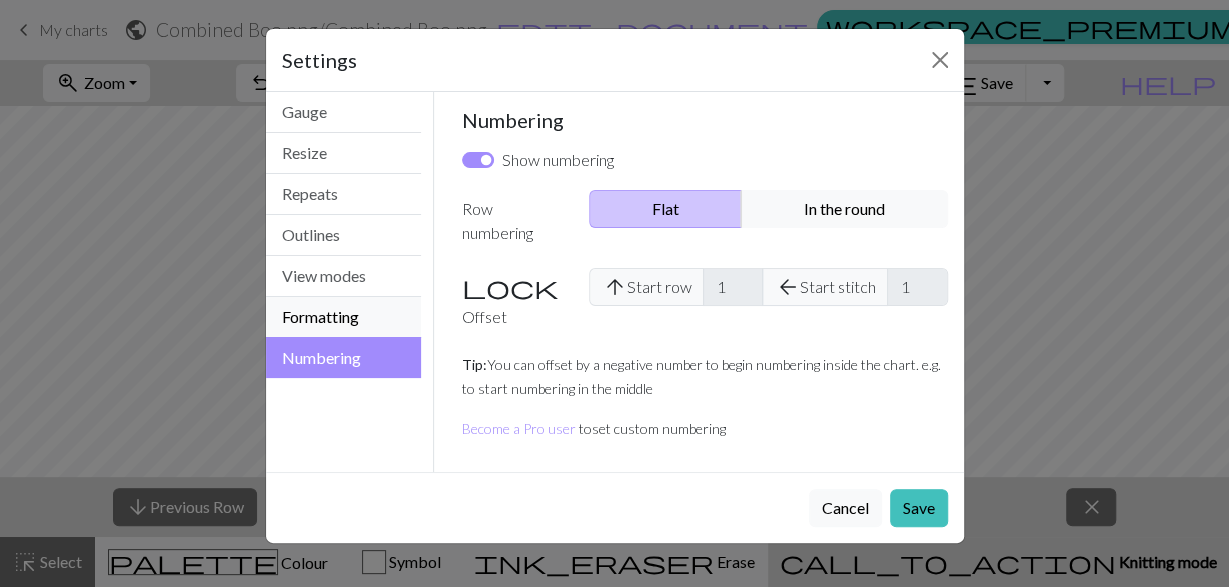 click on "Formatting" at bounding box center [344, 317] 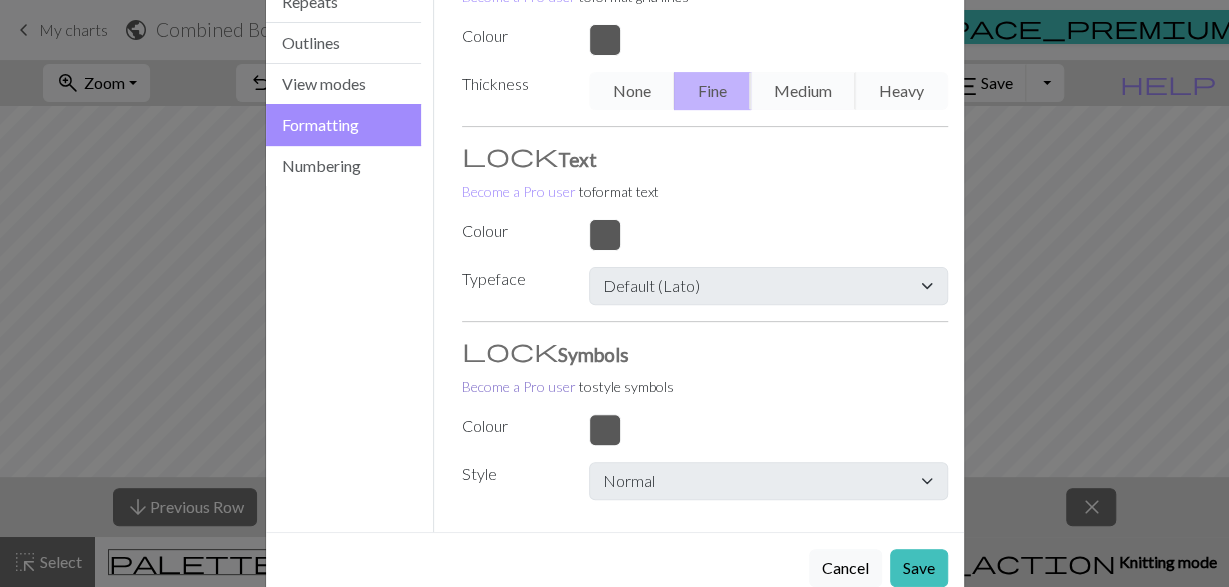 scroll, scrollTop: 0, scrollLeft: 0, axis: both 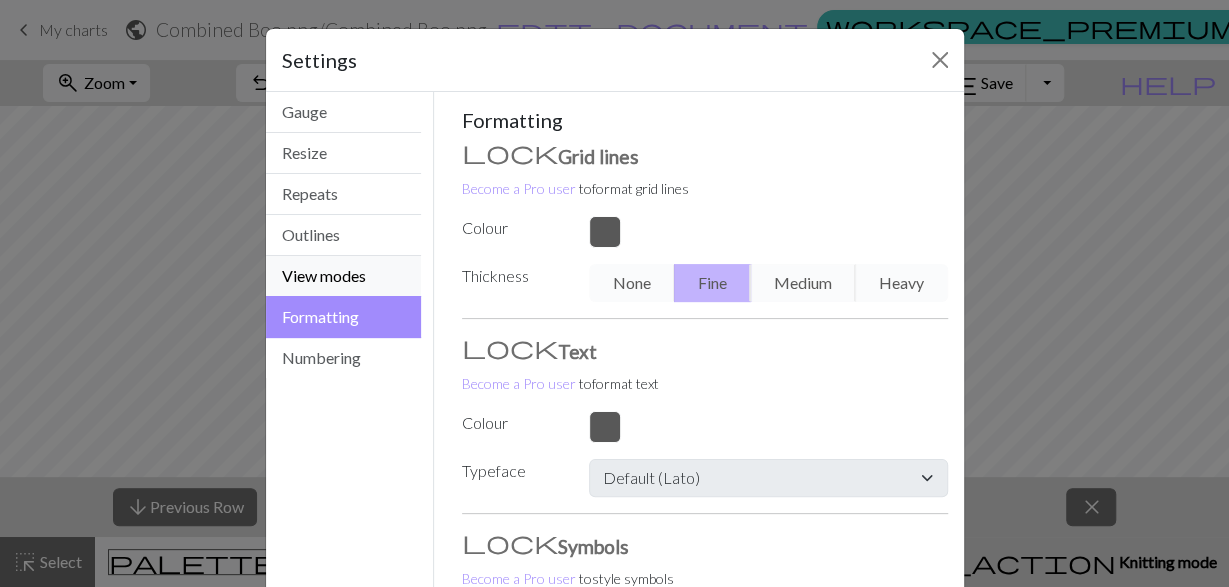 click on "View modes" at bounding box center [344, 276] 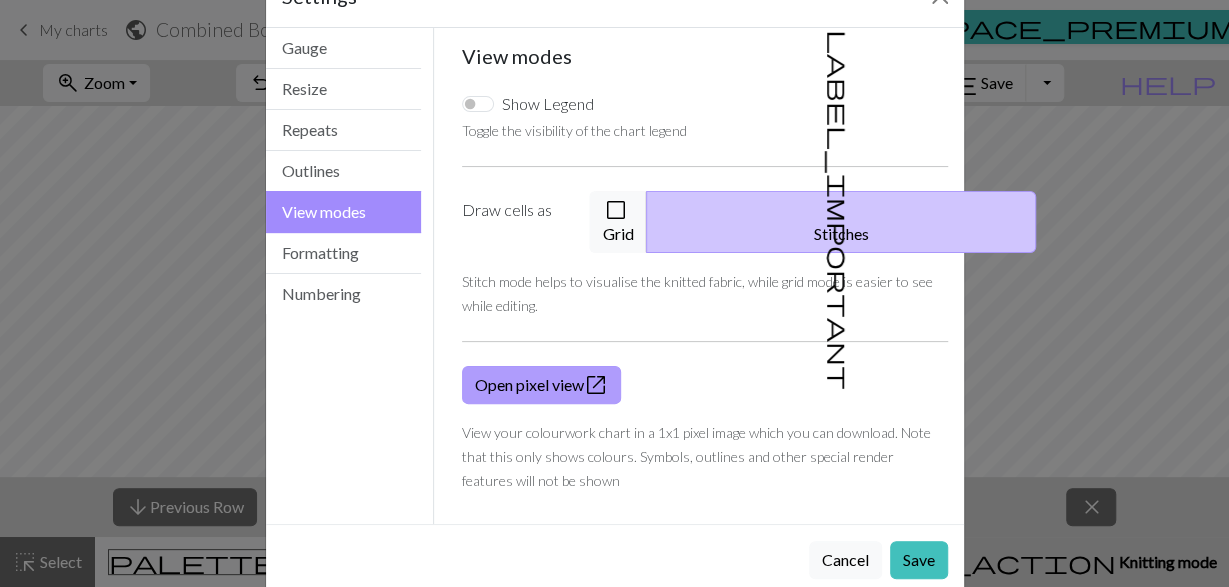 scroll, scrollTop: 73, scrollLeft: 0, axis: vertical 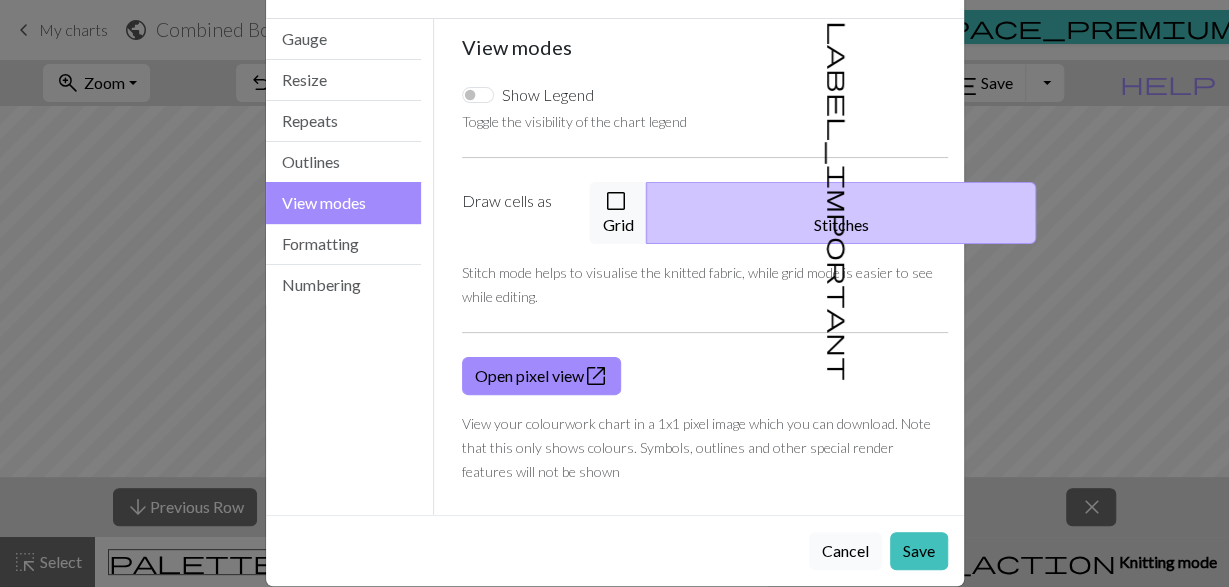 click on "Cancel" at bounding box center [845, 551] 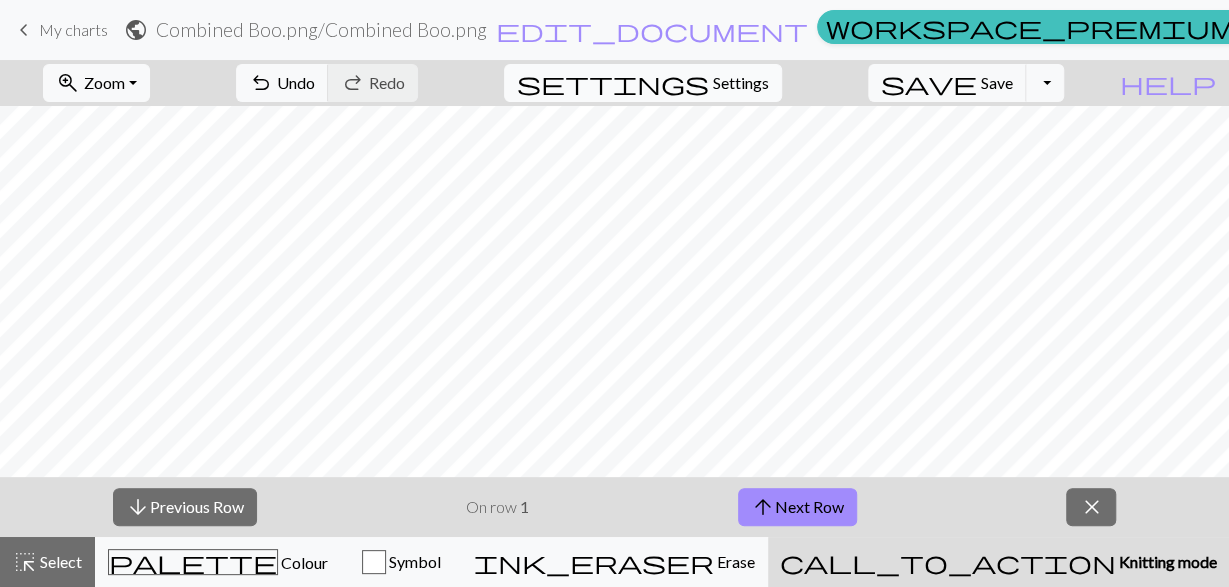click on "Settings" at bounding box center (741, 83) 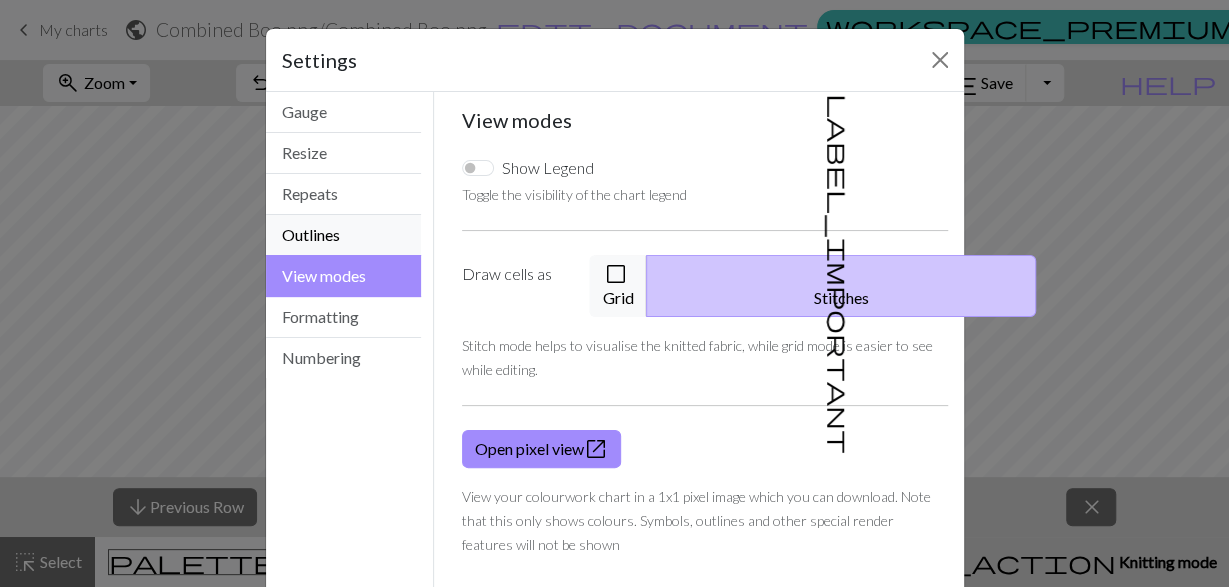 click on "Outlines" at bounding box center [344, 235] 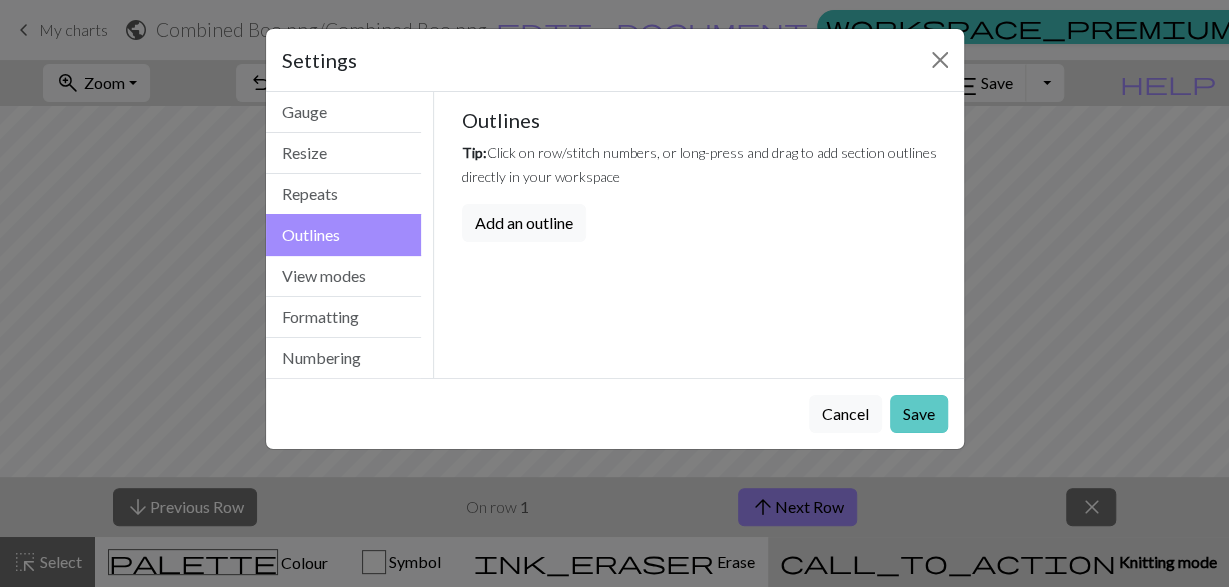 click on "Save" at bounding box center [919, 414] 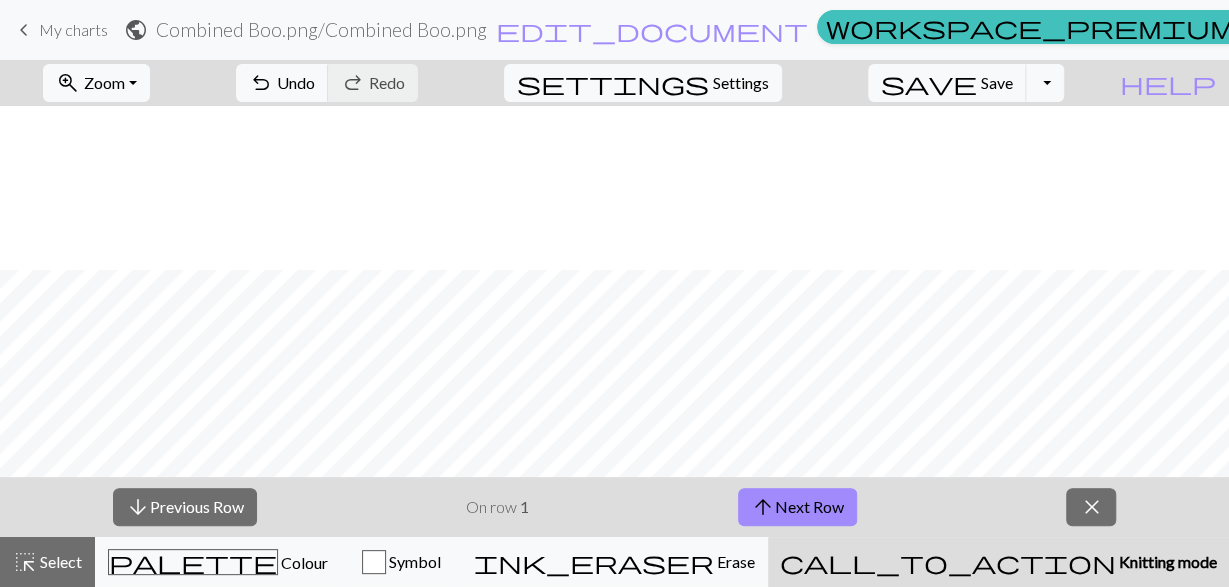scroll, scrollTop: 1078, scrollLeft: 600, axis: both 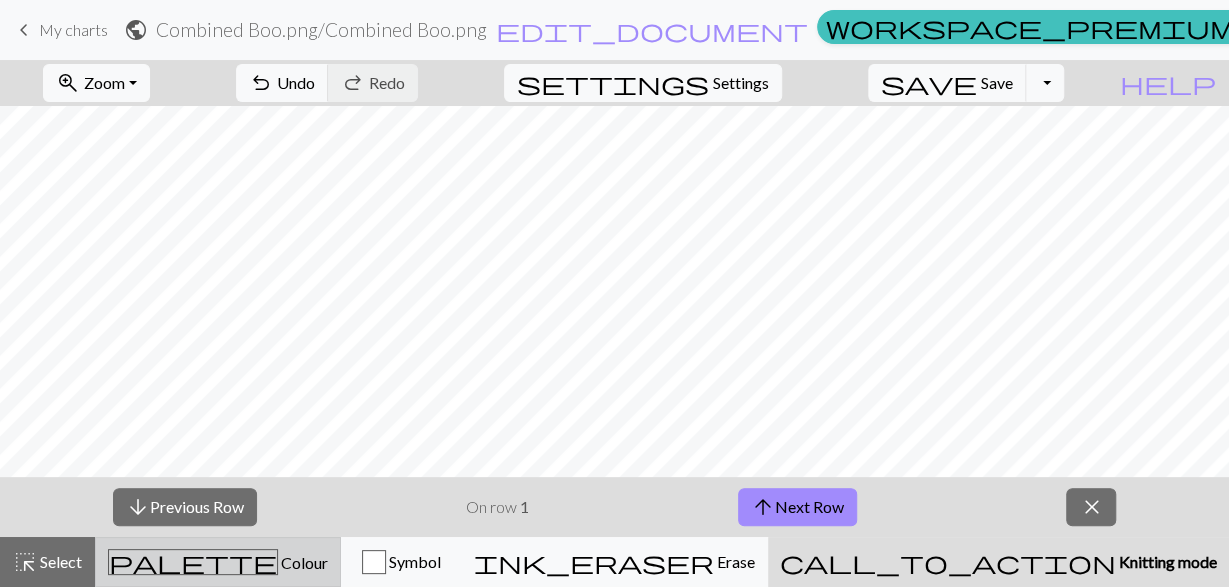 click on "Colour" at bounding box center (303, 562) 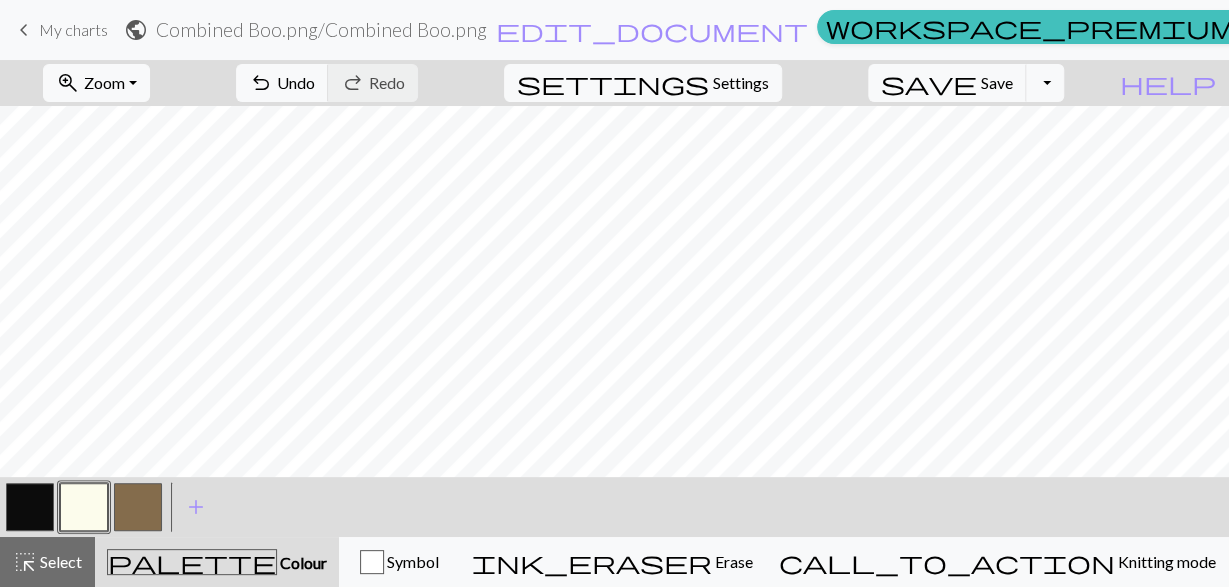 click at bounding box center [30, 507] 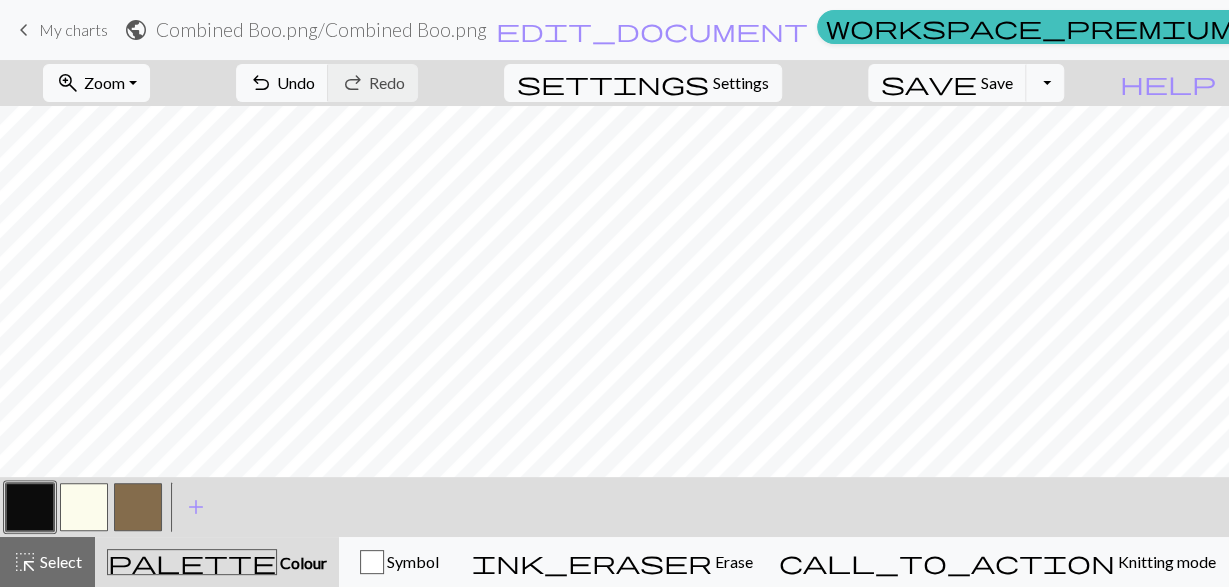 click at bounding box center (30, 507) 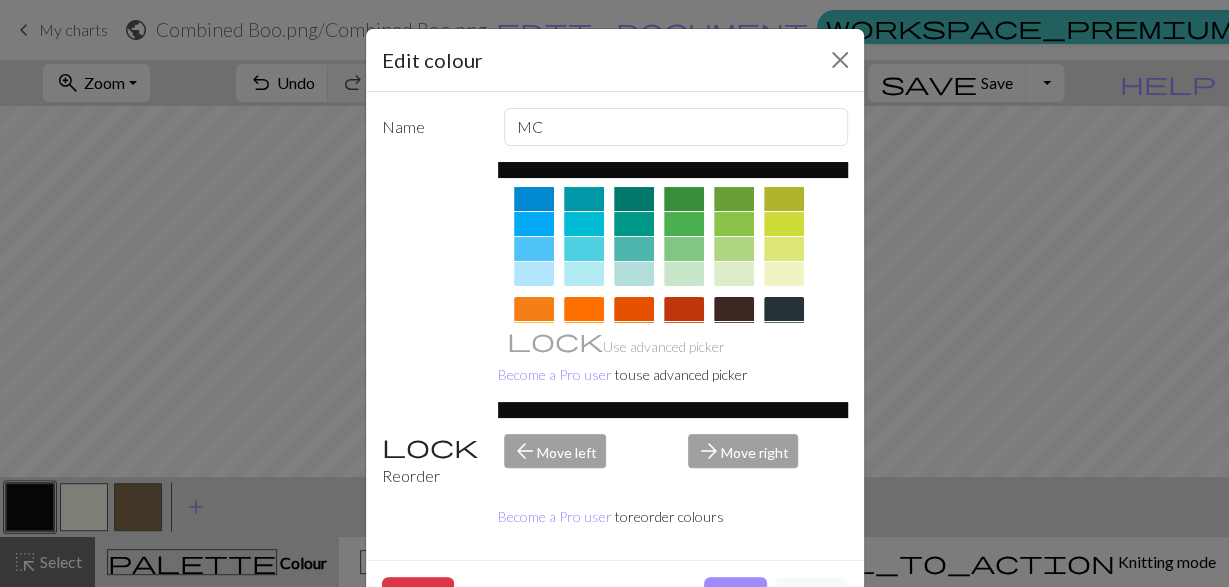 scroll, scrollTop: 0, scrollLeft: 0, axis: both 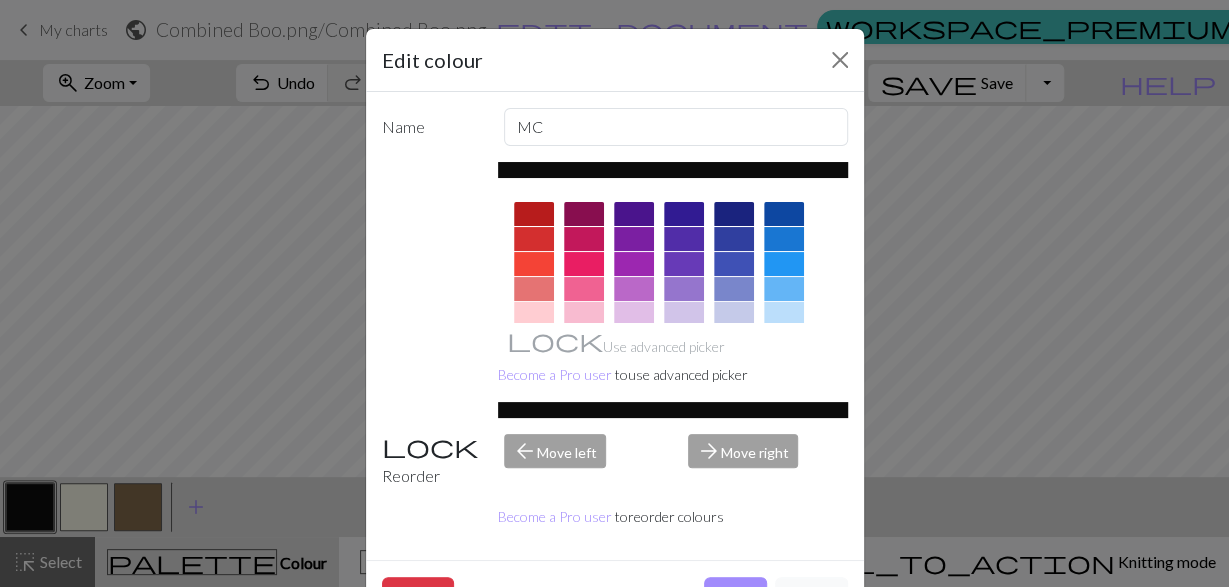 click at bounding box center [784, 314] 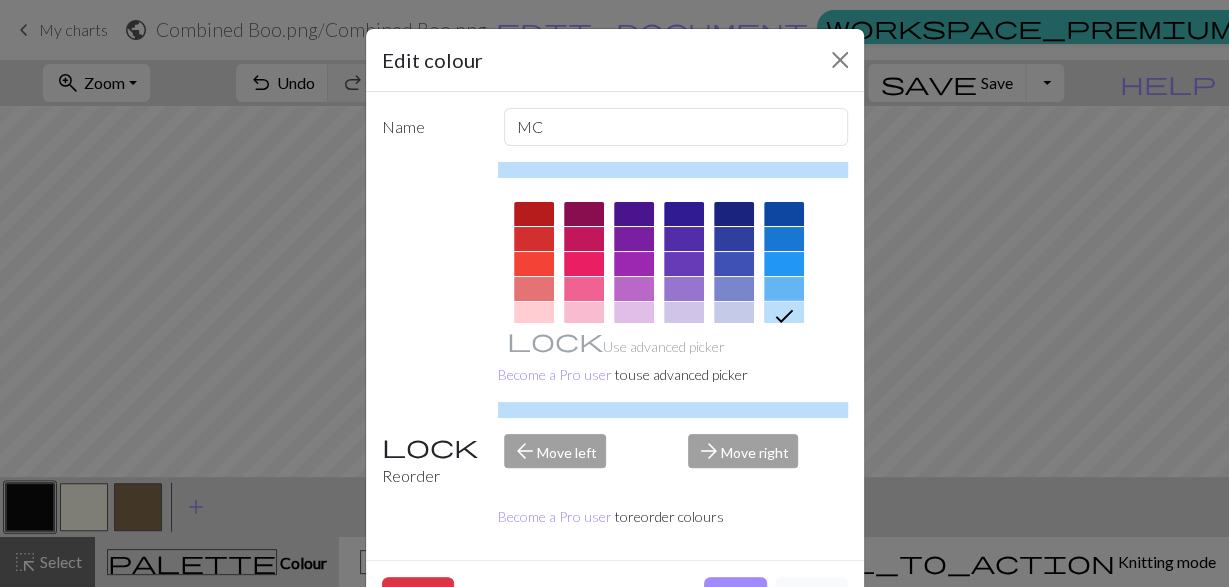 click at bounding box center [784, 239] 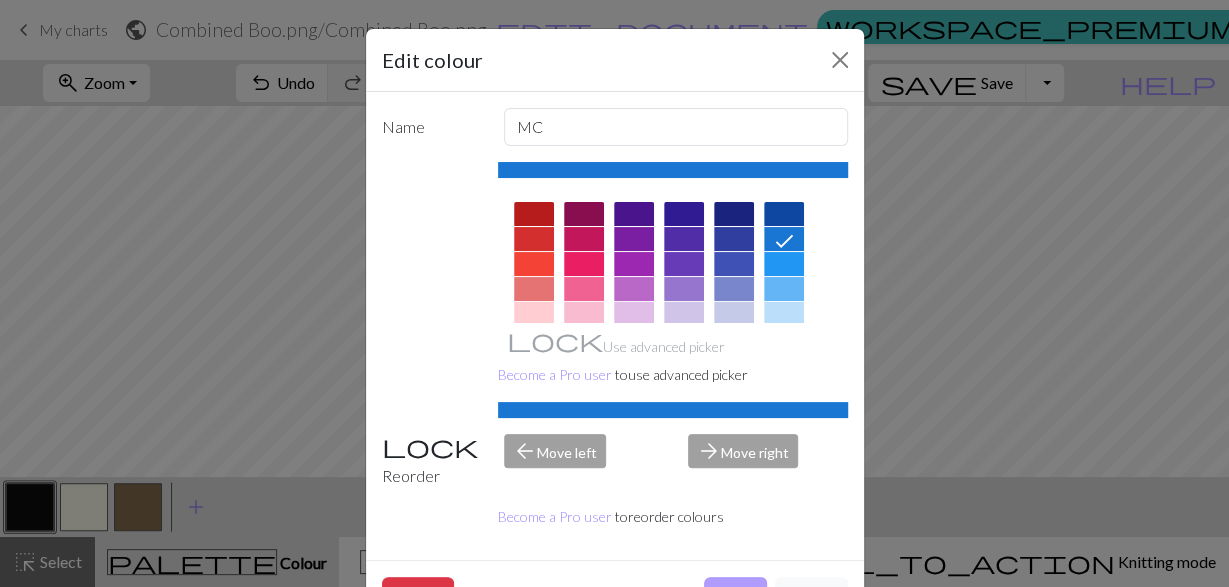 click on "Done" at bounding box center [735, 596] 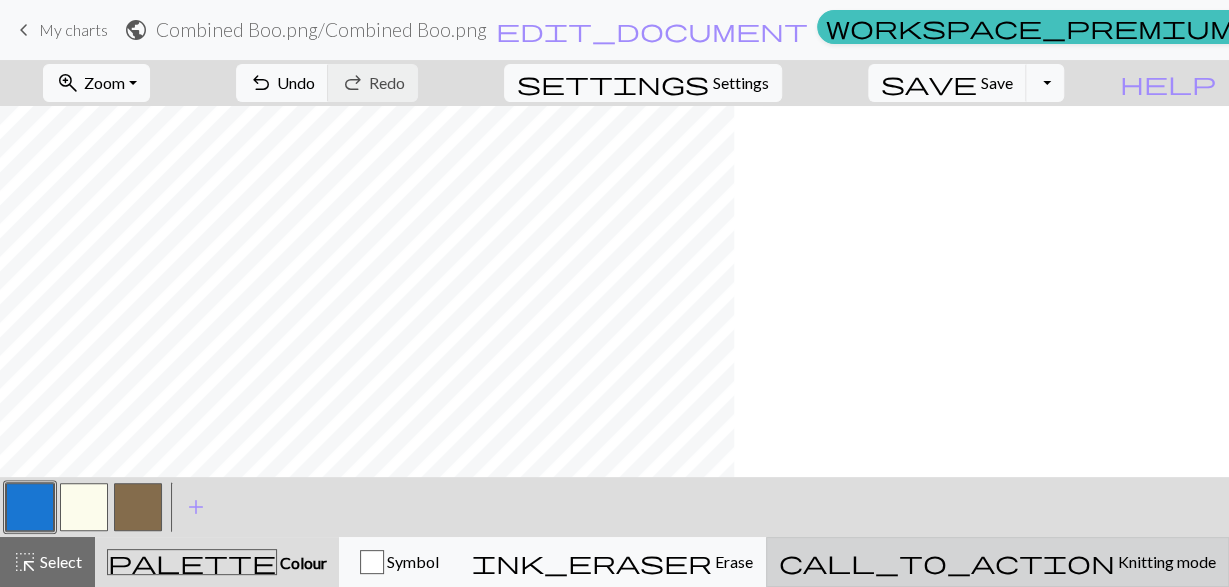 scroll, scrollTop: 1078, scrollLeft: 105, axis: both 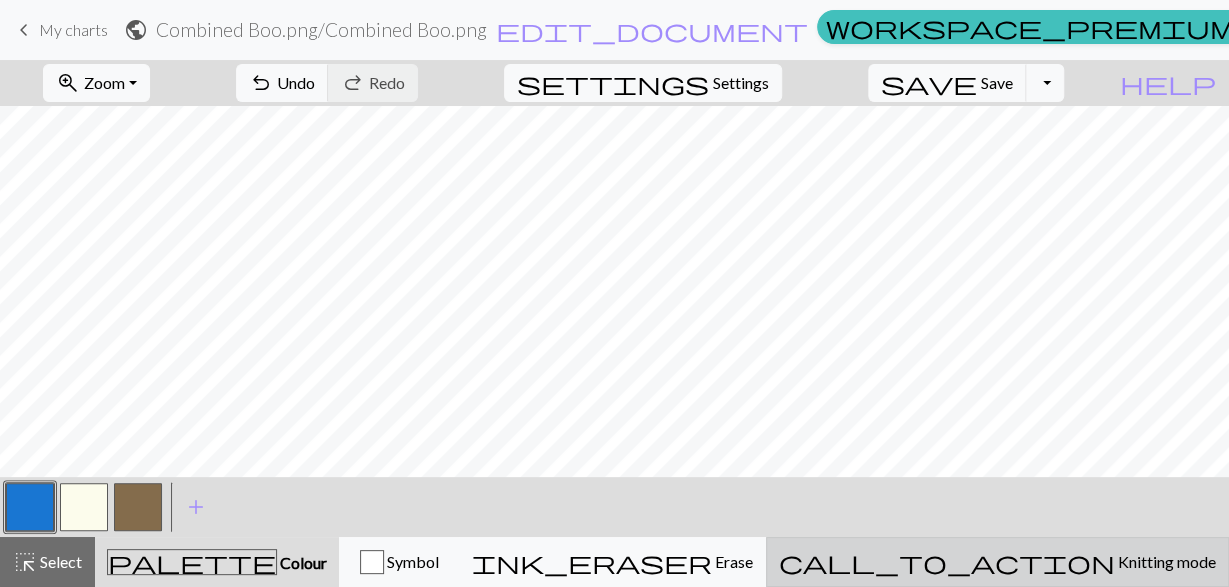 click on "call_to_action   Knitting mode   Knitting mode" at bounding box center [997, 562] 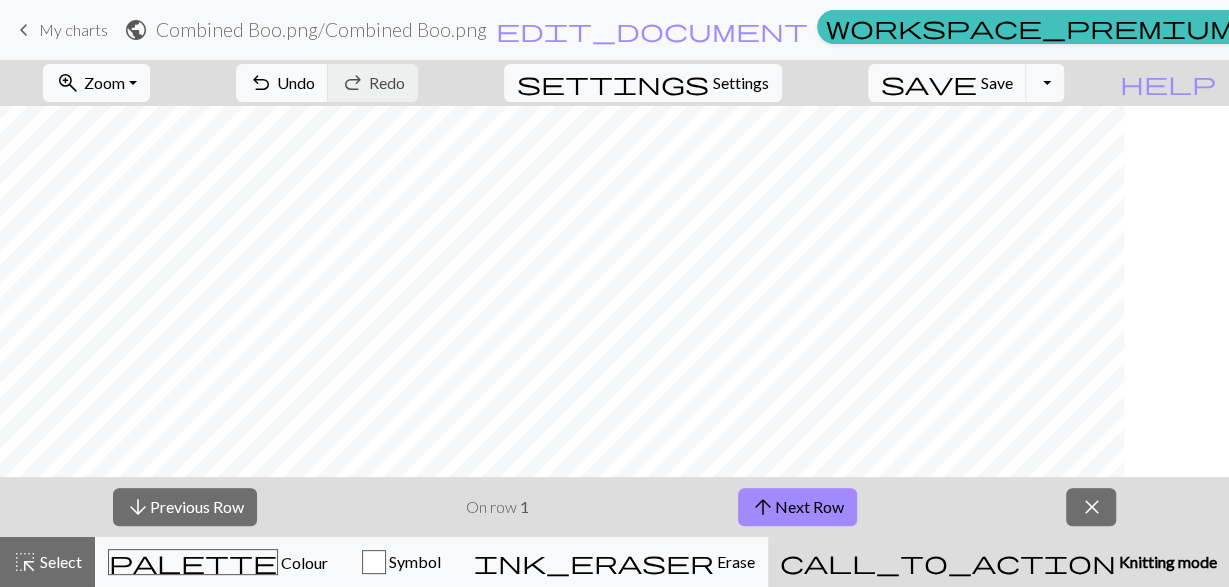 scroll, scrollTop: 1078, scrollLeft: 0, axis: vertical 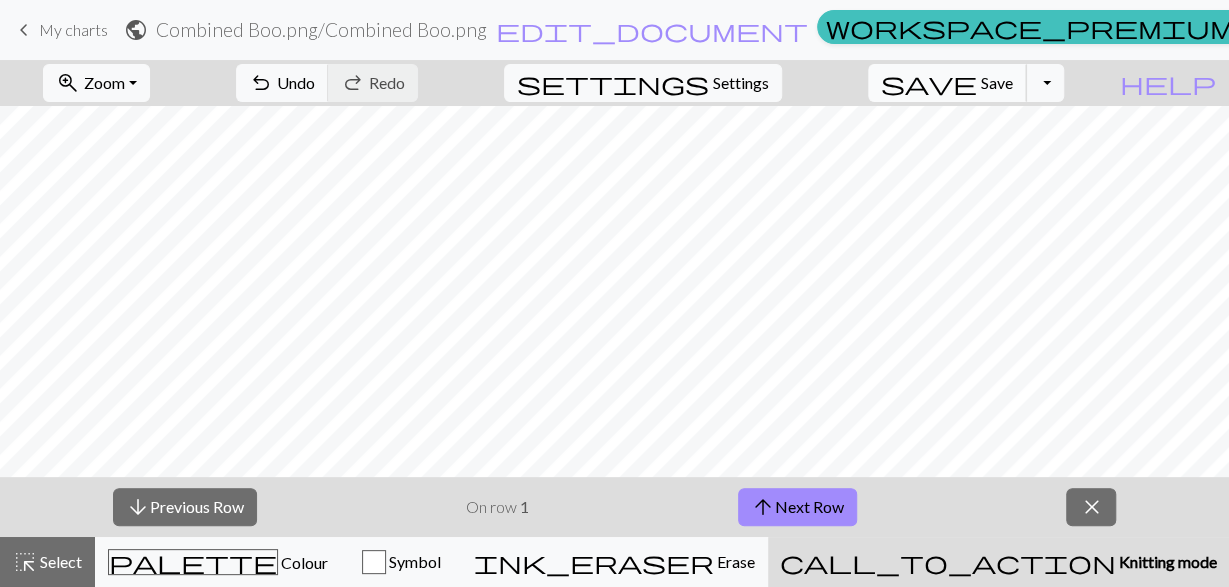 click on "save" at bounding box center (929, 83) 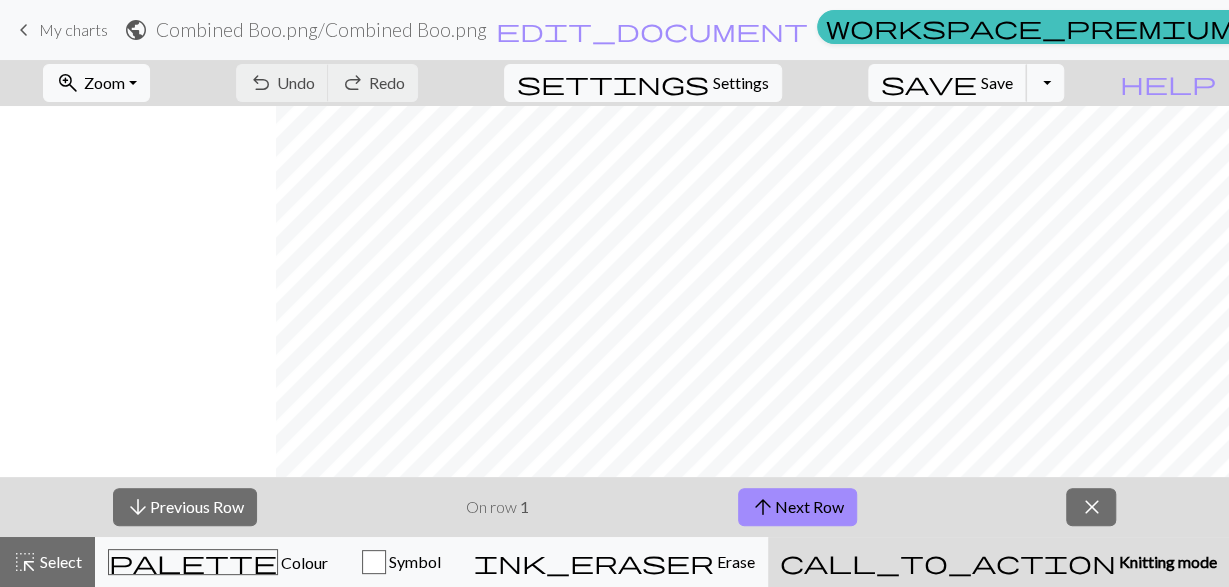 scroll, scrollTop: 1077, scrollLeft: 681, axis: both 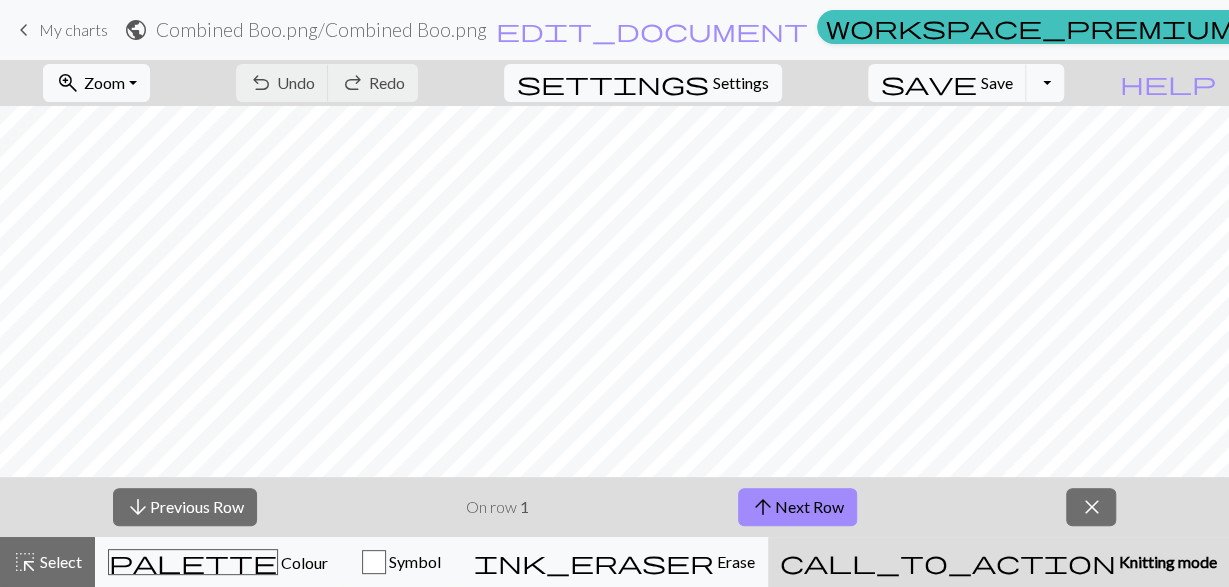 click on "call_to_action   Knitting mode   Knitting mode" at bounding box center [998, 562] 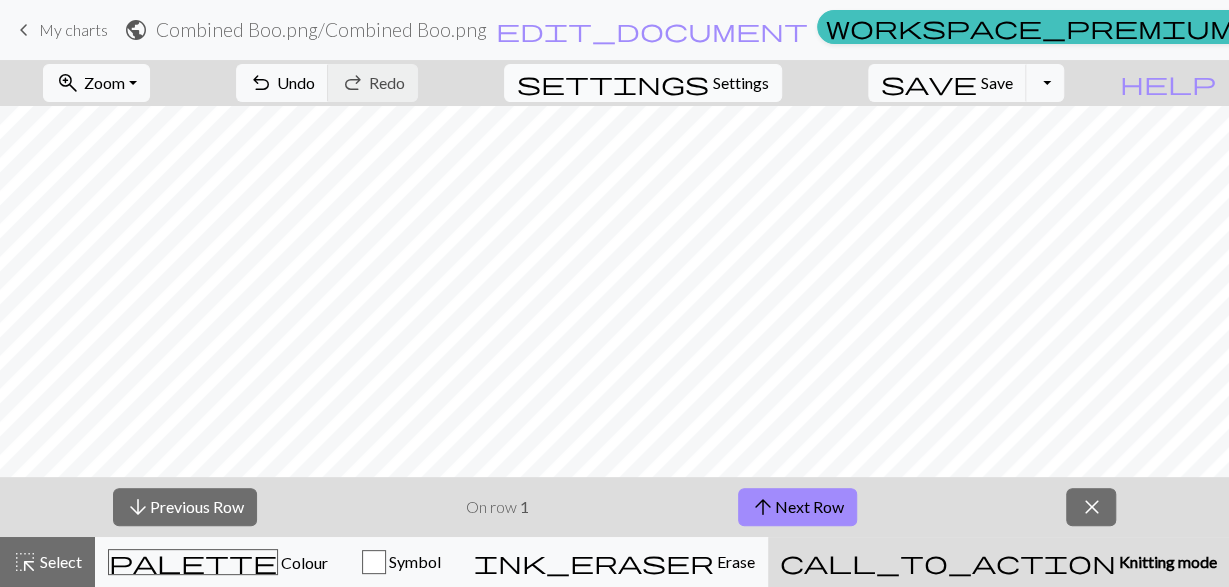 click on "Settings" at bounding box center [741, 83] 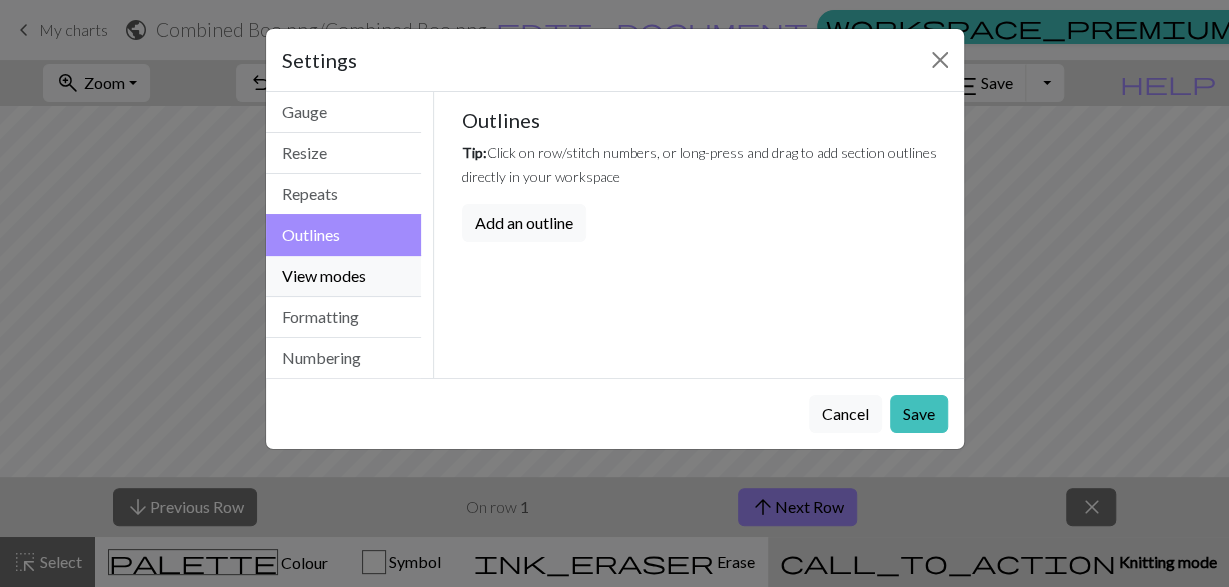 click on "View modes" at bounding box center [344, 276] 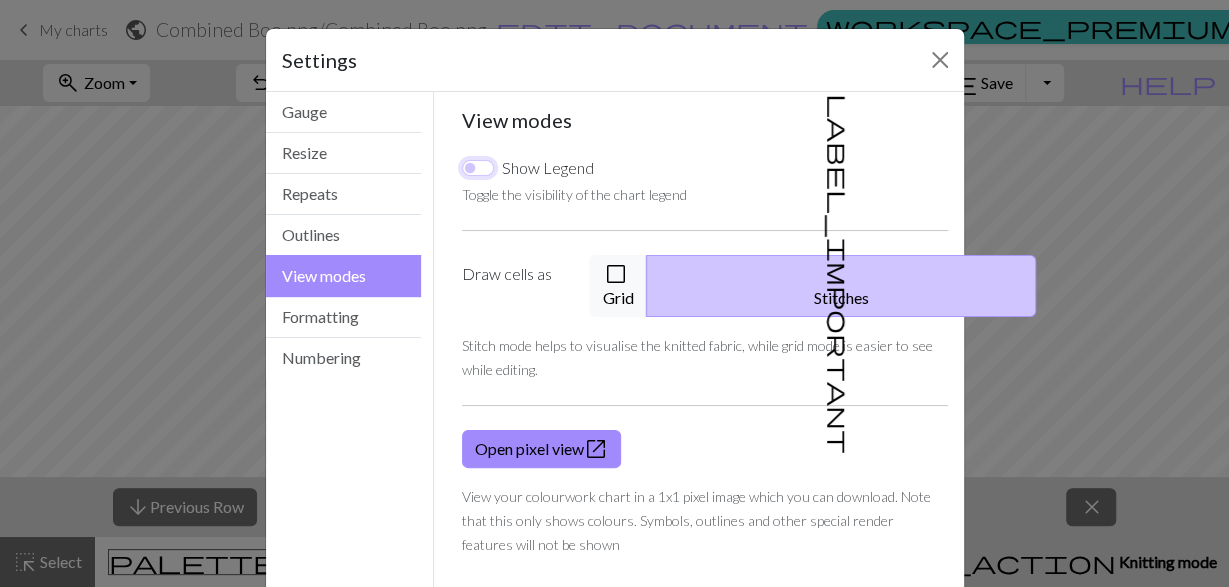 click on "Show Legend" at bounding box center (478, 168) 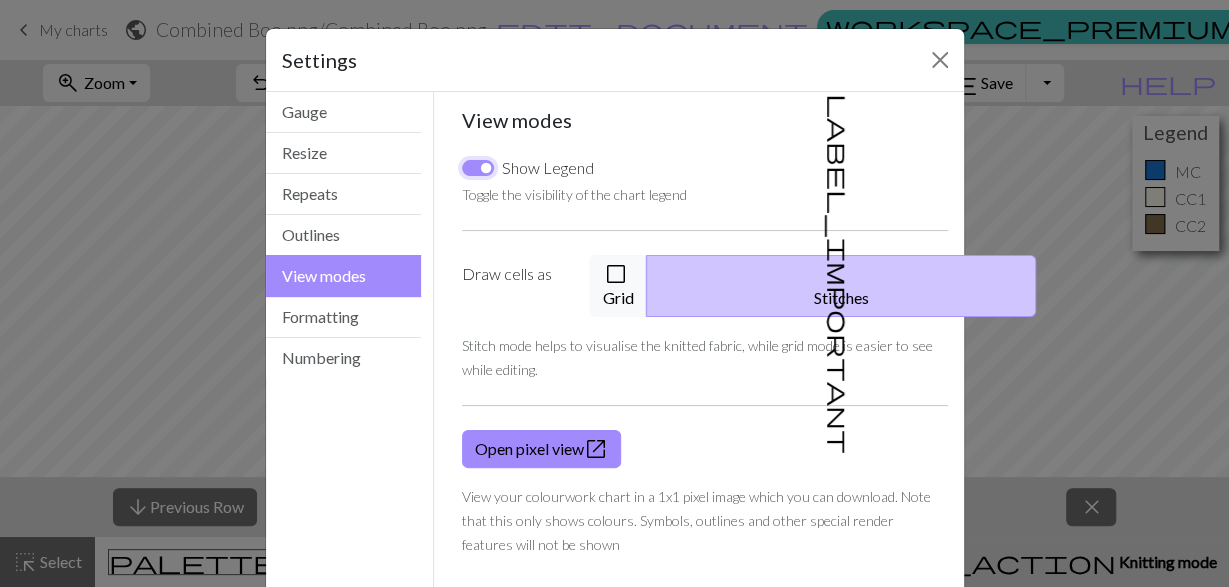 click on "Show Legend" at bounding box center [478, 168] 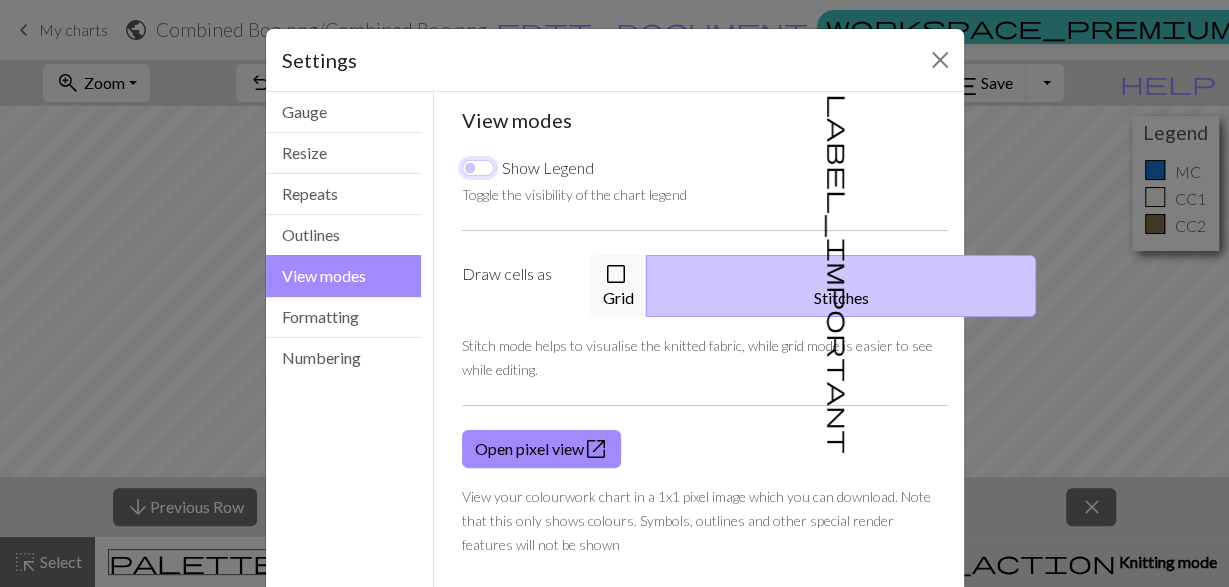 checkbox on "false" 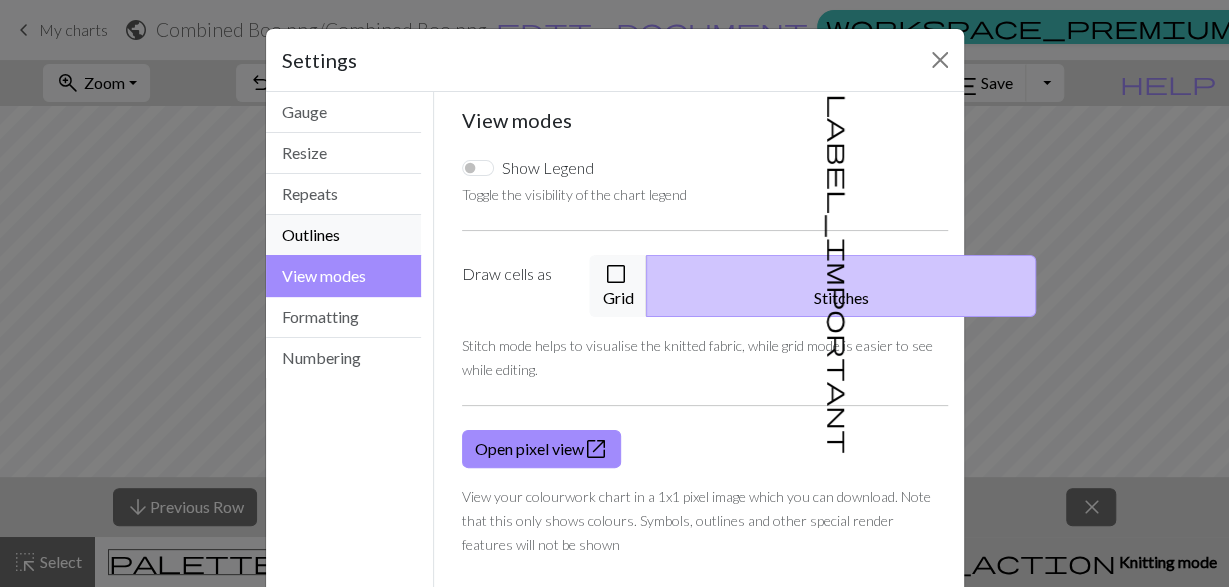 click on "Outlines" at bounding box center (344, 235) 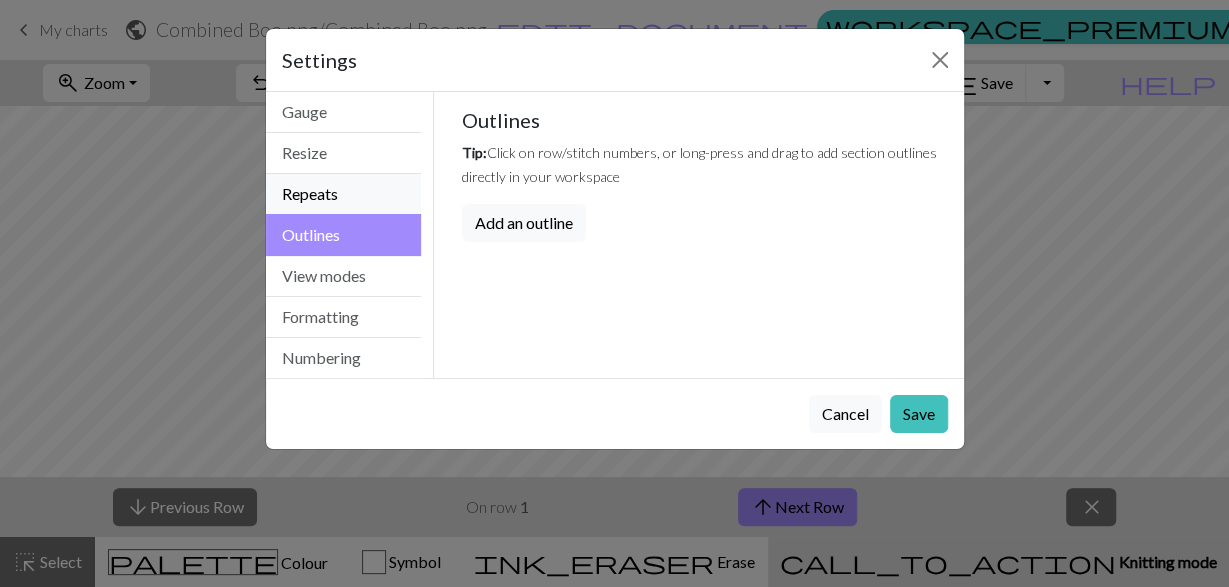 click on "Repeats" at bounding box center [344, 194] 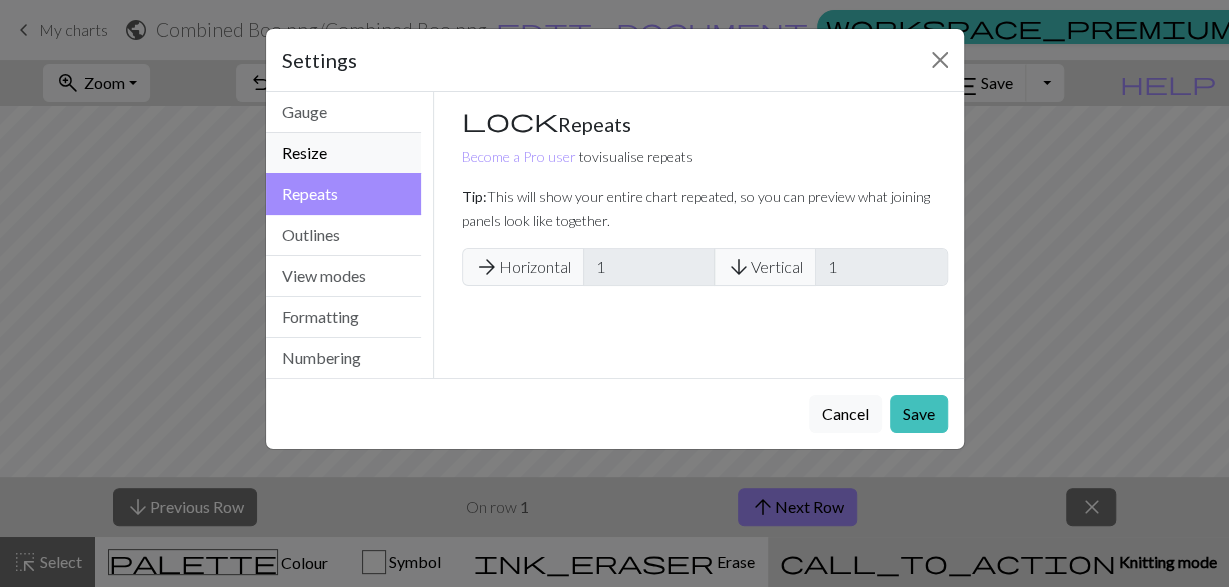 click on "Resize" at bounding box center [344, 153] 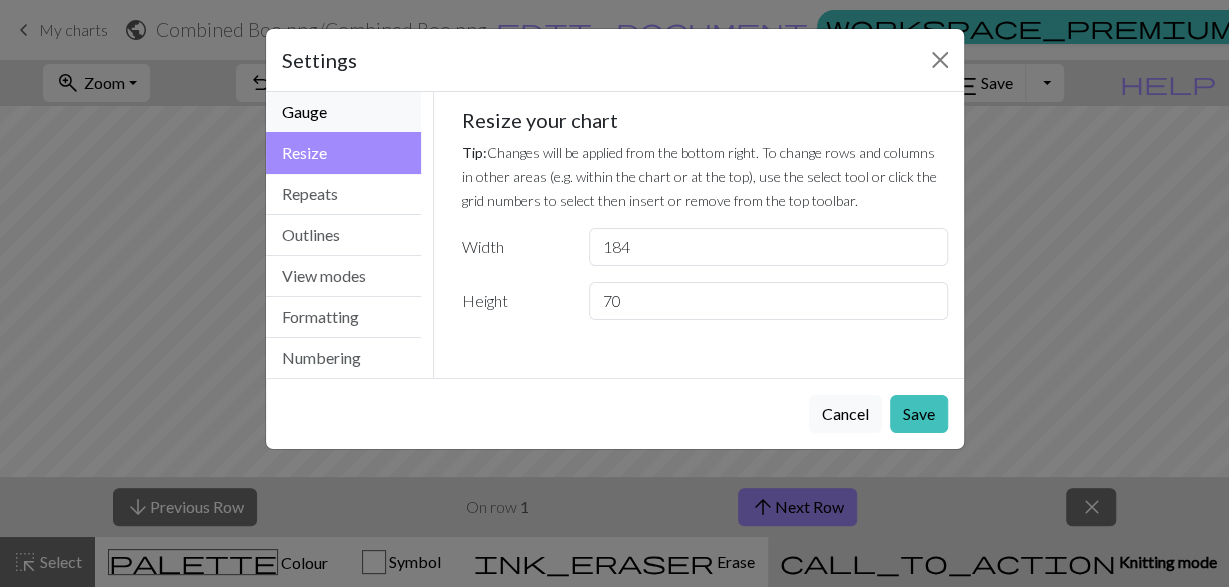 click on "Gauge" at bounding box center [344, 112] 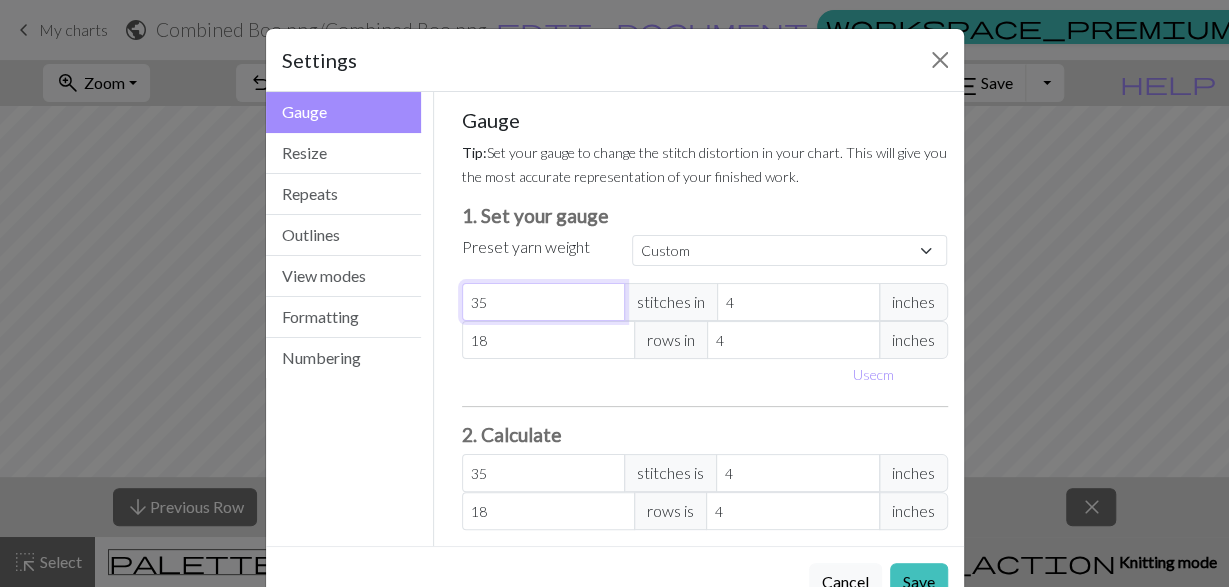 click on "35" at bounding box center (543, 302) 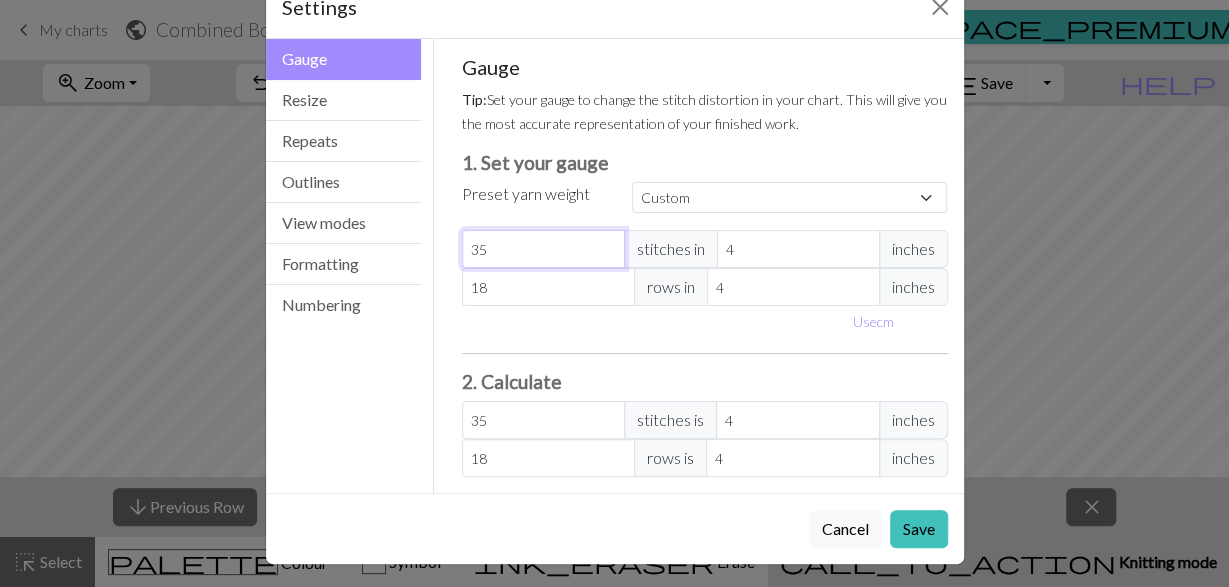 type on "2" 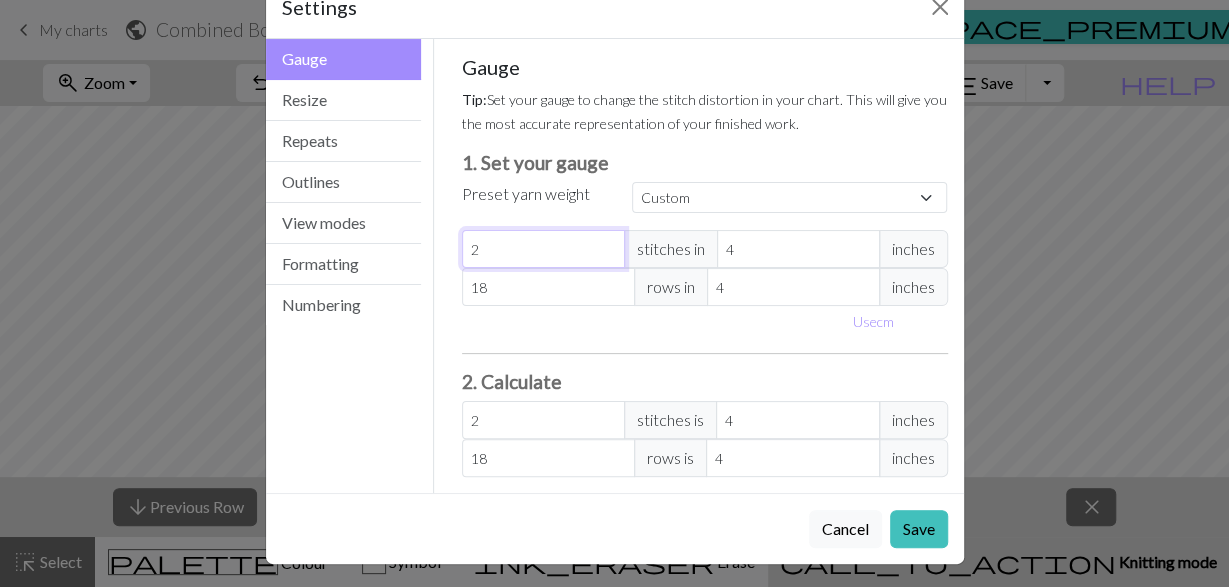 type on "25" 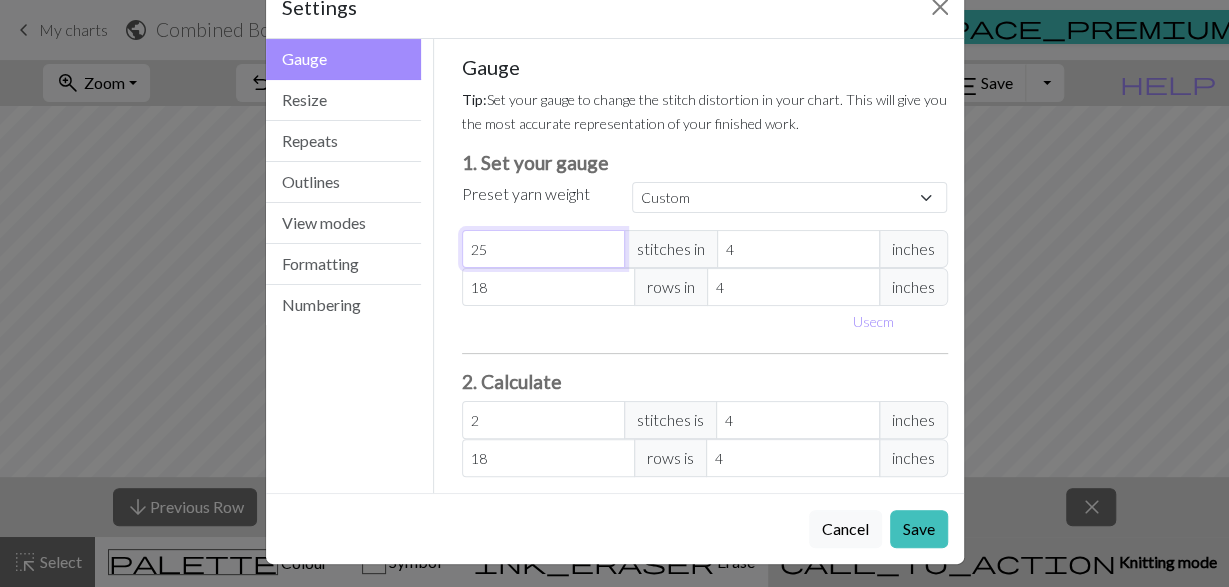 type on "25" 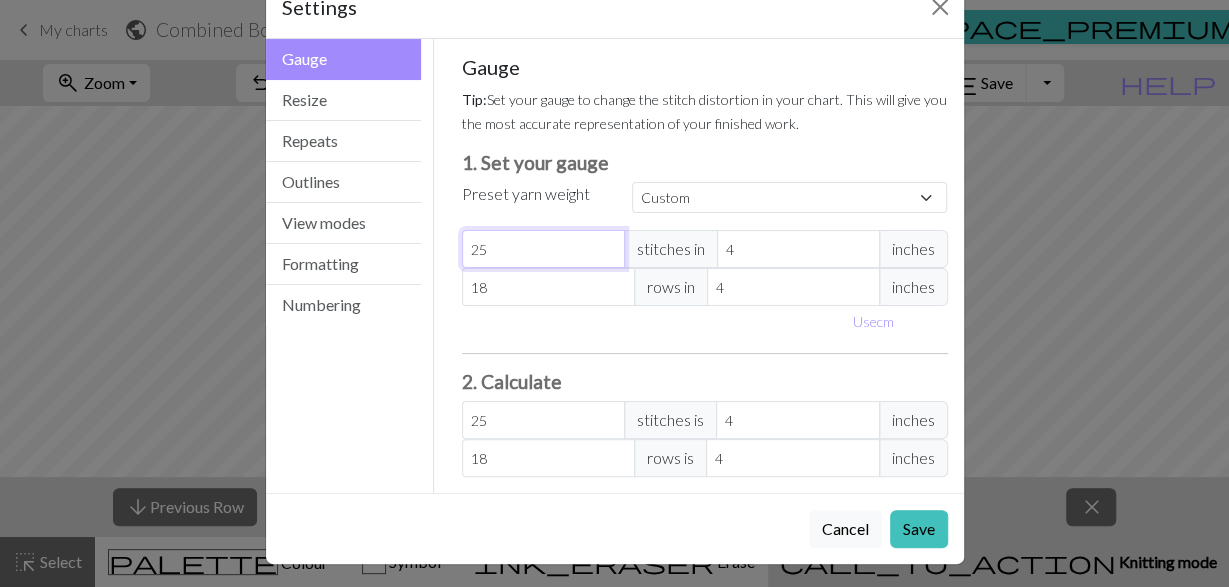 type on "25" 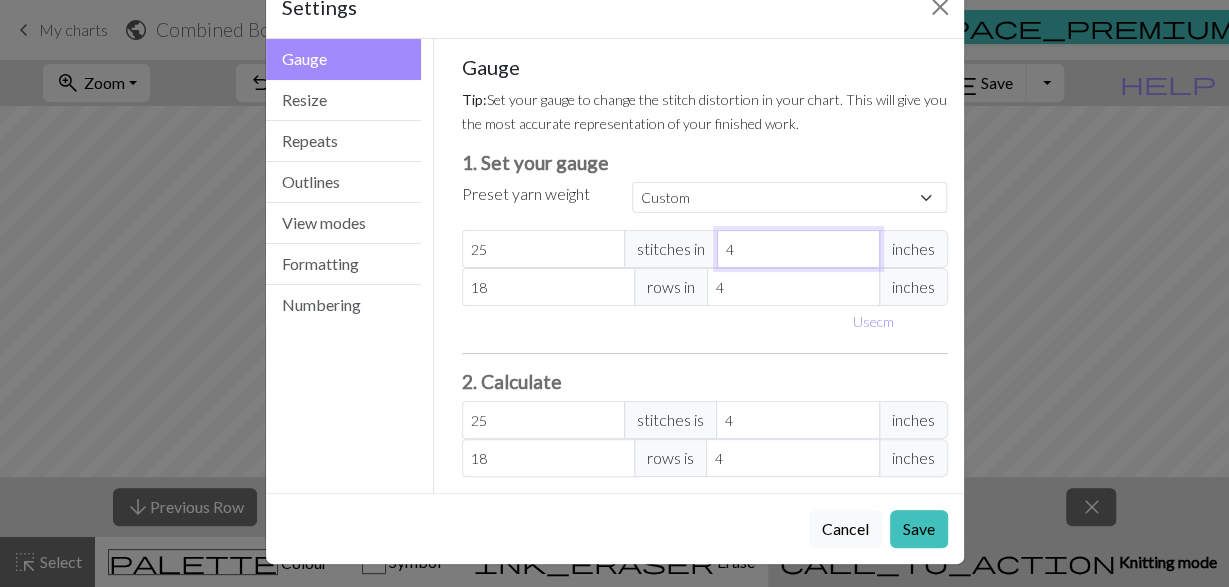 drag, startPoint x: 763, startPoint y: 251, endPoint x: 594, endPoint y: 258, distance: 169.14491 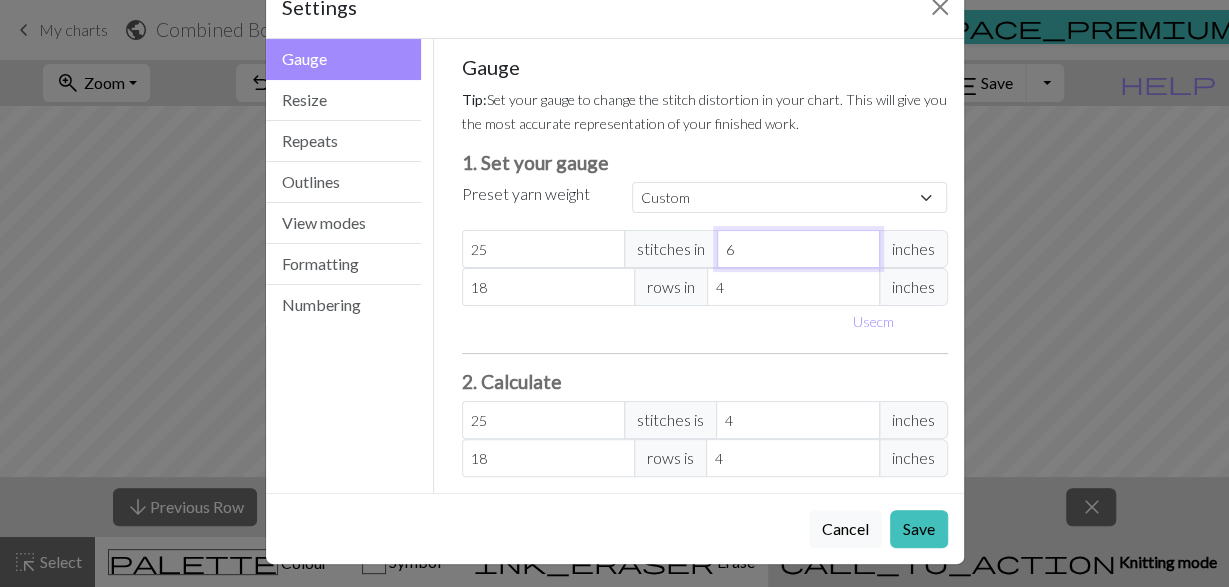 type on "16.67" 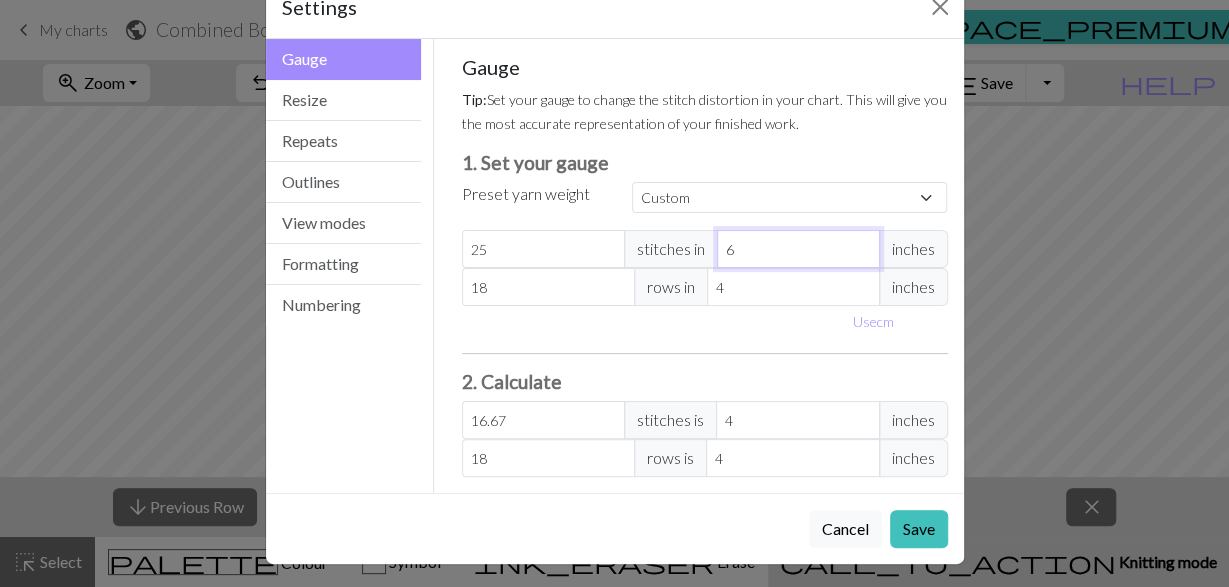 type 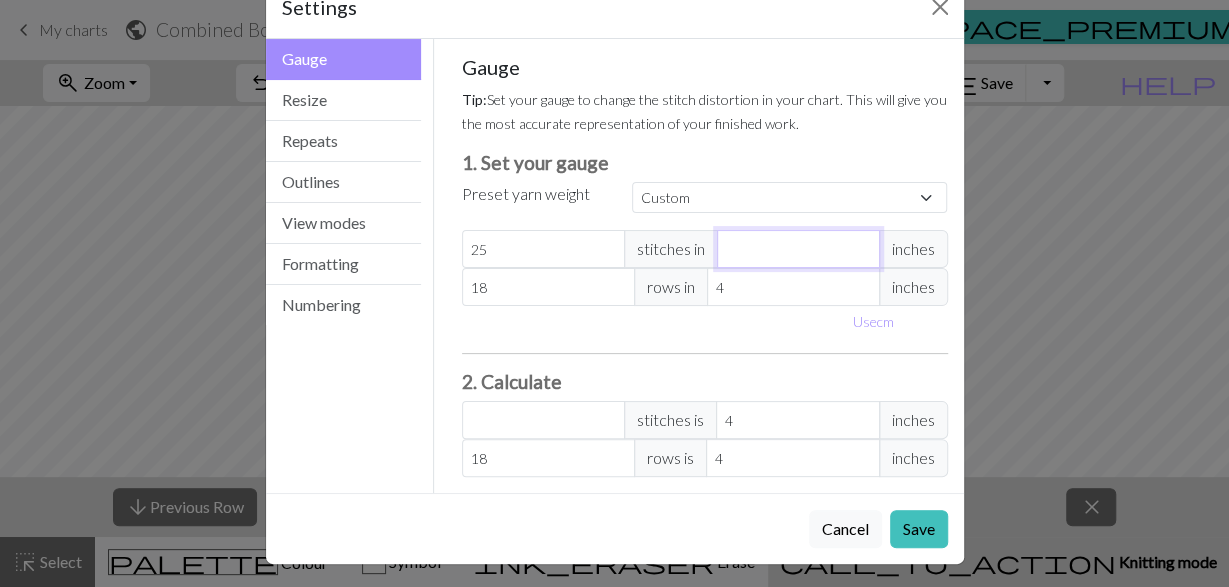 type on "6" 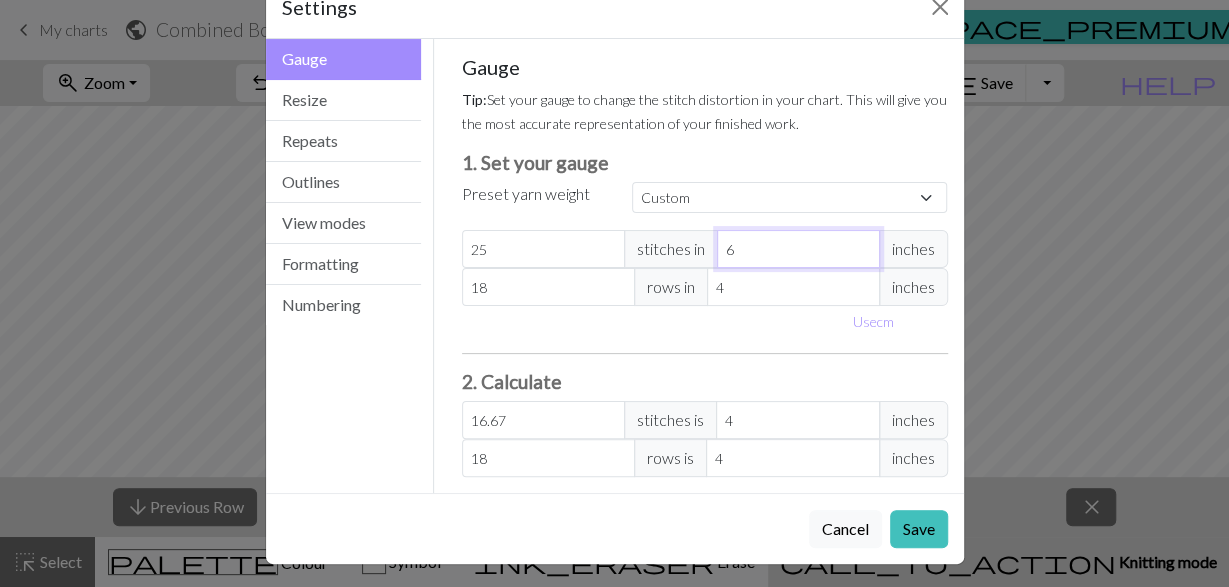 type on "6" 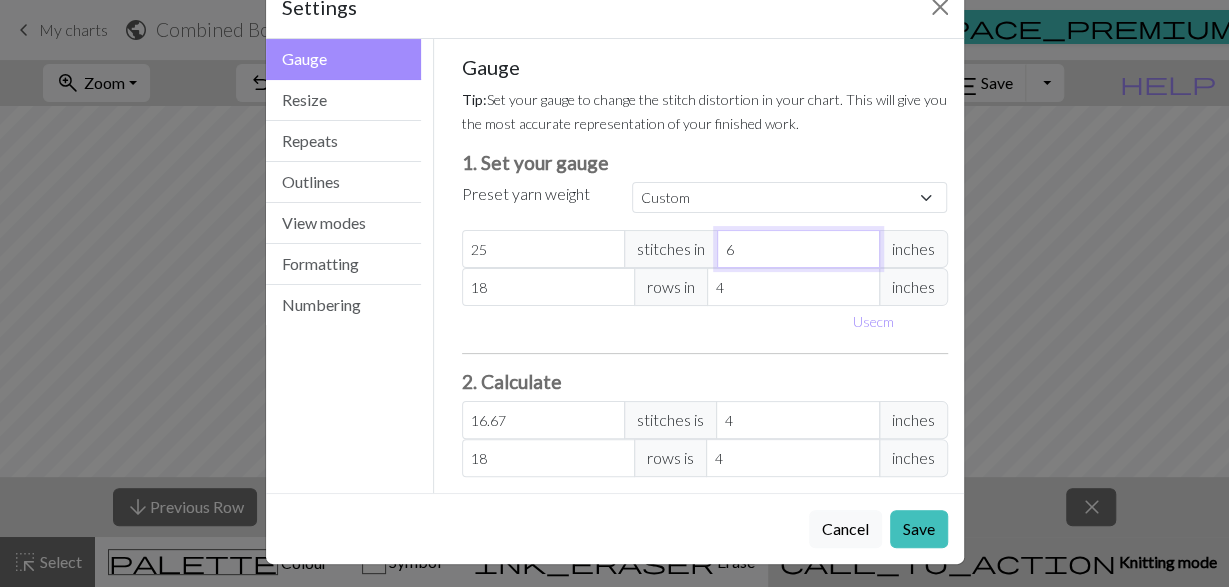 click on "6" at bounding box center [798, 249] 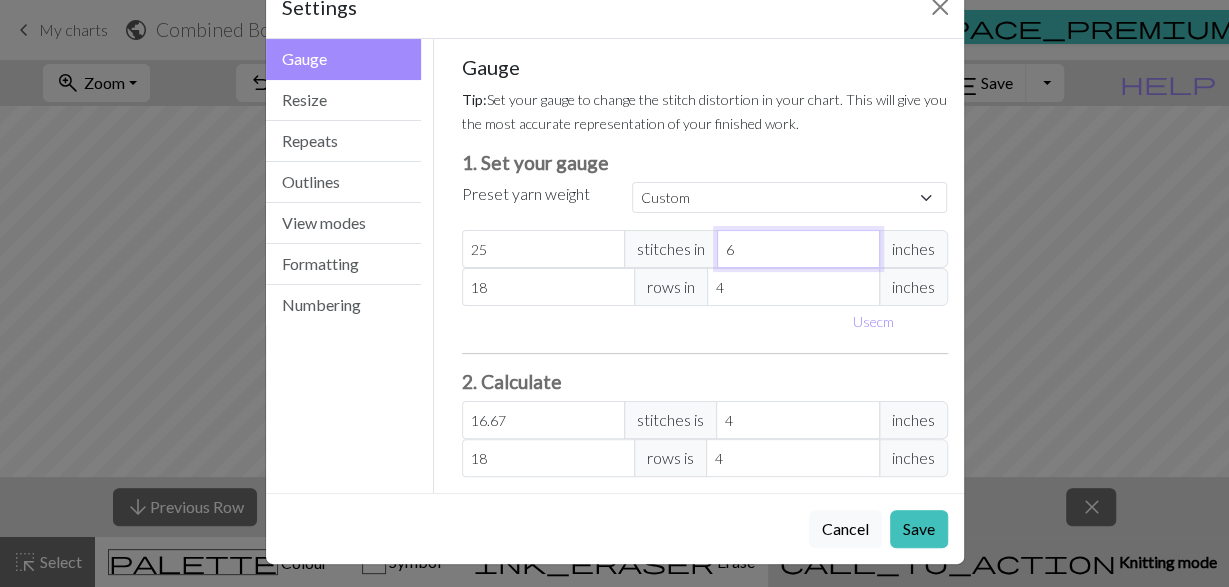 type 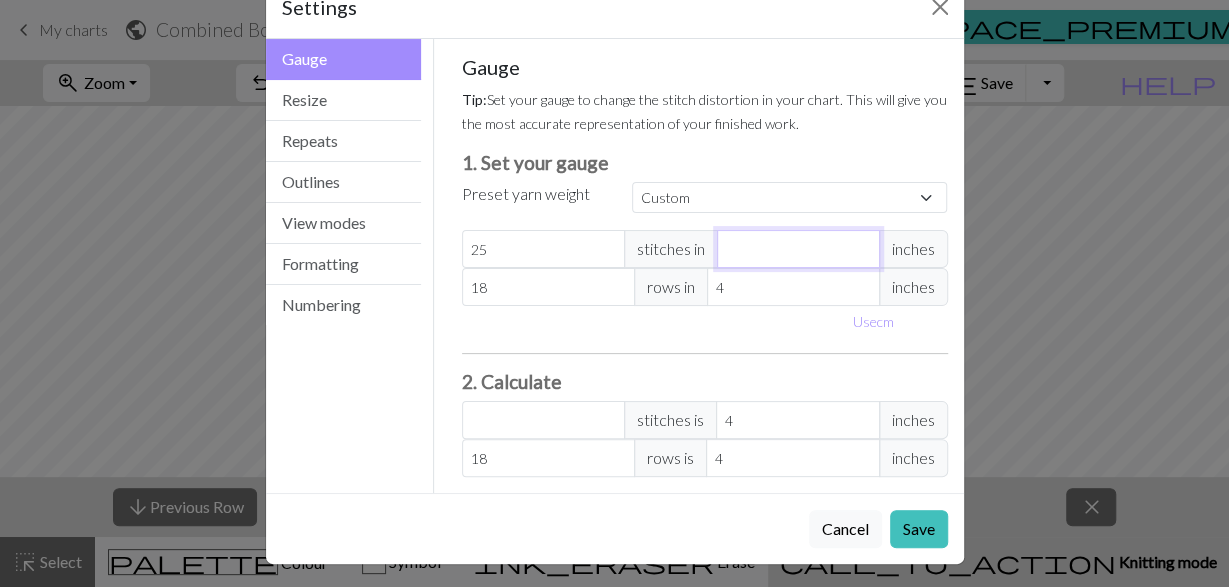 click at bounding box center (798, 249) 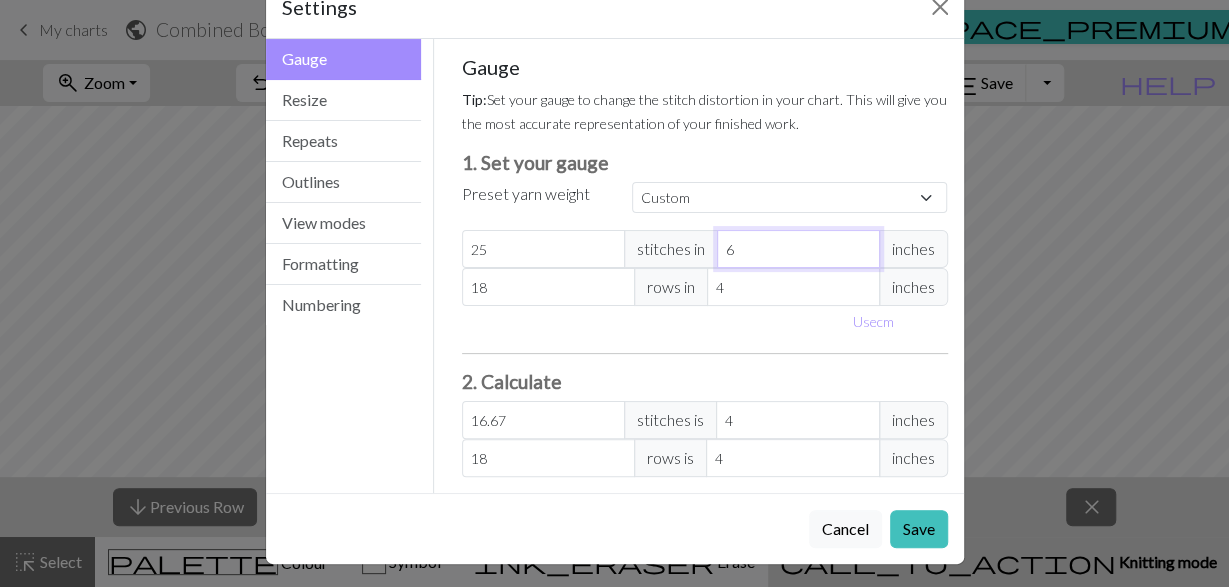 type on "6.5" 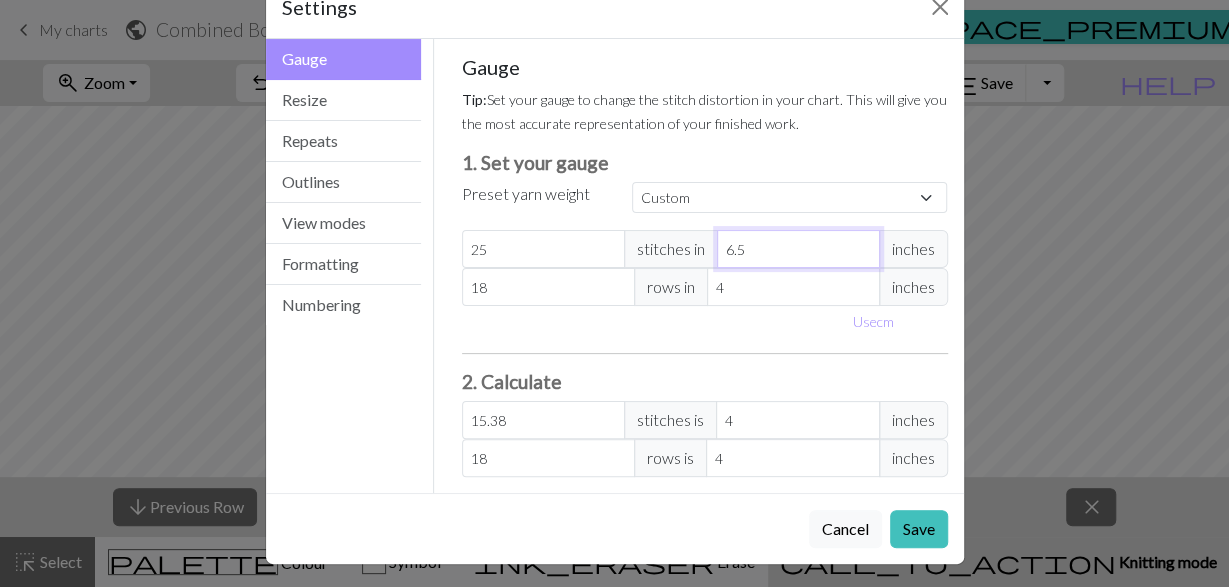 type on "6.5" 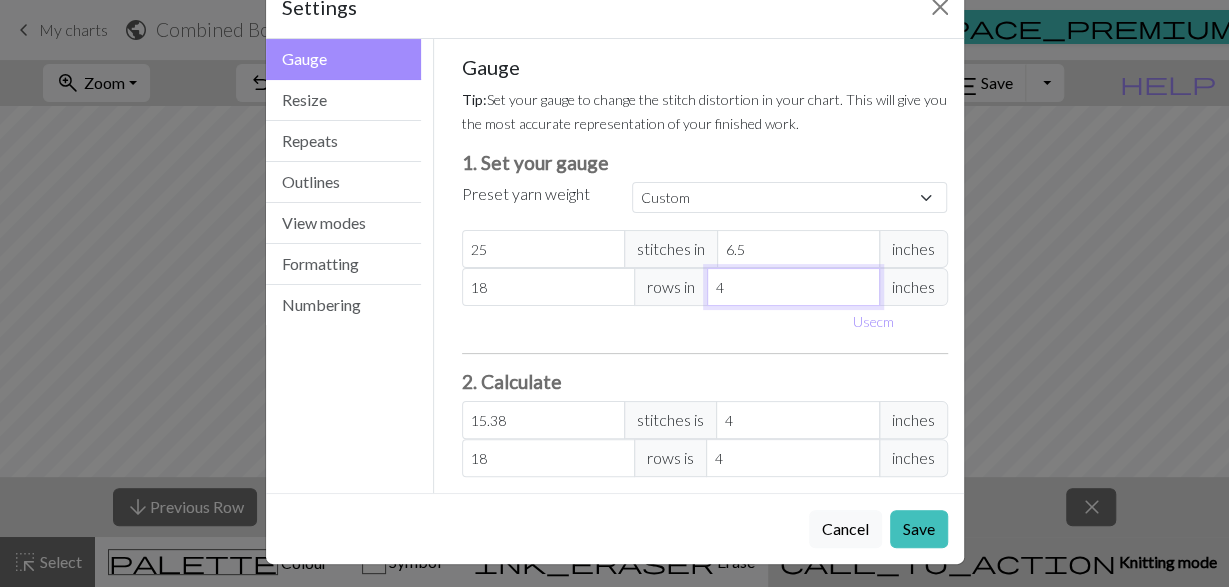 click on "4" at bounding box center [793, 287] 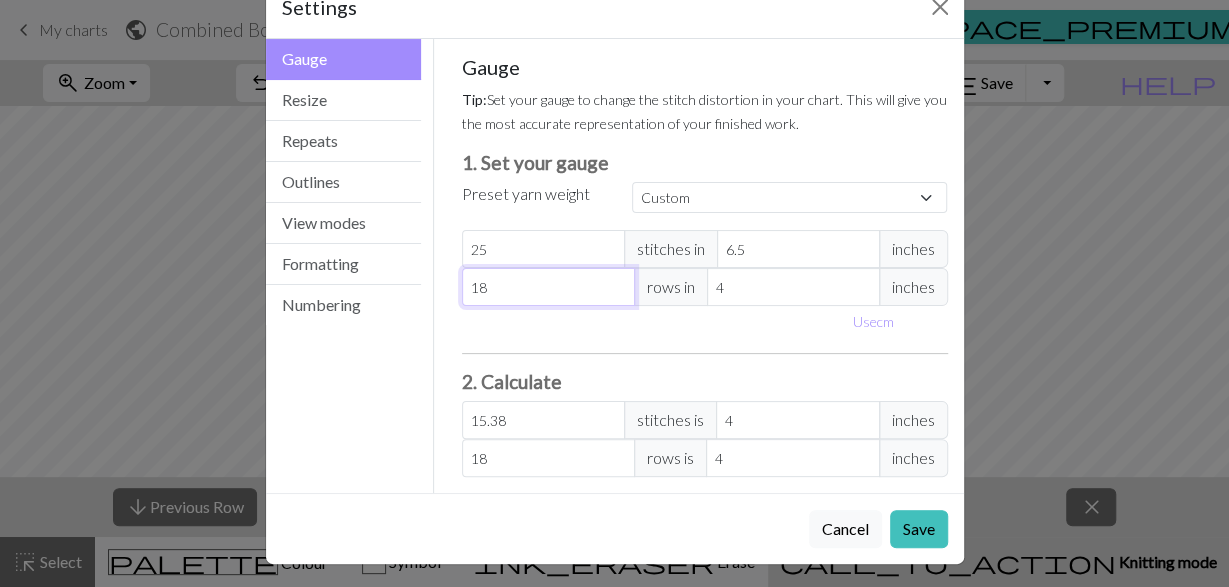 click on "18" at bounding box center (548, 287) 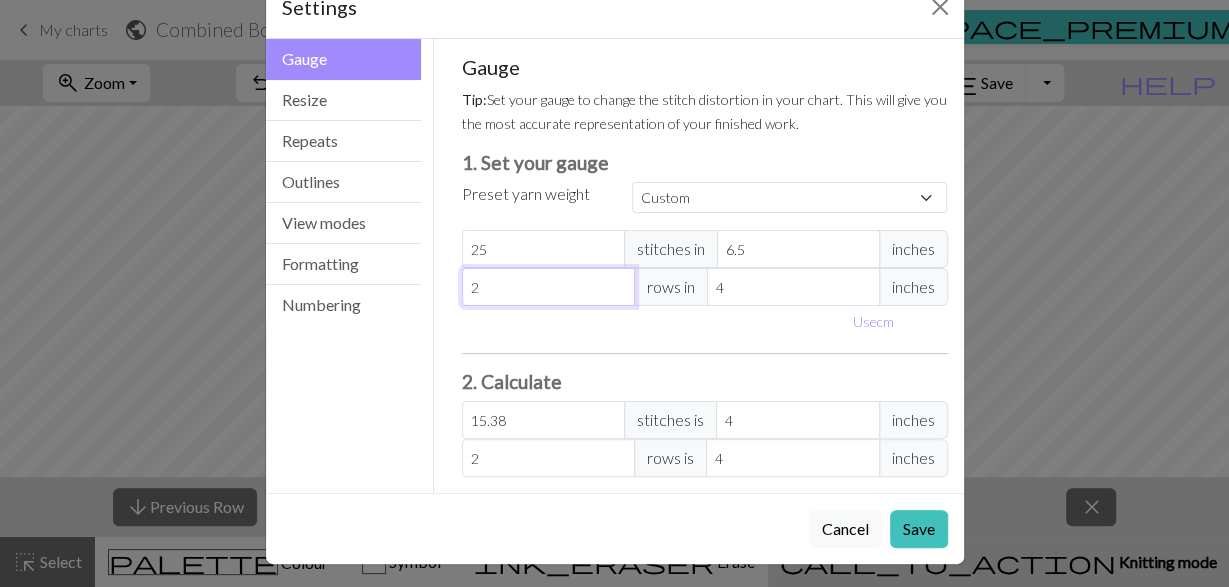 type on "25" 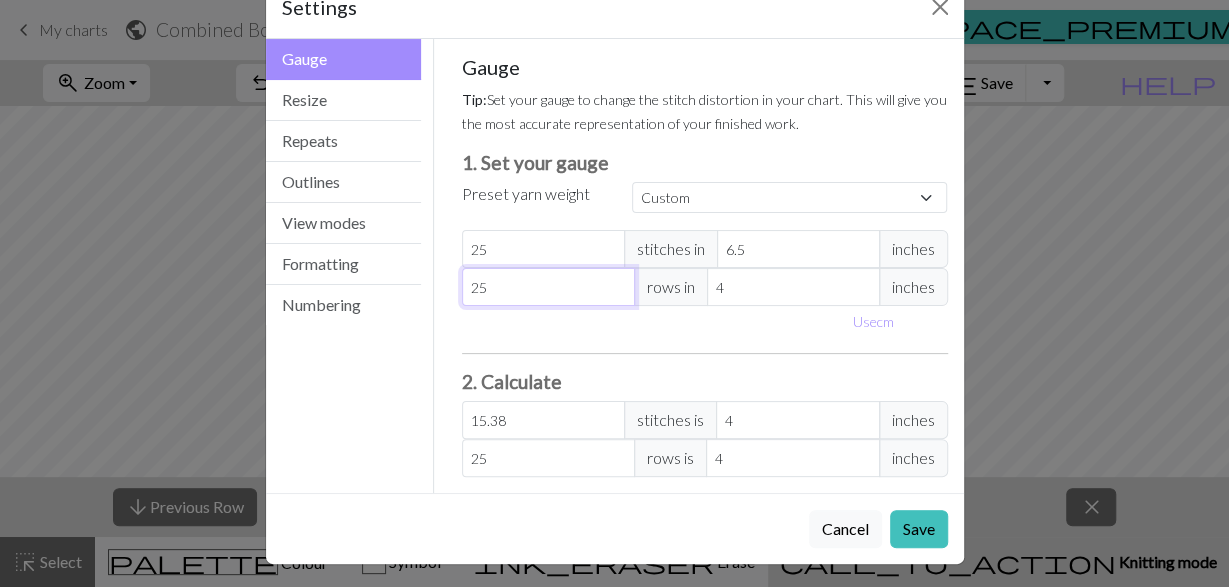 type on "25" 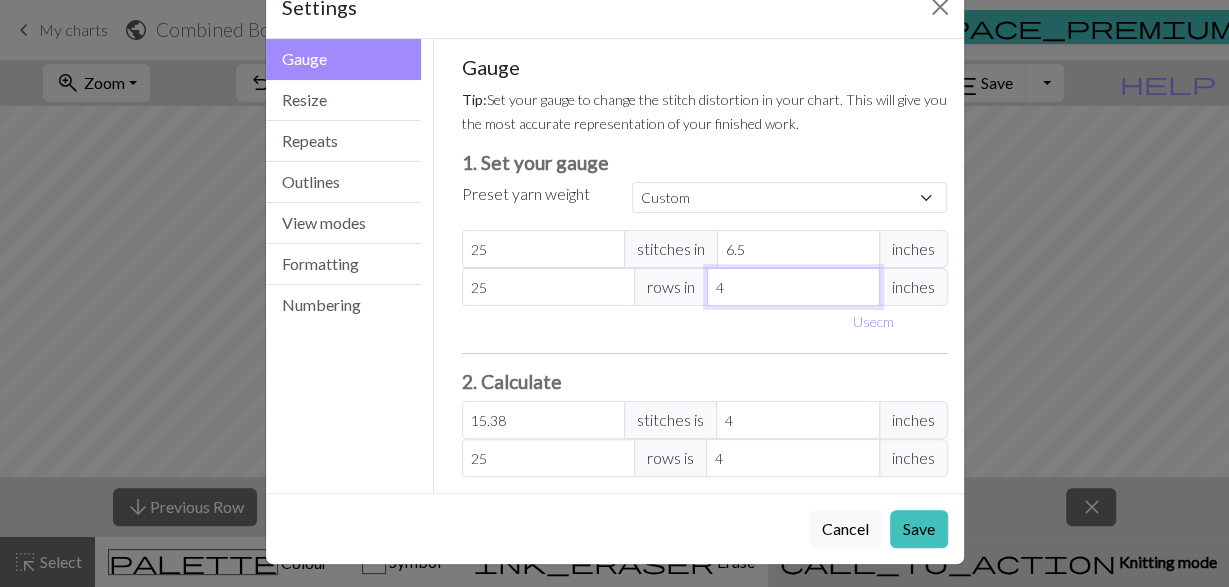 drag, startPoint x: 783, startPoint y: 277, endPoint x: 646, endPoint y: 277, distance: 137 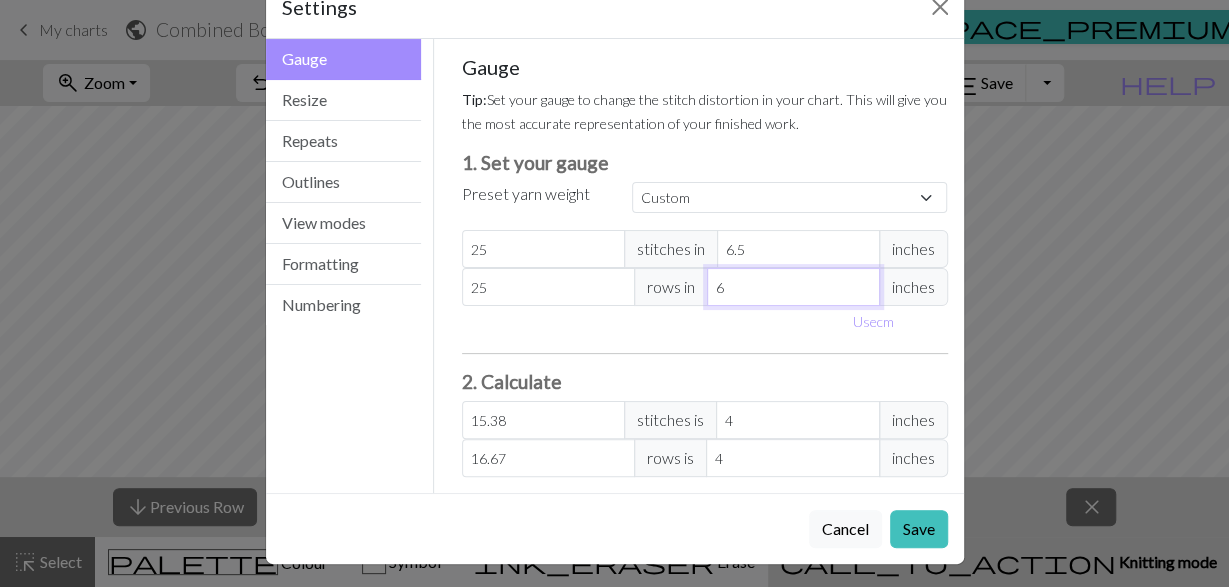 type on "6.5" 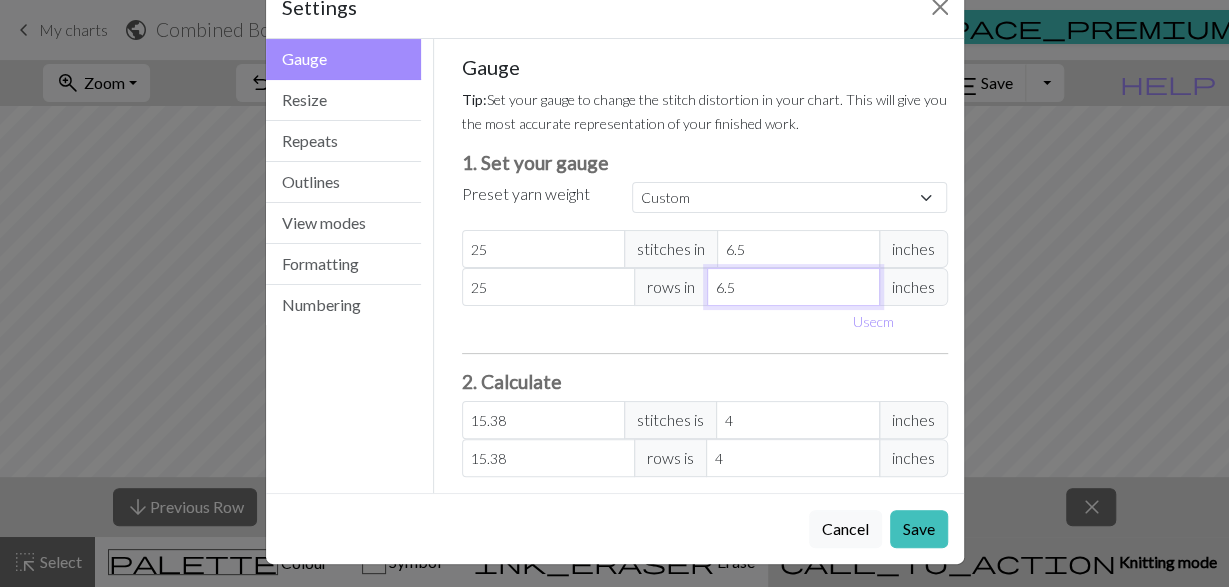 type on "6.5" 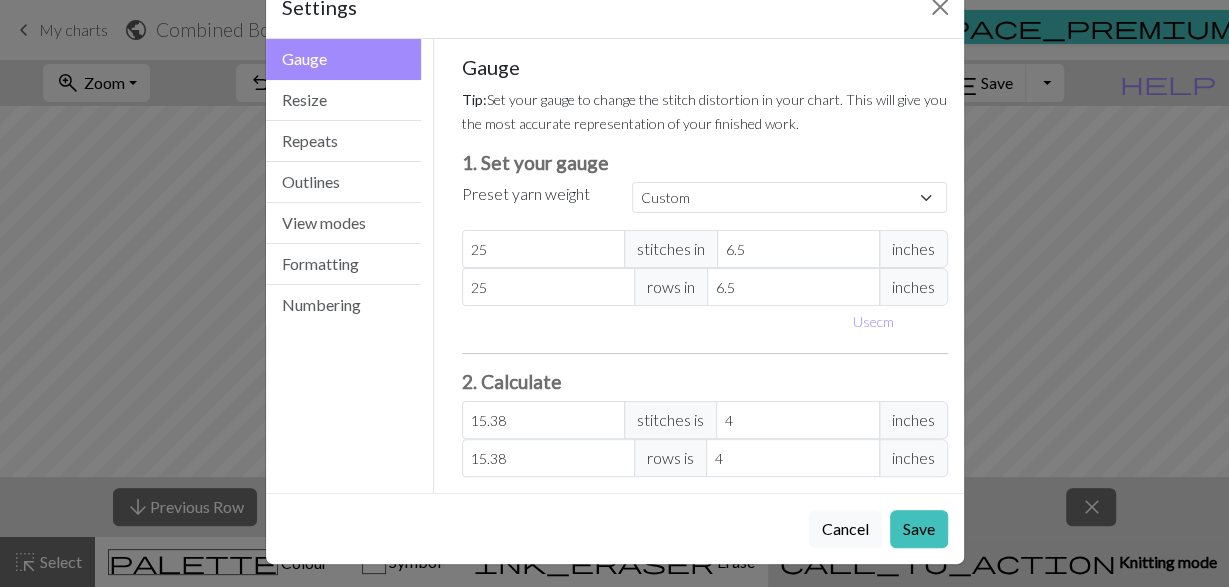 click on "Gauge Tip:  Set your gauge to change the stitch distortion in your chart. This will give you the most accurate representation of your finished work. 1. Set your gauge Preset yarn weight Custom Square Lace Light Fingering Fingering Sport Double knit Worsted Aran Bulky Super Bulky 25 stitches in  6.5 inches 25 rows in  6.5 inches Use  cm 2. Calculate 15.38 stitches is 4 inches 15.38 rows is 4 inches" at bounding box center (705, 266) 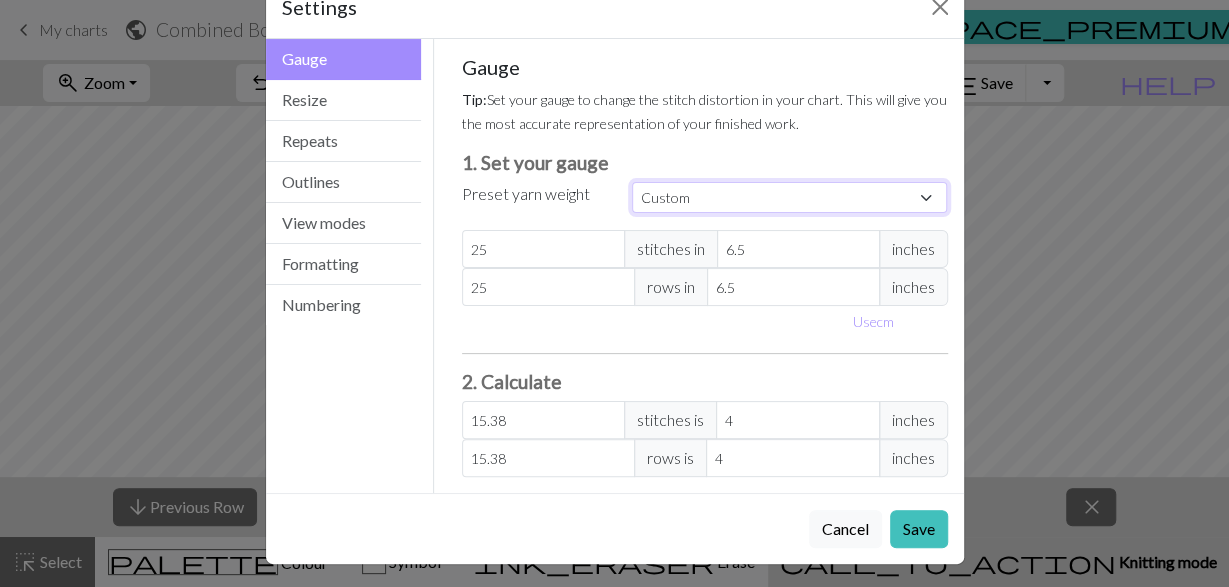 click on "Custom Square Lace Light Fingering Fingering Sport Double knit Worsted Aran Bulky Super Bulky" at bounding box center (790, 197) 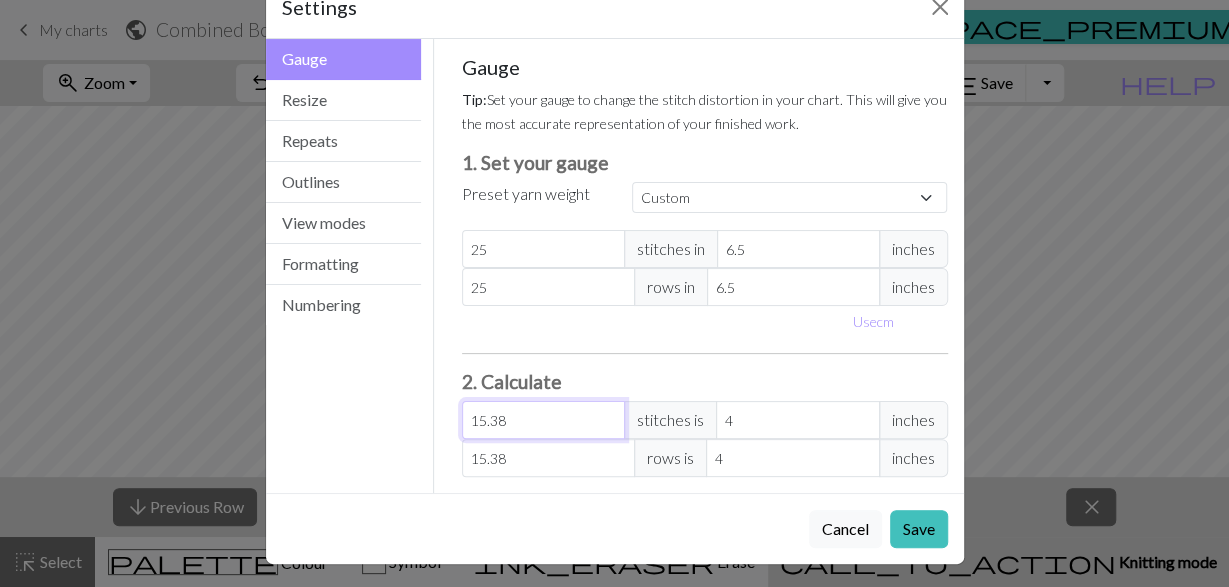 drag, startPoint x: 549, startPoint y: 417, endPoint x: 427, endPoint y: 423, distance: 122.14745 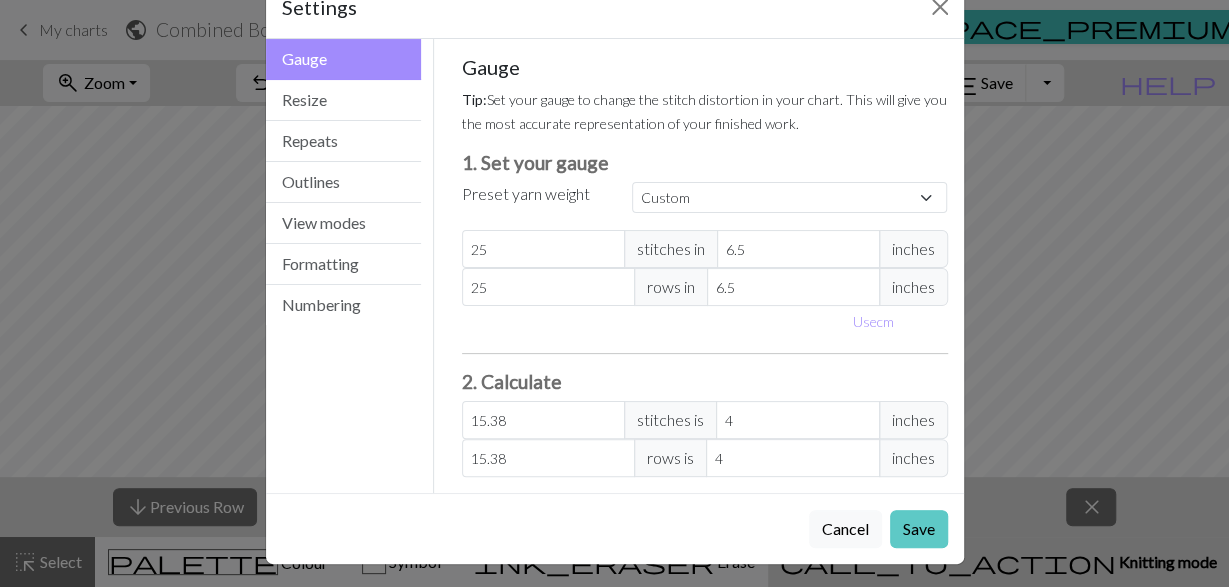 click on "Save" at bounding box center (919, 529) 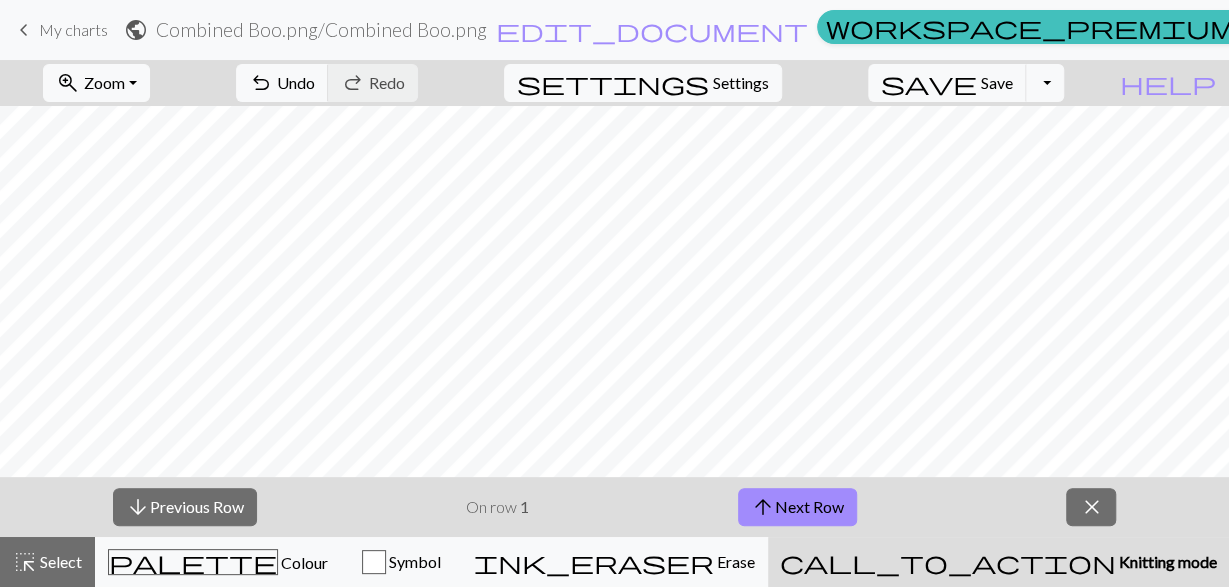 scroll, scrollTop: 0, scrollLeft: 681, axis: horizontal 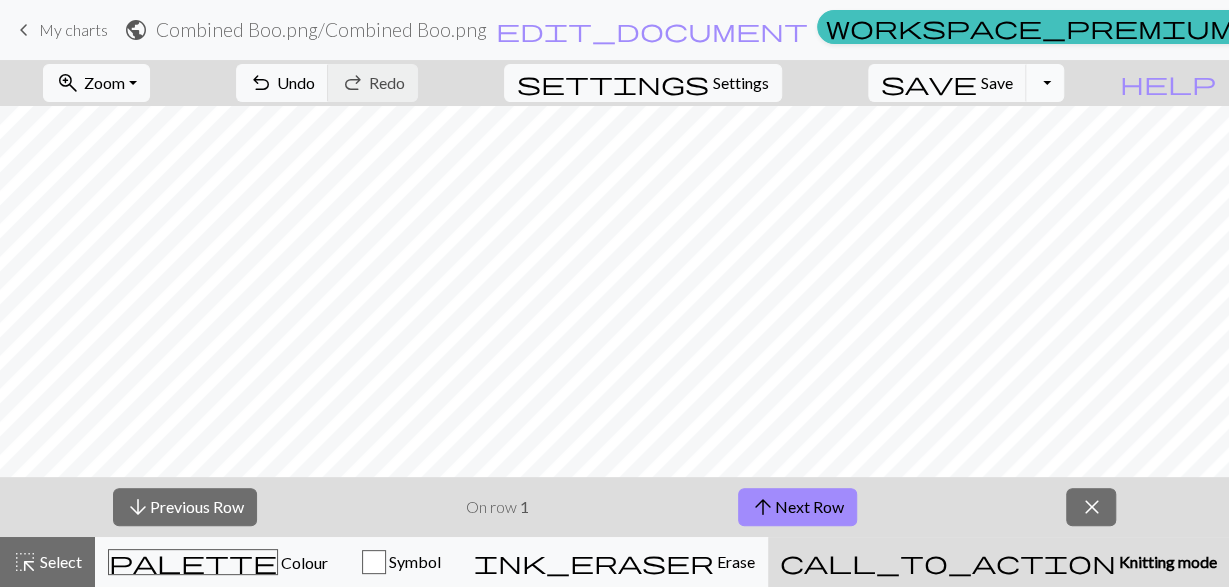 click on "Toggle Dropdown" at bounding box center [1045, 83] 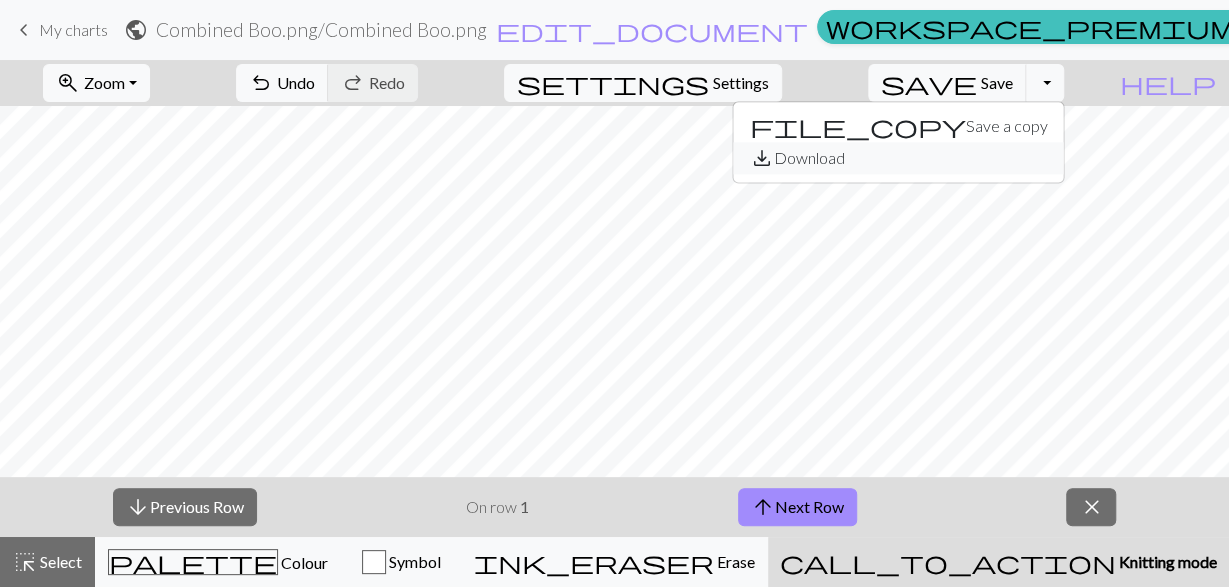click on "save_alt  Download" at bounding box center (898, 158) 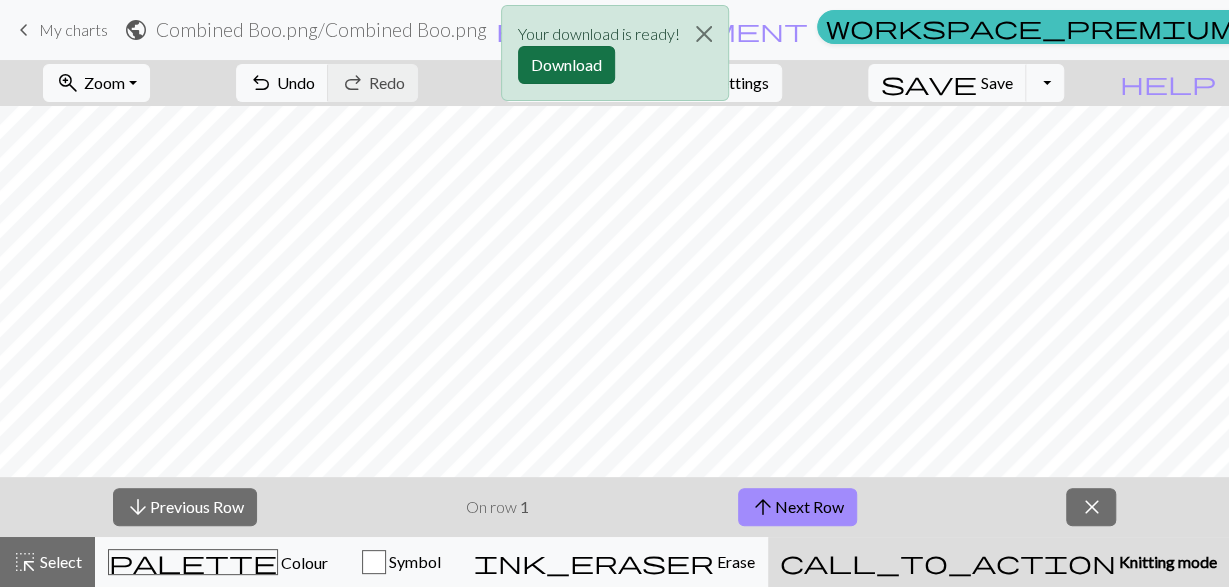 click on "Download" at bounding box center (566, 65) 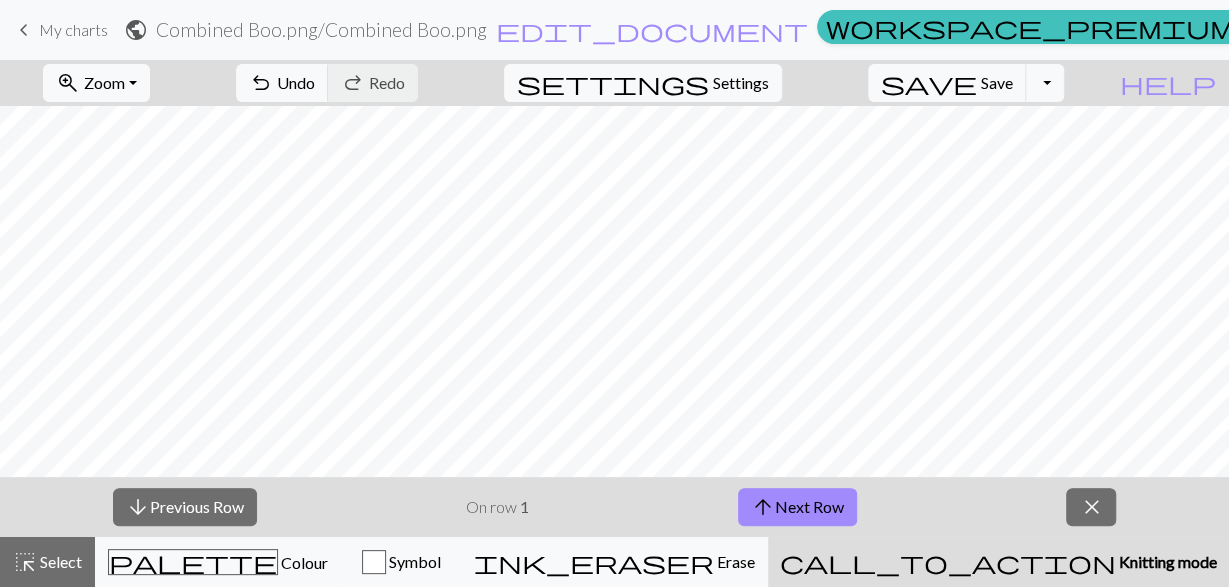 click on "workspace_premium  Pro" at bounding box center [1043, 27] 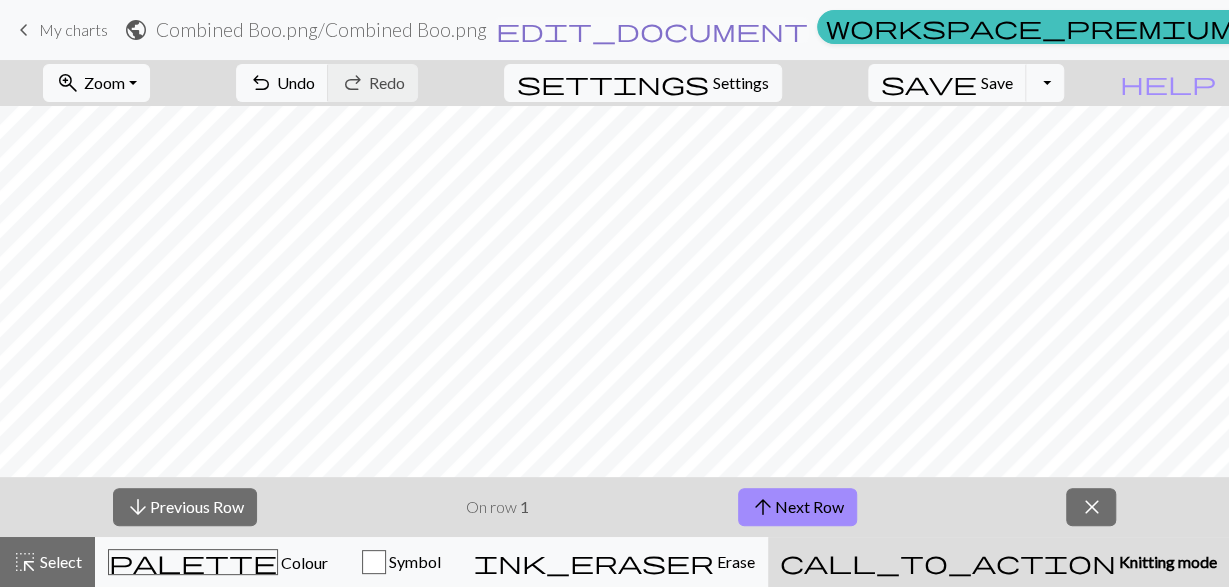 click on "edit_document" at bounding box center [652, 30] 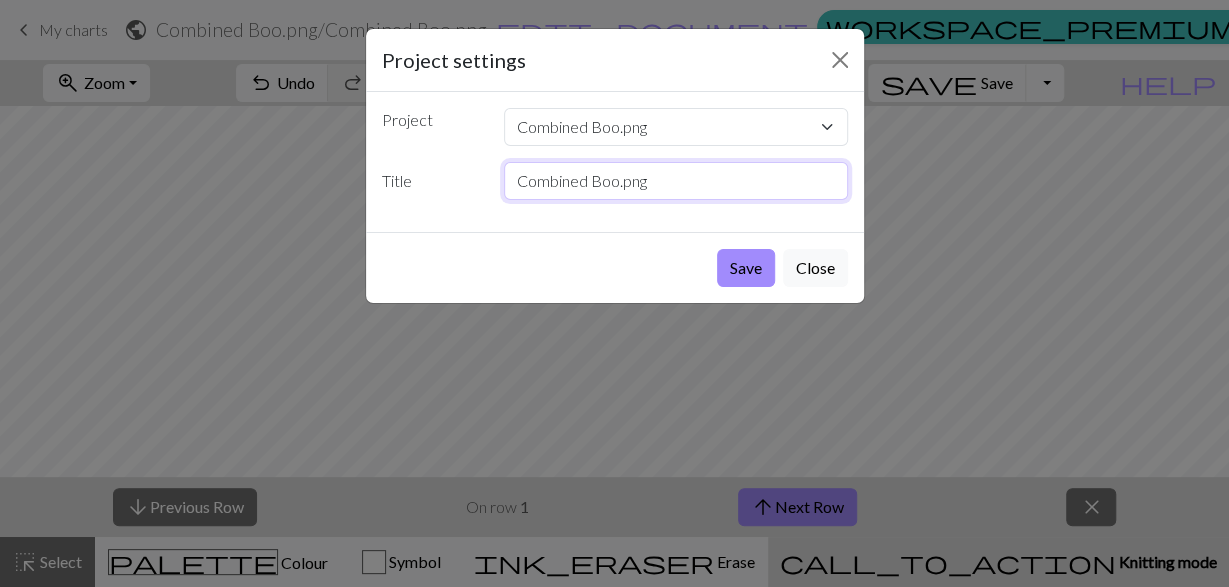 click on "Combined Boo.png" at bounding box center [676, 181] 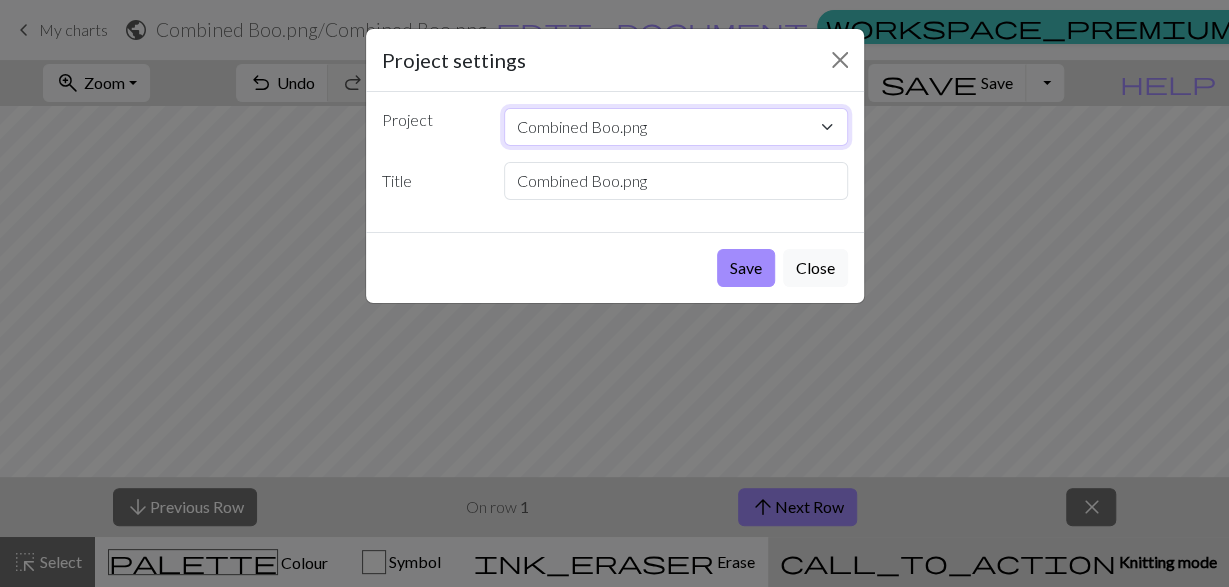 click on "Combined Boo.png" at bounding box center (676, 127) 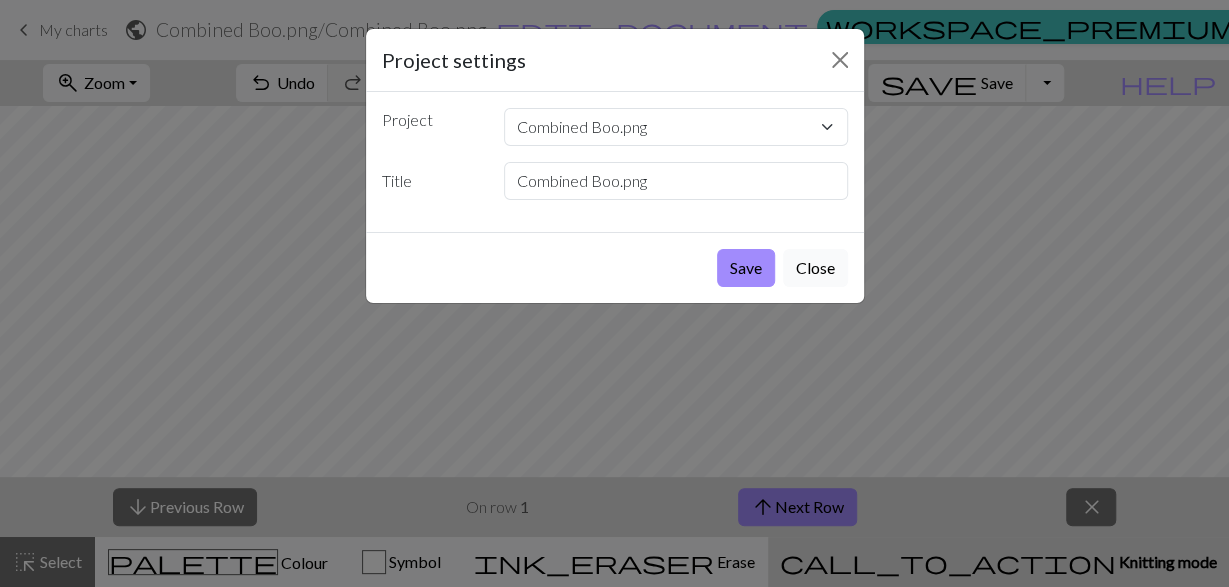 click on "Close" at bounding box center [815, 268] 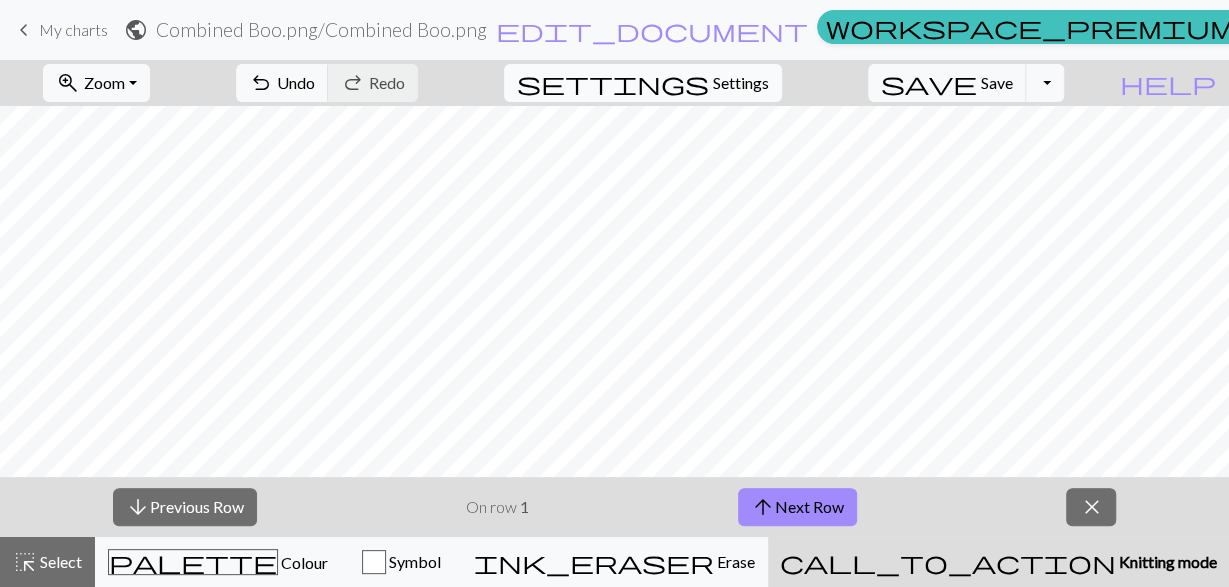 click on "settings  Settings" at bounding box center (643, 83) 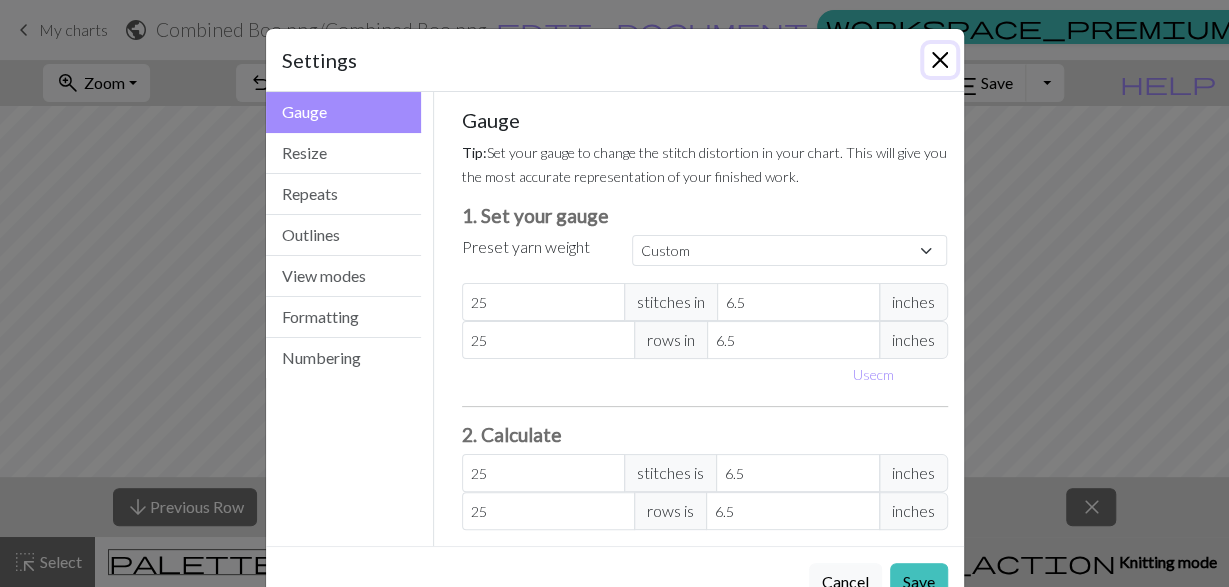 click at bounding box center (940, 60) 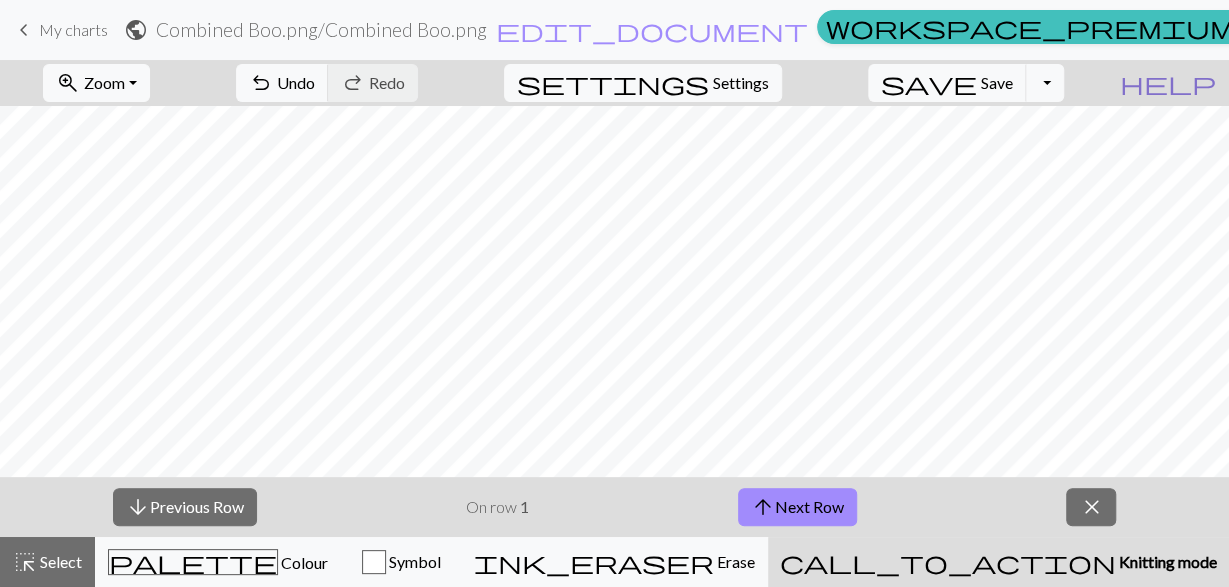 click on "help" at bounding box center [1168, 83] 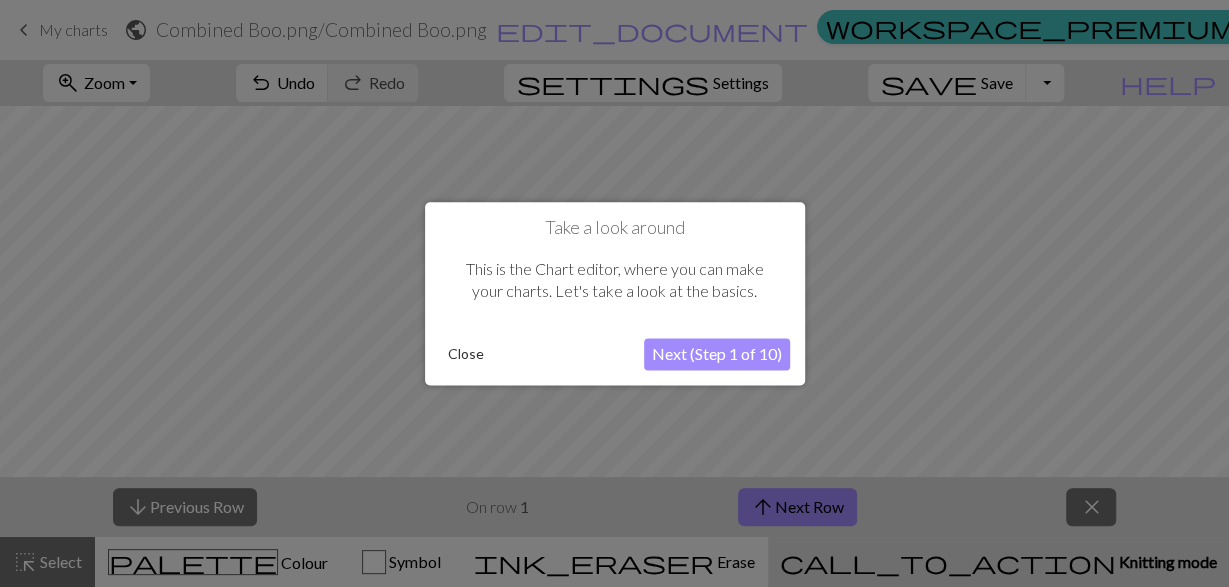 click on "Next (Step 1 of 10)" at bounding box center [717, 354] 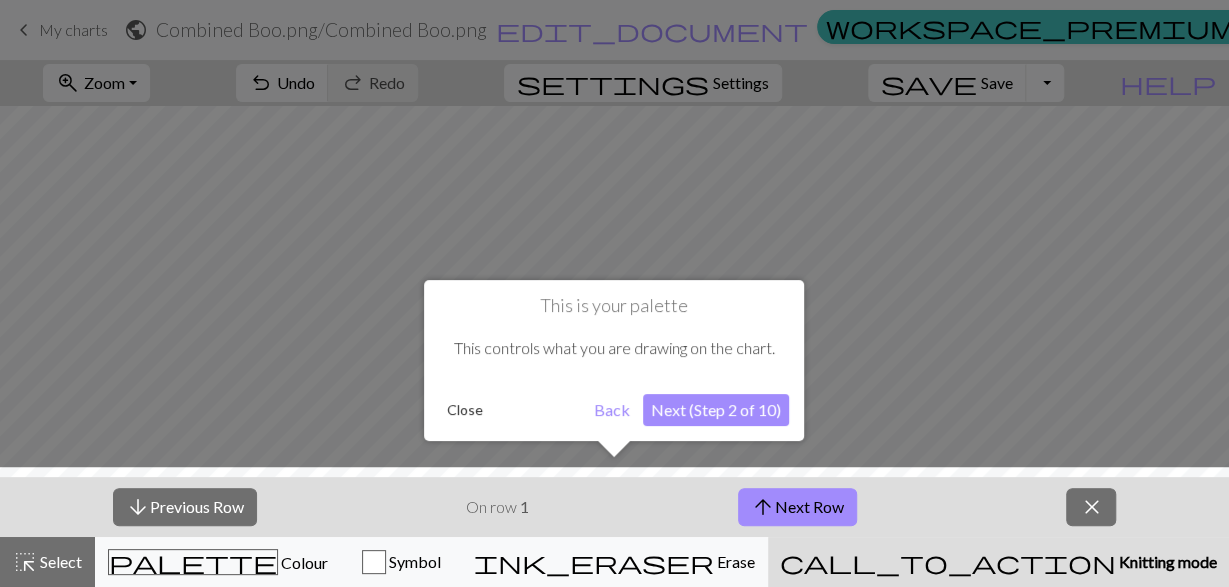 click on "Next (Step 2 of 10)" at bounding box center (716, 410) 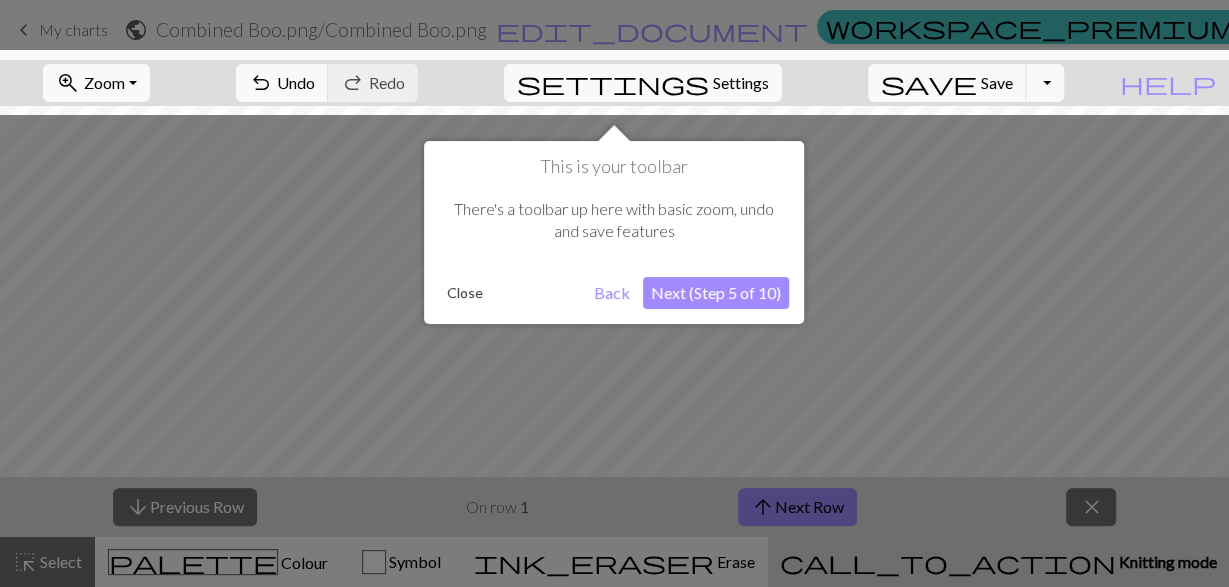 click on "Next (Step 5 of 10)" at bounding box center (716, 293) 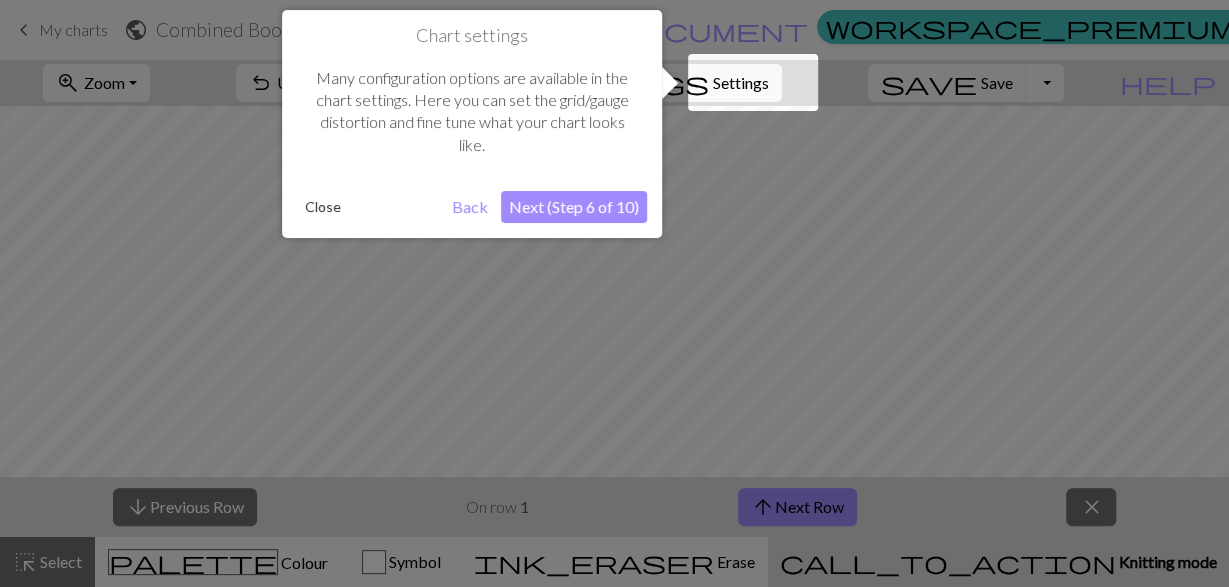 click on "Next (Step 6 of 10)" at bounding box center [574, 207] 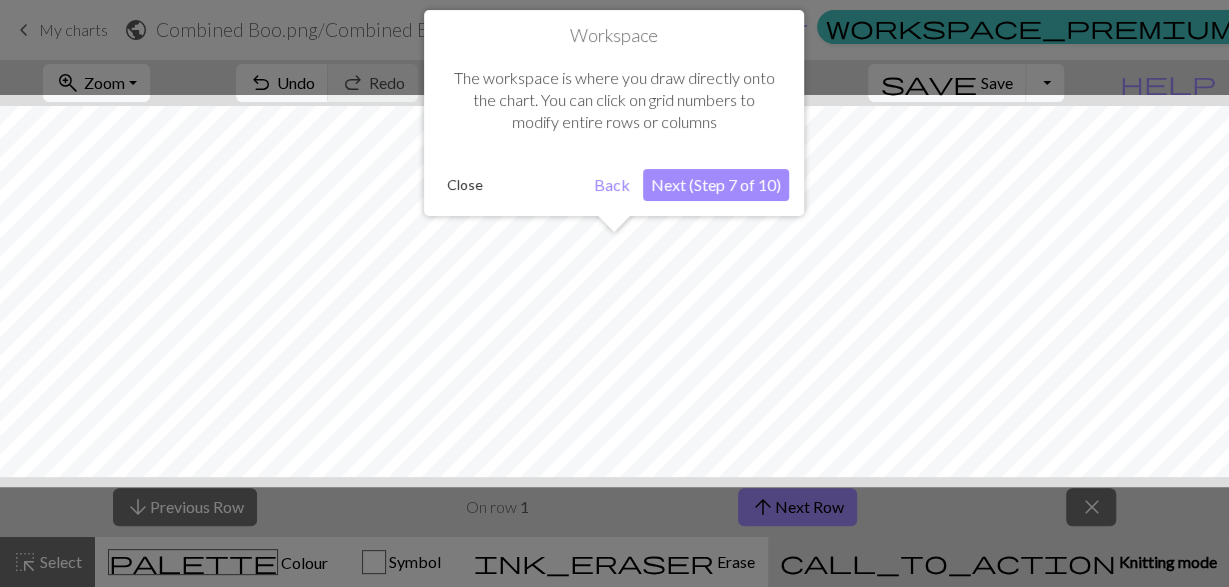 click on "Next (Step 7 of 10)" at bounding box center [716, 185] 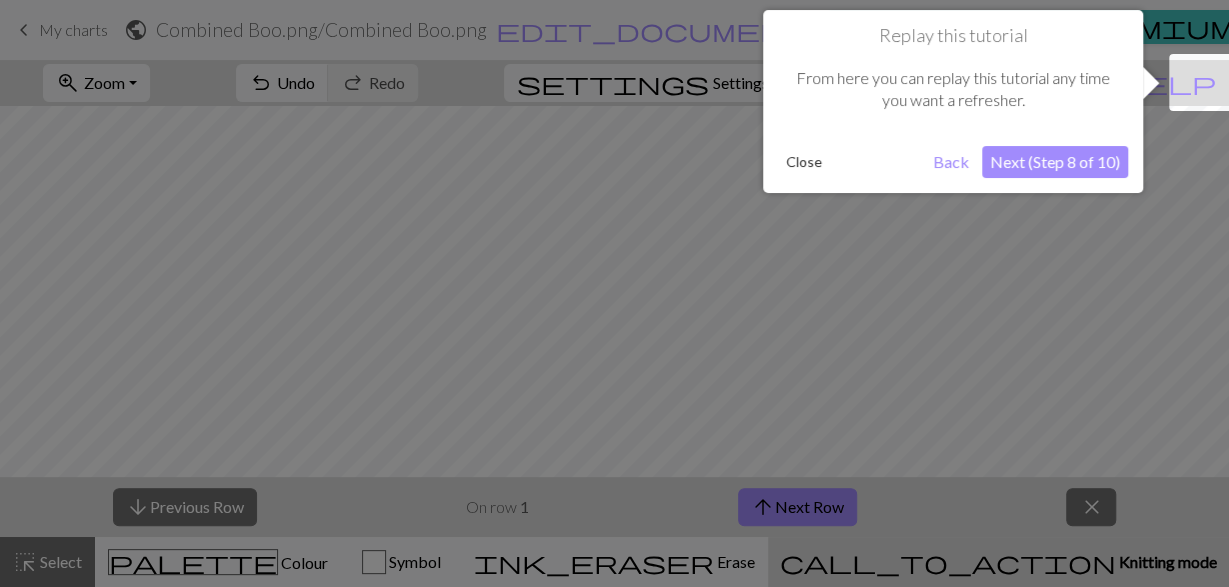 click on "Next (Step 8 of 10)" at bounding box center (1055, 162) 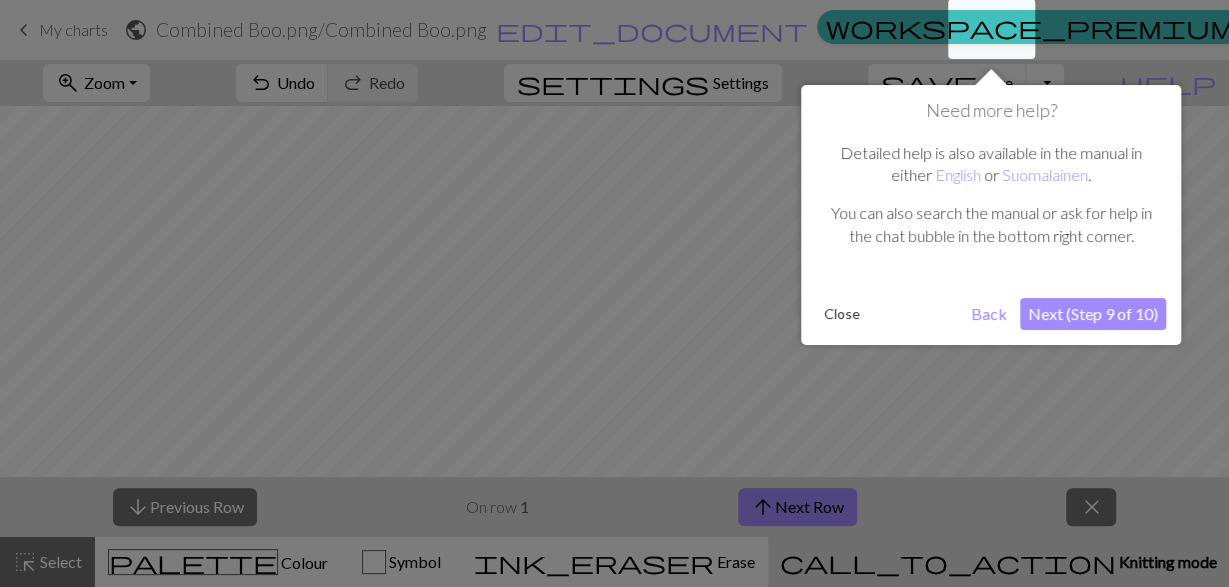 click on "Close" at bounding box center (842, 314) 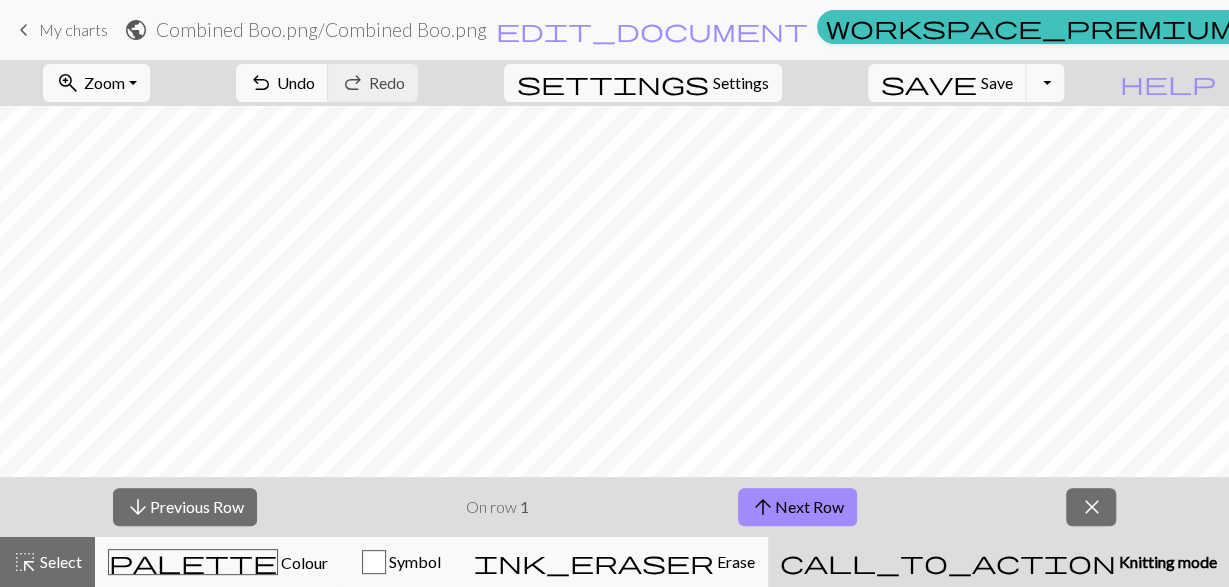 click on "keyboard_arrow_left   My charts public Combined Boo.png  /  Combined Boo.png edit_document Edit settings workspace_premium  Pro My charts Library Manual Hi  Corinne Schonewille   Account settings Logout" at bounding box center [614, 30] 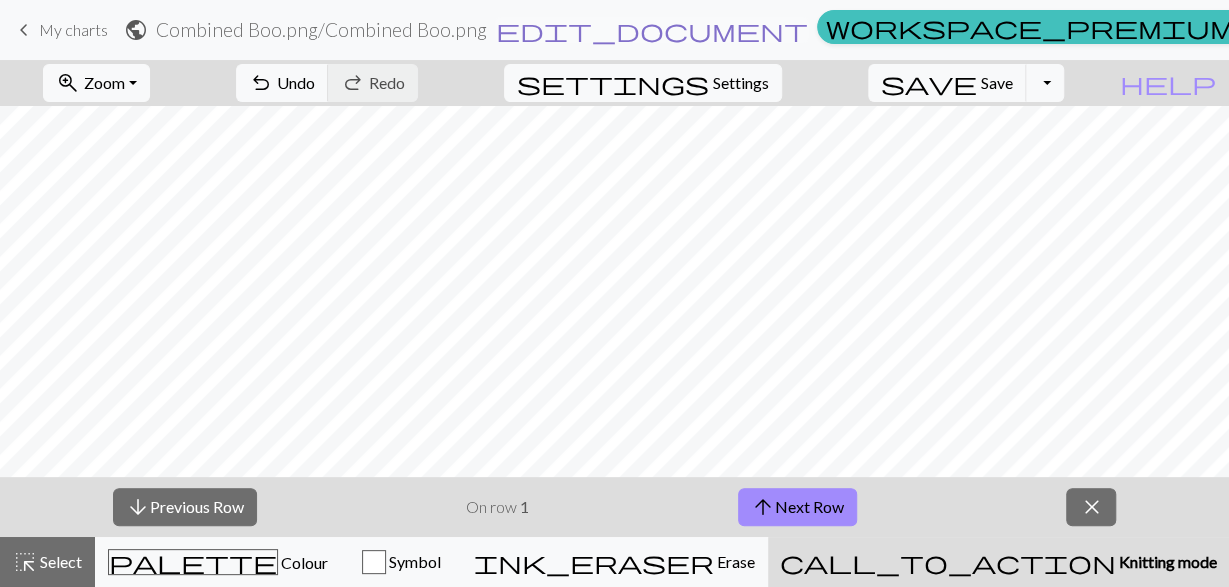 click on "edit_document" at bounding box center (652, 30) 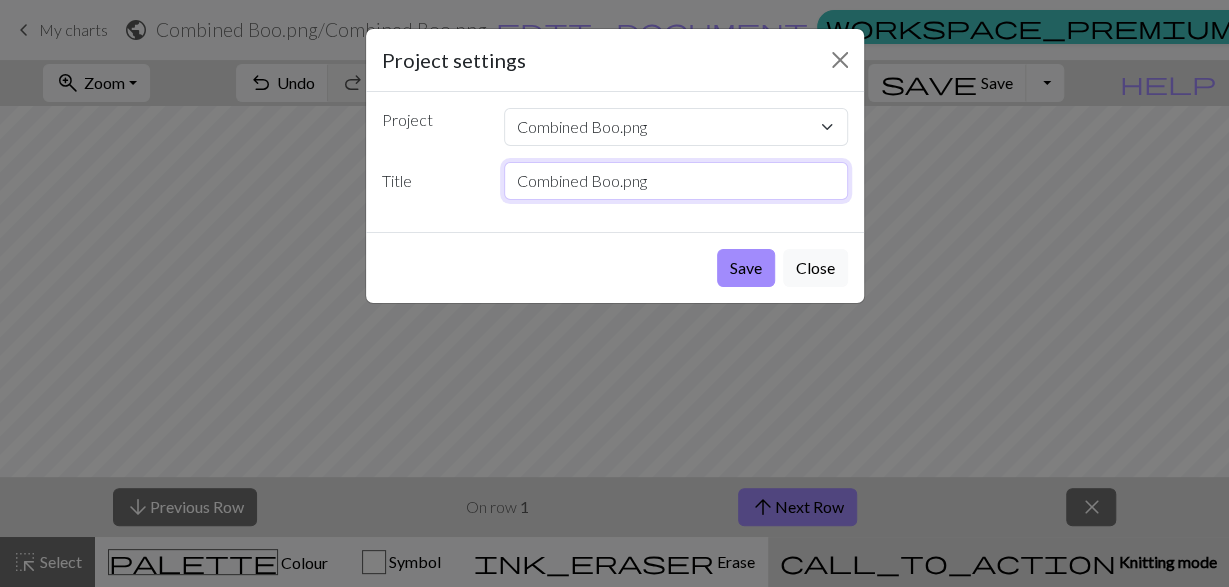 click on "Combined Boo.png" at bounding box center [676, 181] 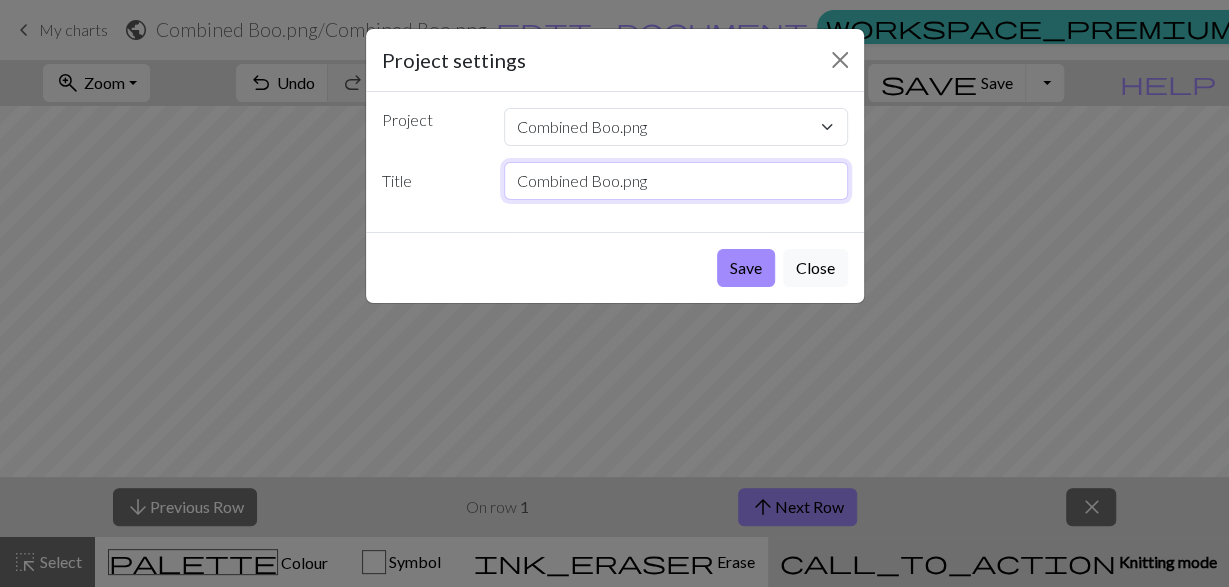 drag, startPoint x: 673, startPoint y: 174, endPoint x: 617, endPoint y: 174, distance: 56 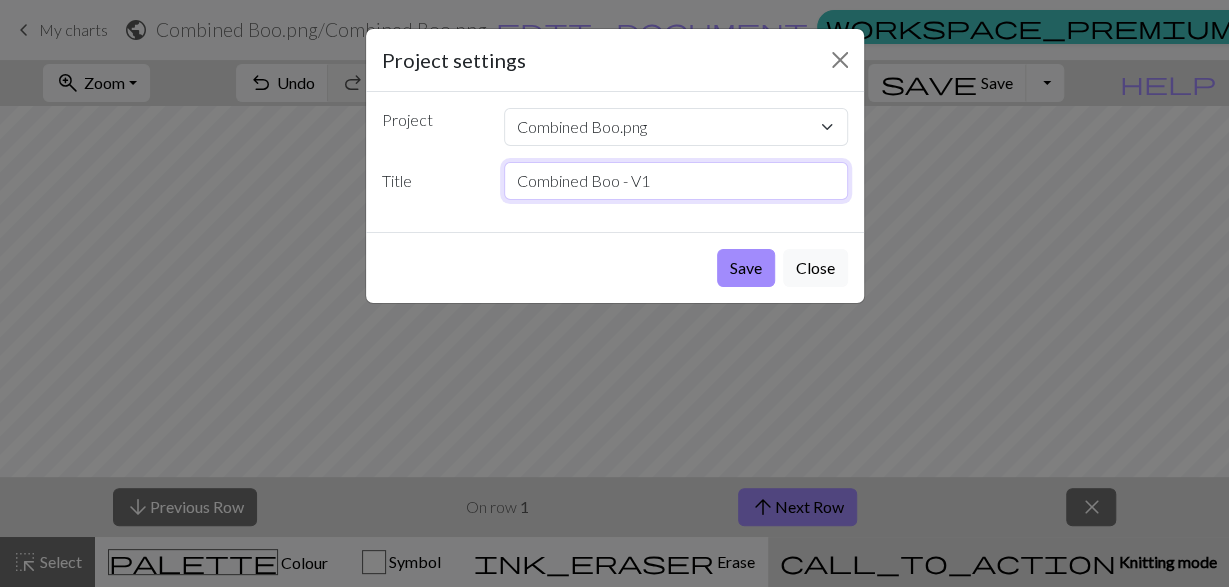 type on "Combined Boo - V1" 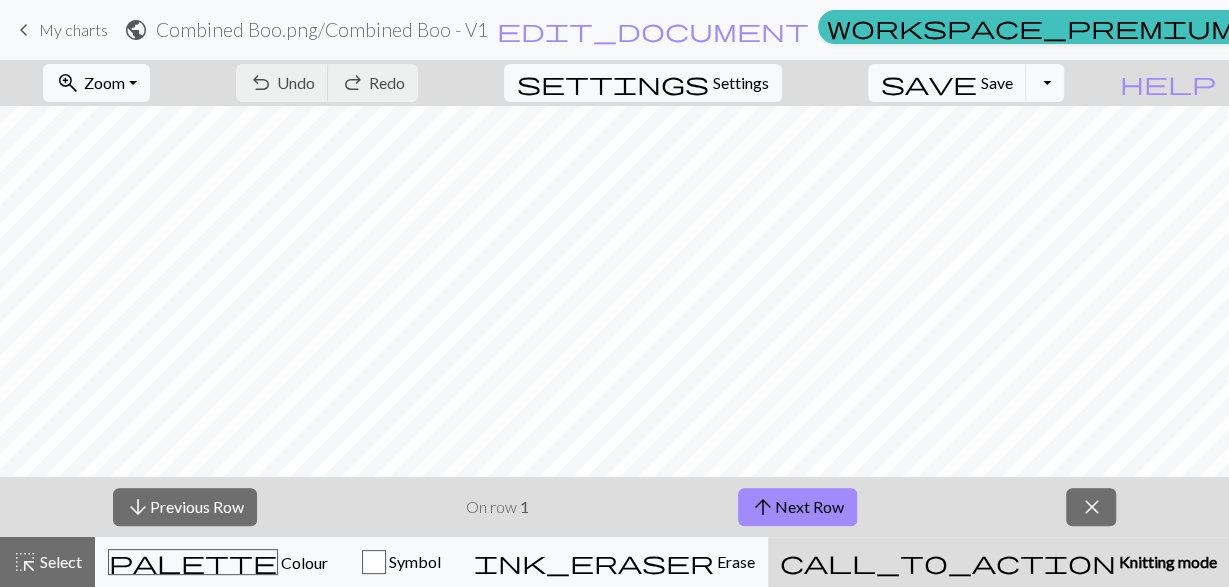 click on "keyboard_arrow_left" at bounding box center [24, 30] 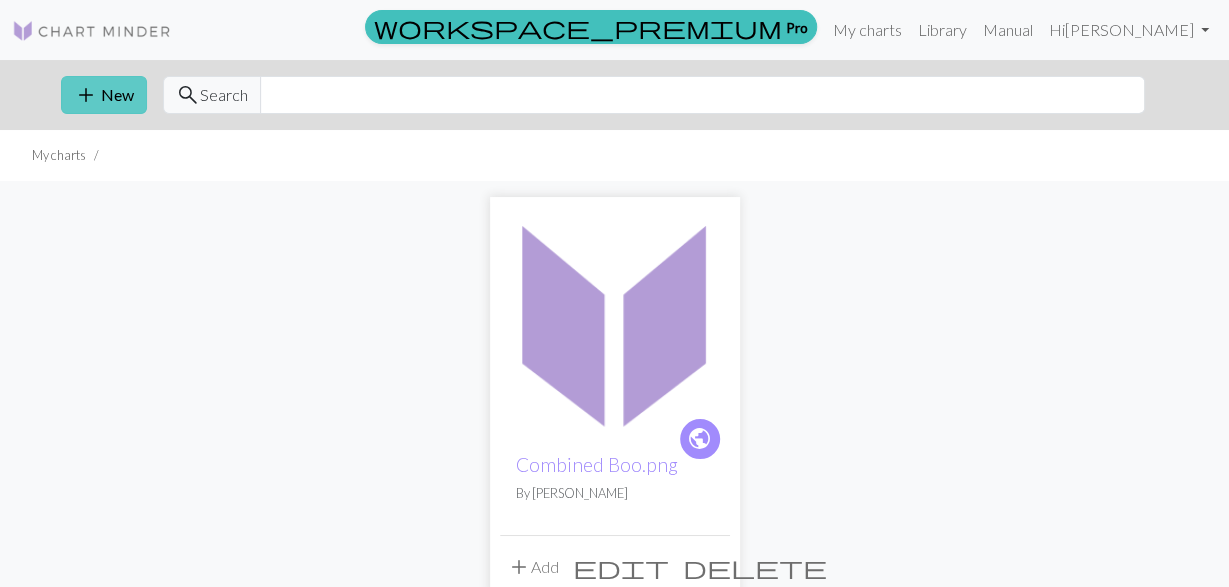 click on "add   New" at bounding box center [104, 95] 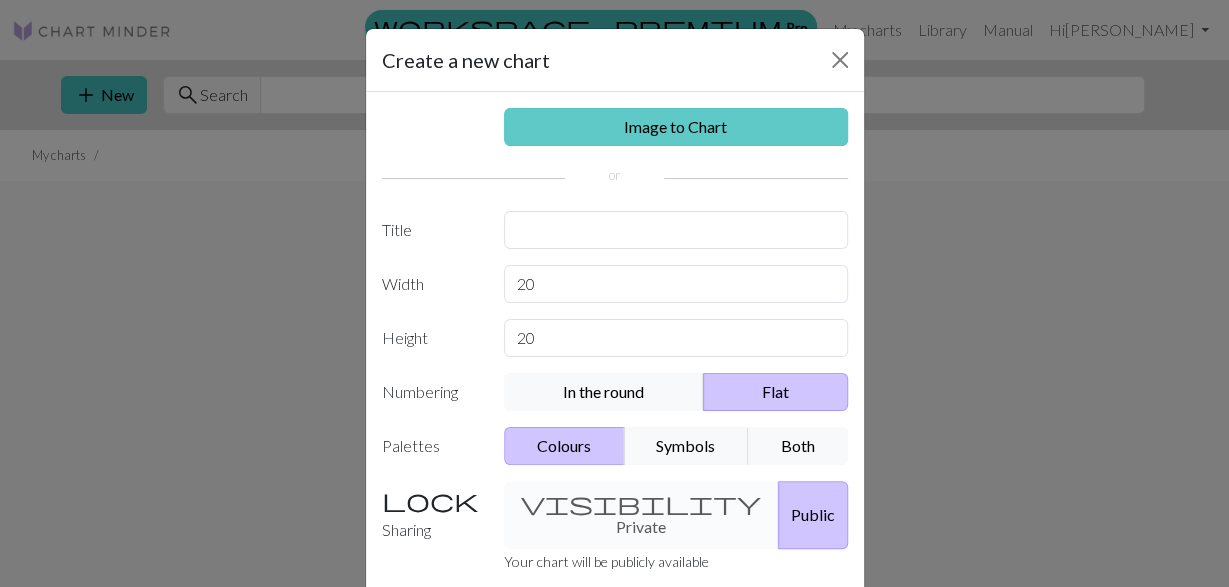 click on "Image to Chart" at bounding box center [676, 127] 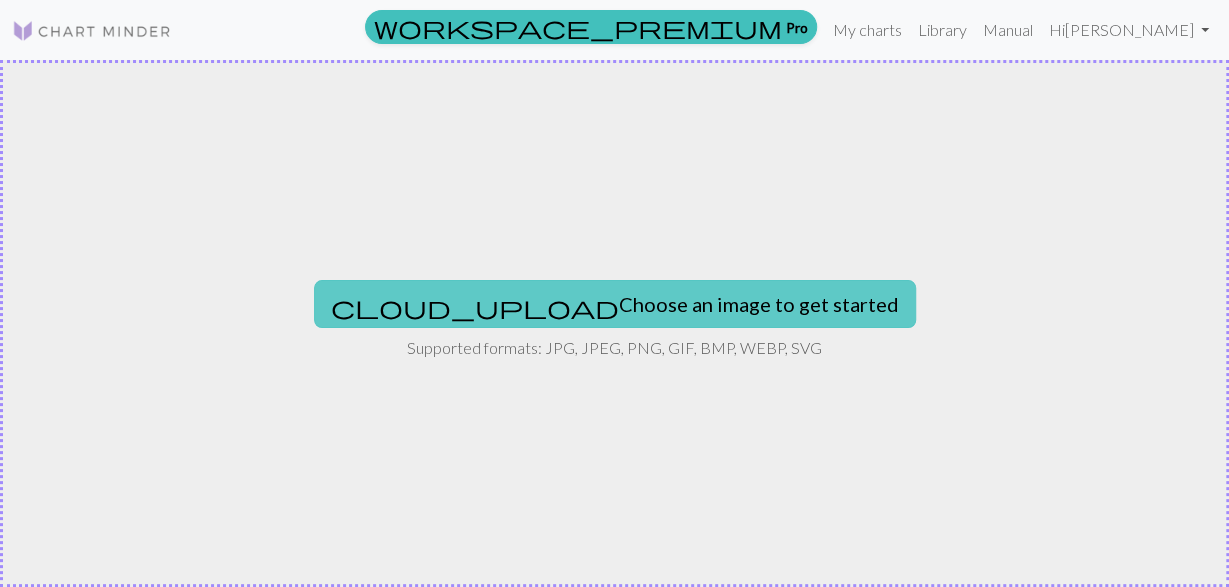 click on "cloud_upload  Choose an image to get started" at bounding box center [615, 304] 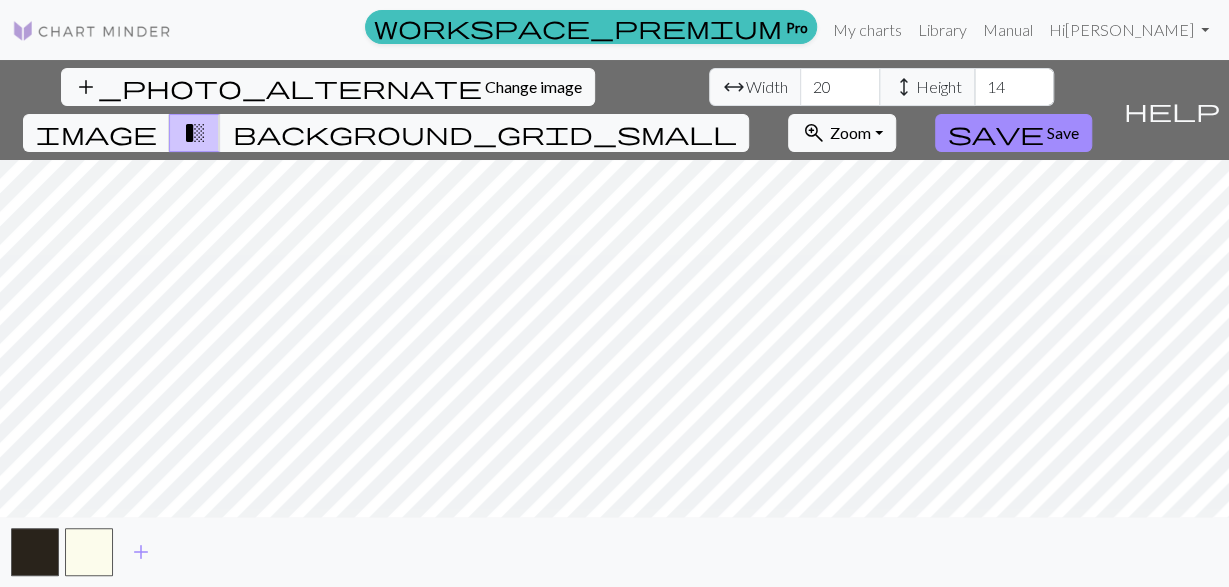 type on "14" 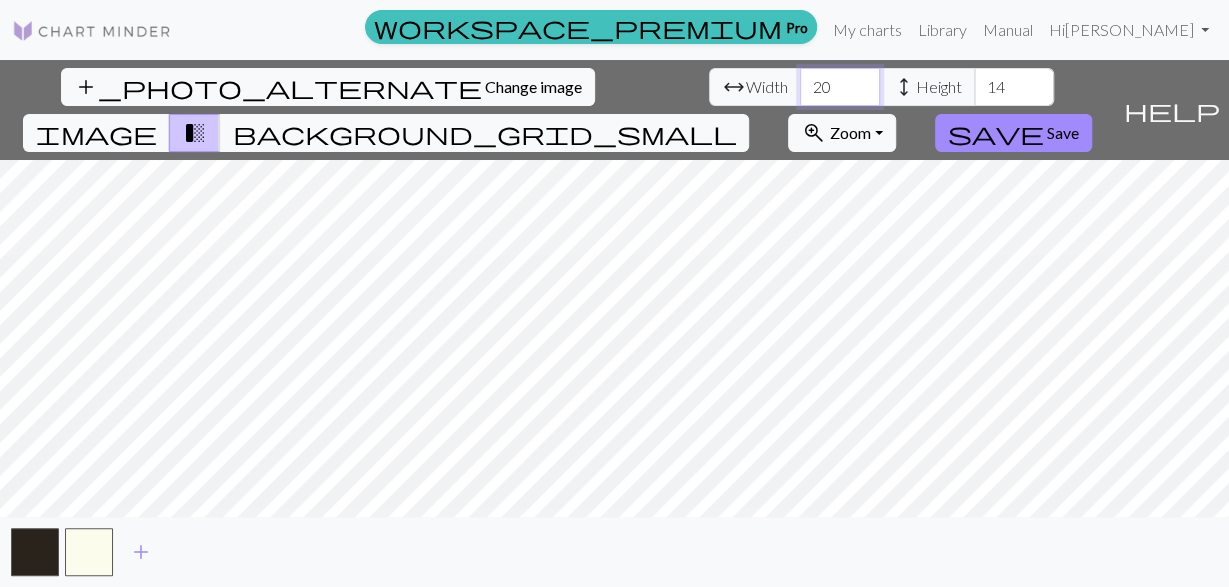 click on "20" at bounding box center [840, 87] 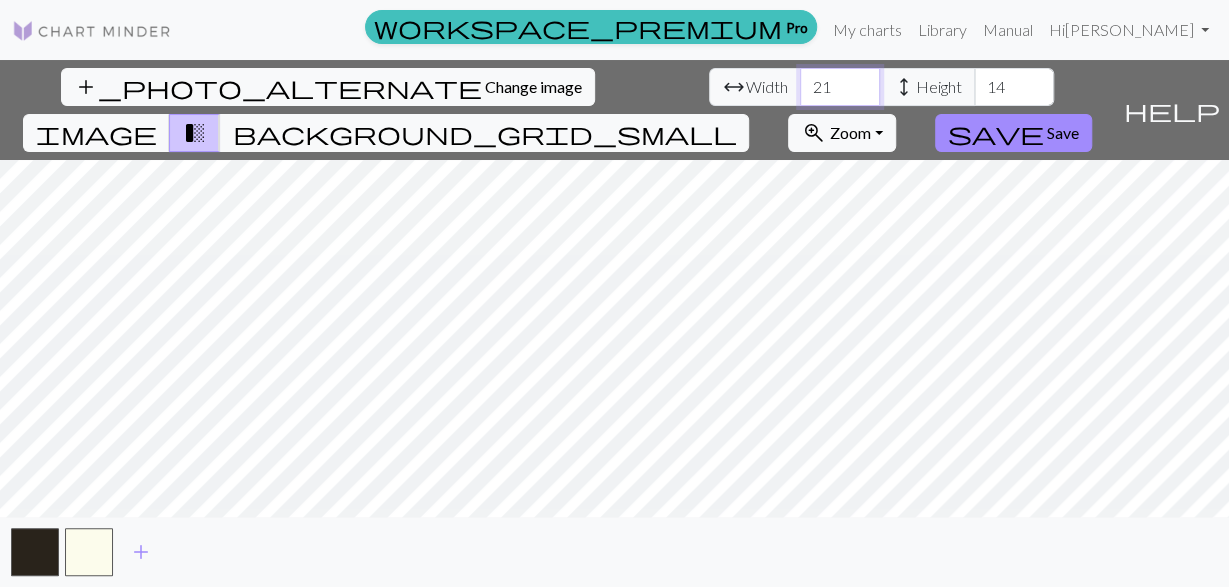 click on "21" at bounding box center (840, 87) 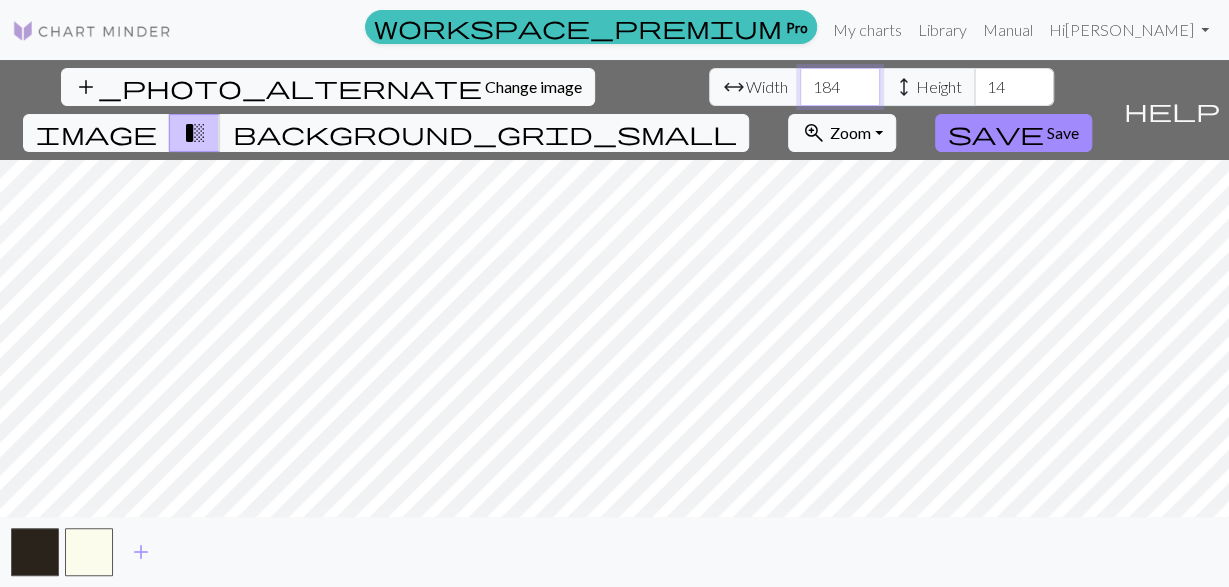 type on "184" 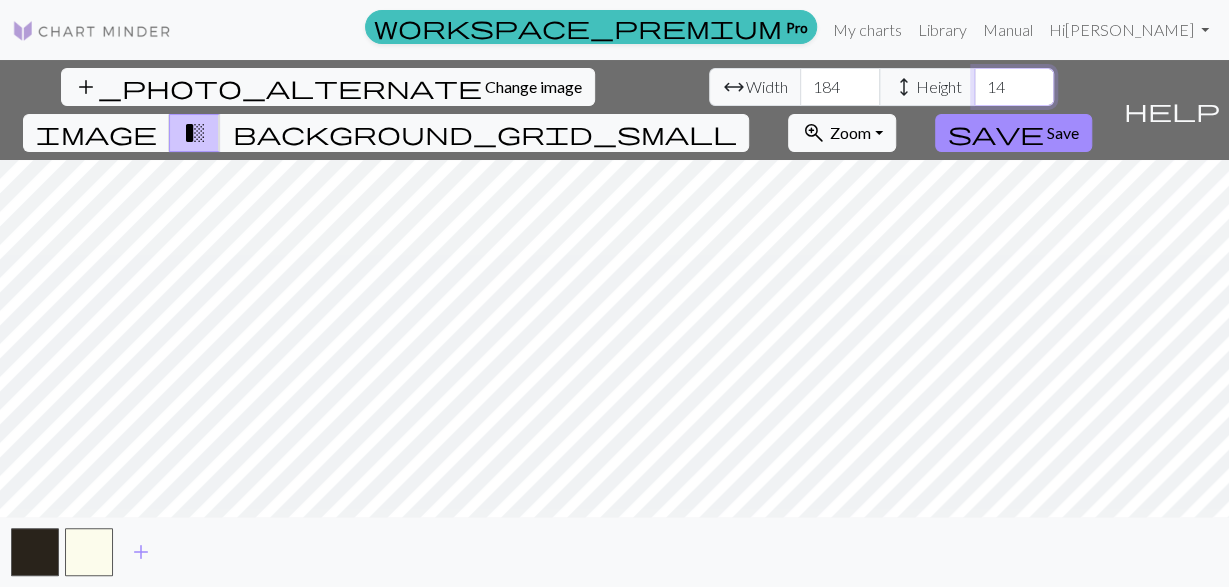 drag, startPoint x: 559, startPoint y: 95, endPoint x: 464, endPoint y: 88, distance: 95.257545 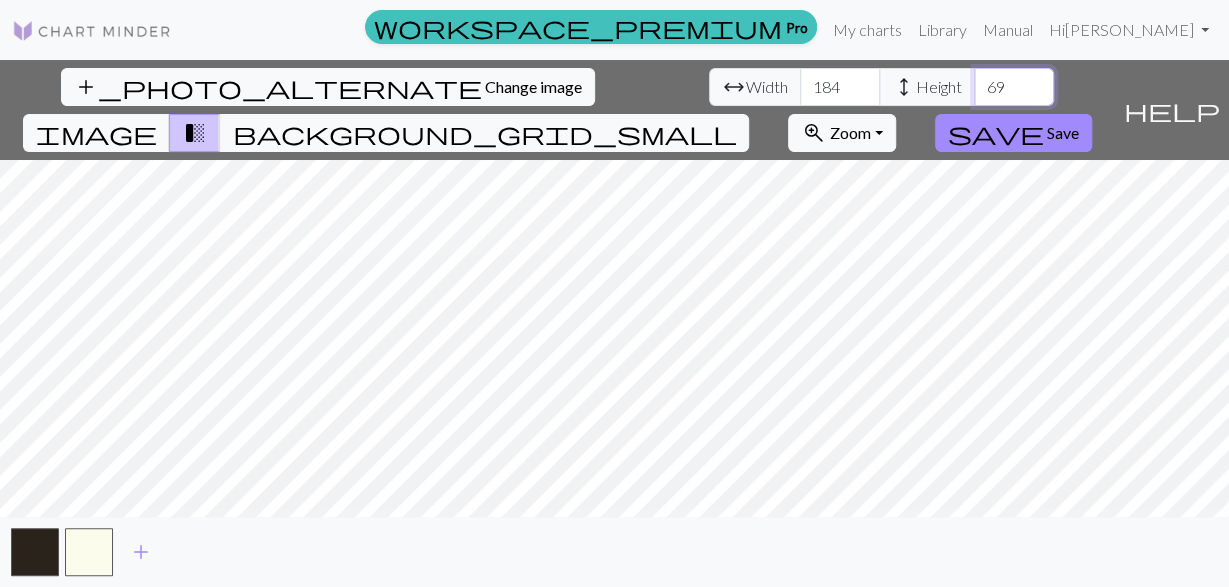 type on "6" 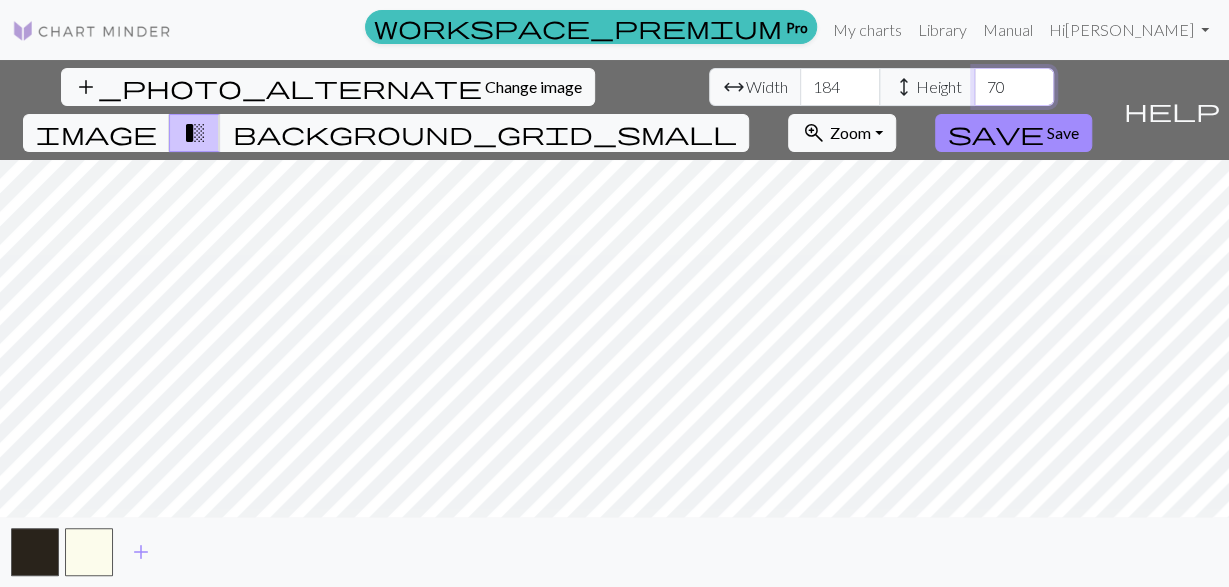 type on "70" 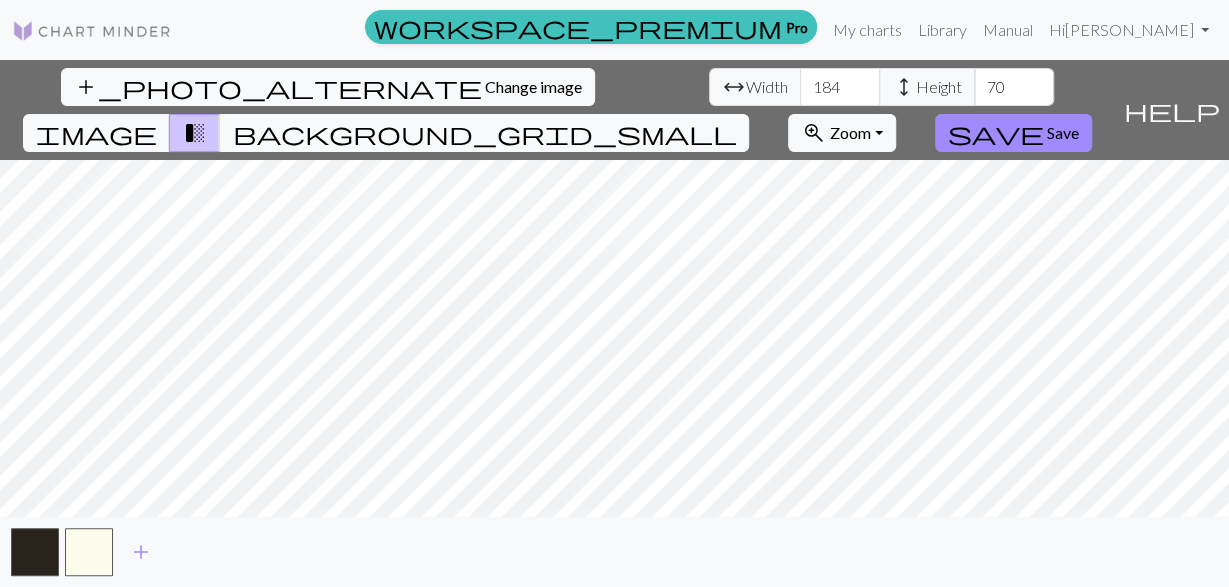 click on "add_photo_alternate   Change image arrow_range   Width 184 height   Height 70 image transition_fade background_grid_small zoom_in Zoom Zoom Fit all Fit width Fit height 50% 100% 150% 200% save   Save" at bounding box center [557, 110] 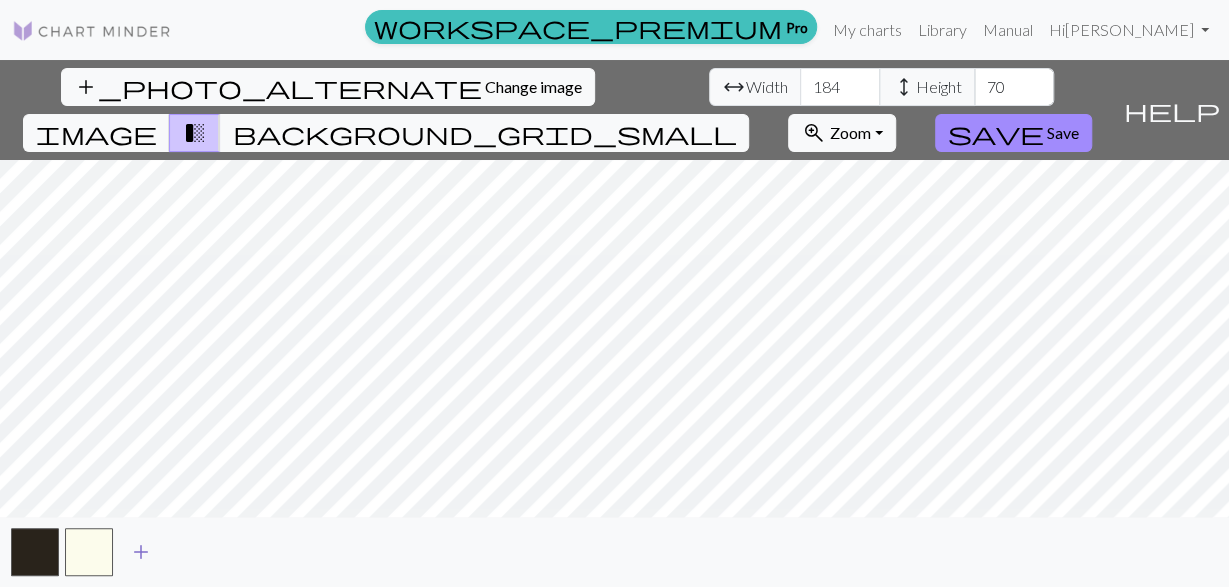 click on "add" at bounding box center (141, 552) 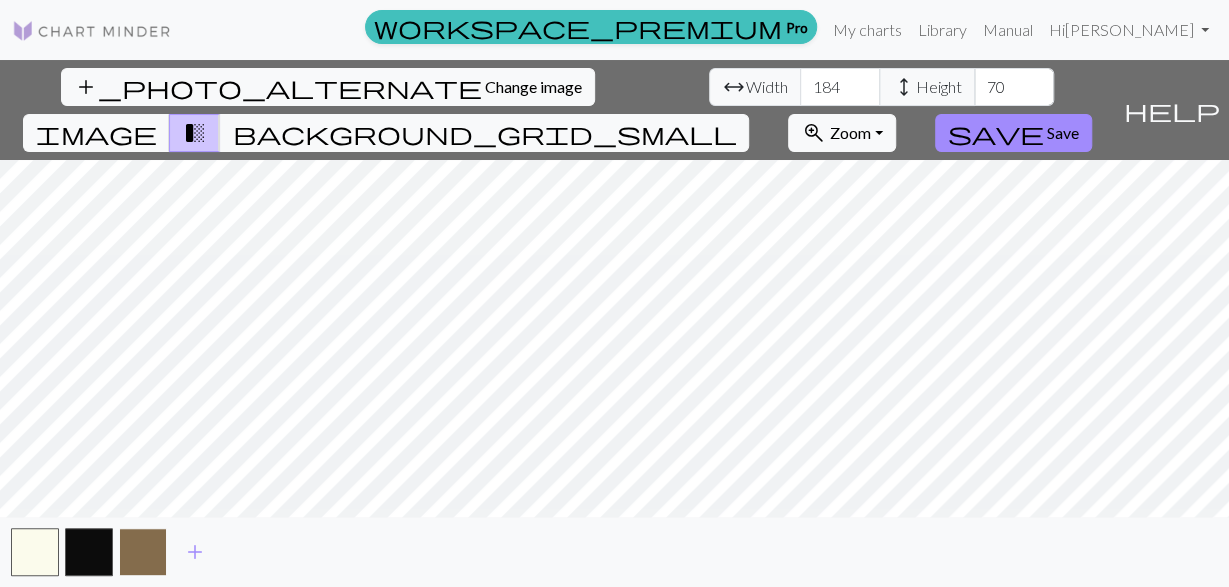 click at bounding box center [143, 552] 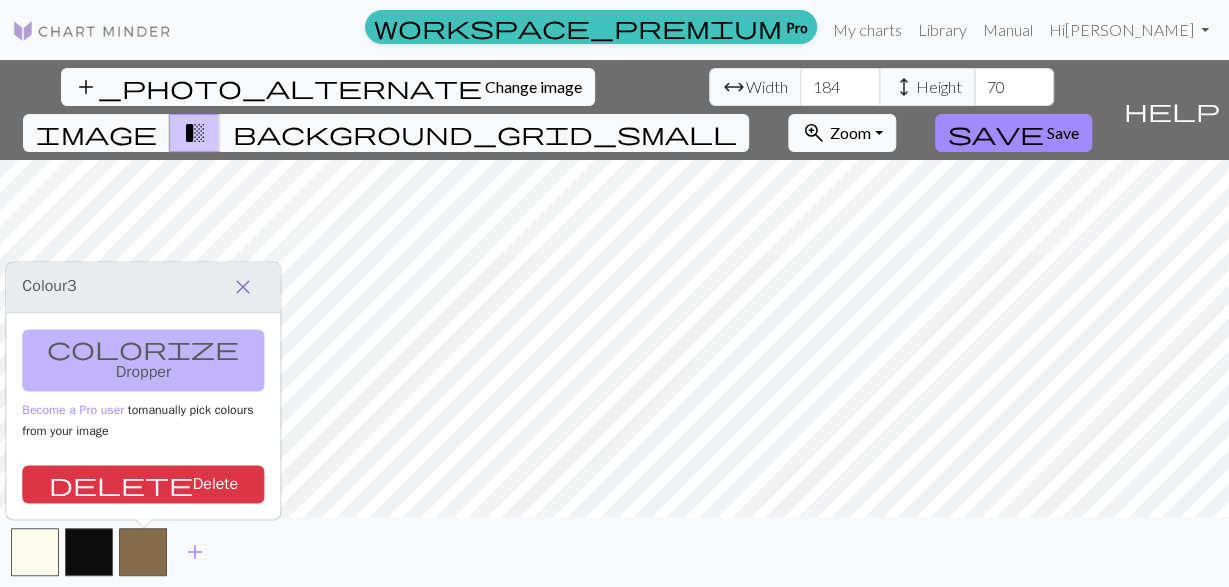 click on "close" at bounding box center (243, 287) 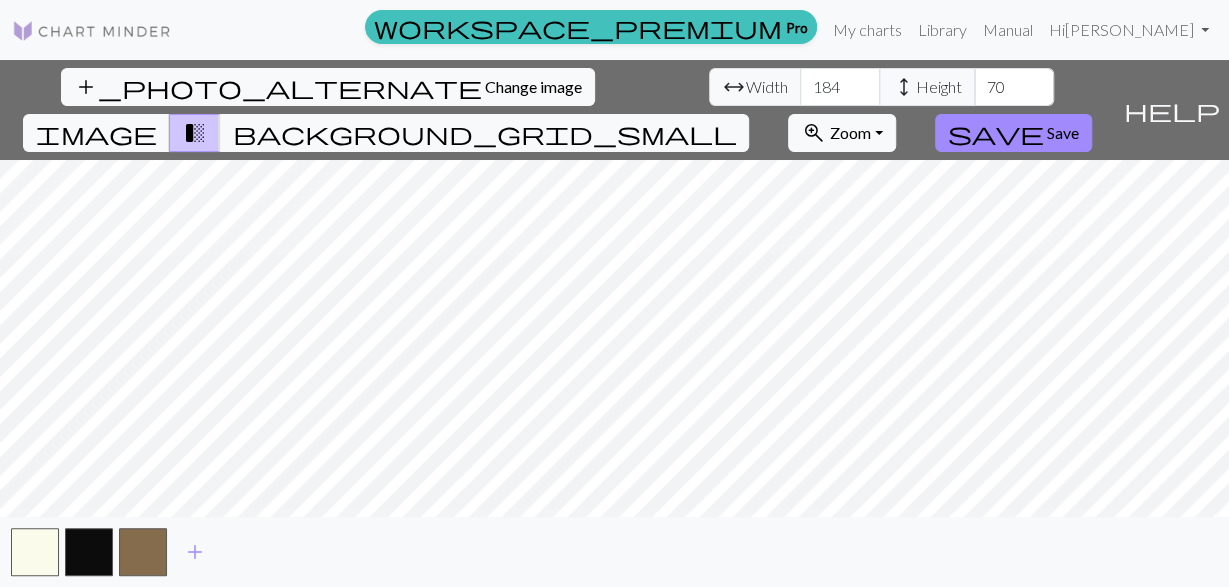click on "add_photo_alternate   Change image arrow_range   Width 184 height   Height 70 image transition_fade background_grid_small zoom_in Zoom Zoom Fit all Fit width Fit height 50% 100% 150% 200% save   Save help Show me around add" at bounding box center [614, 323] 